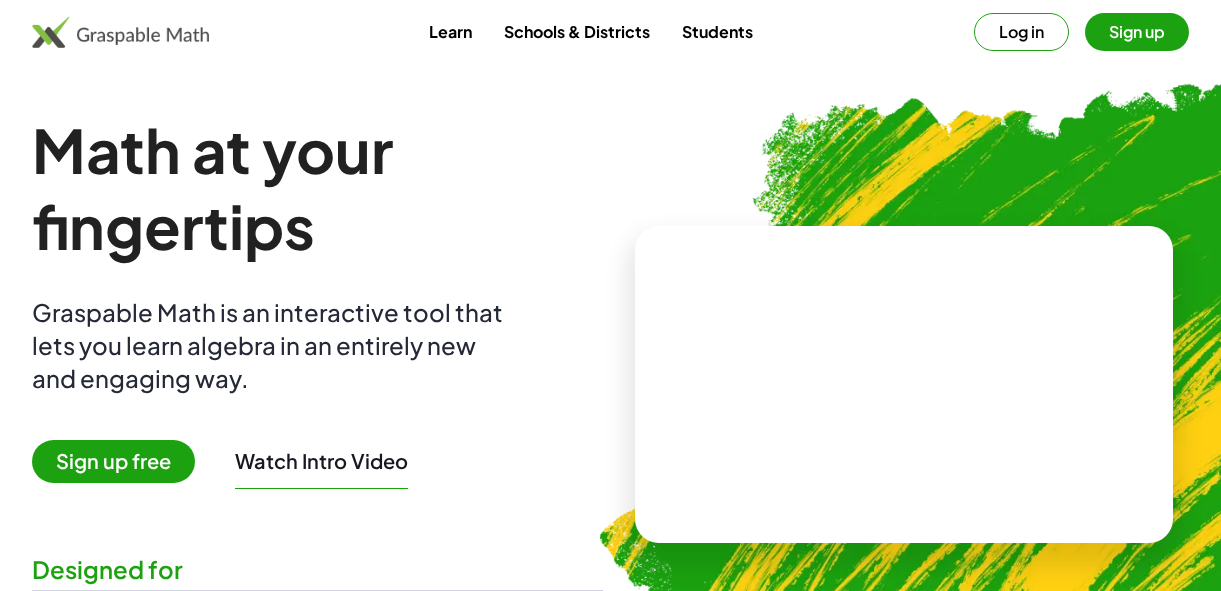 scroll, scrollTop: 0, scrollLeft: 0, axis: both 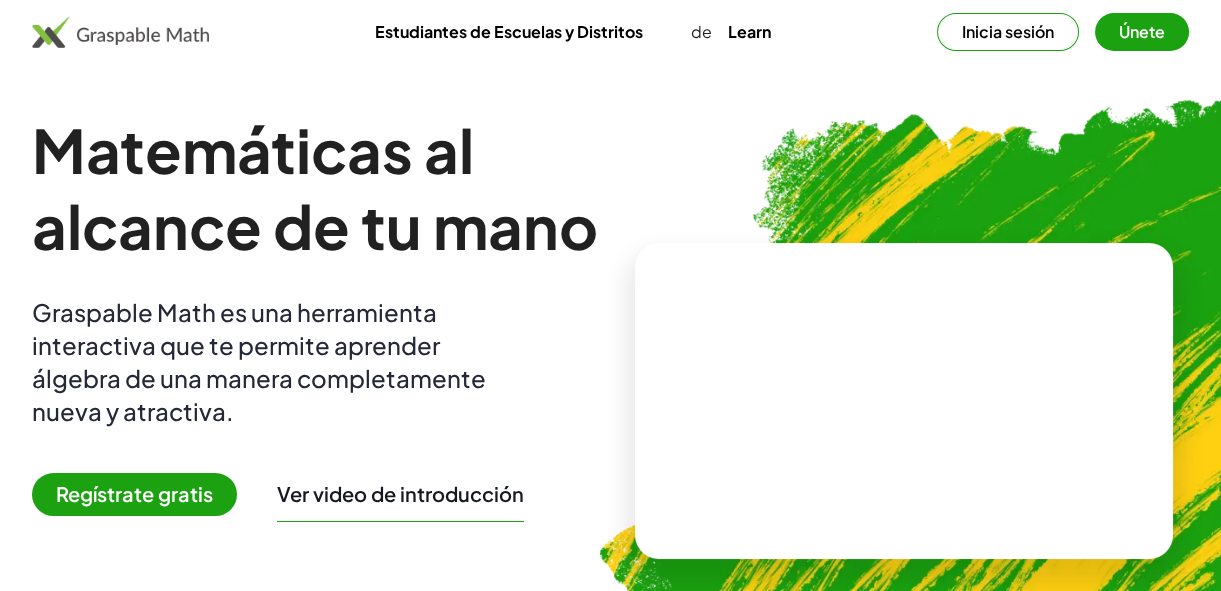 click on "Únete" at bounding box center [1142, 32] 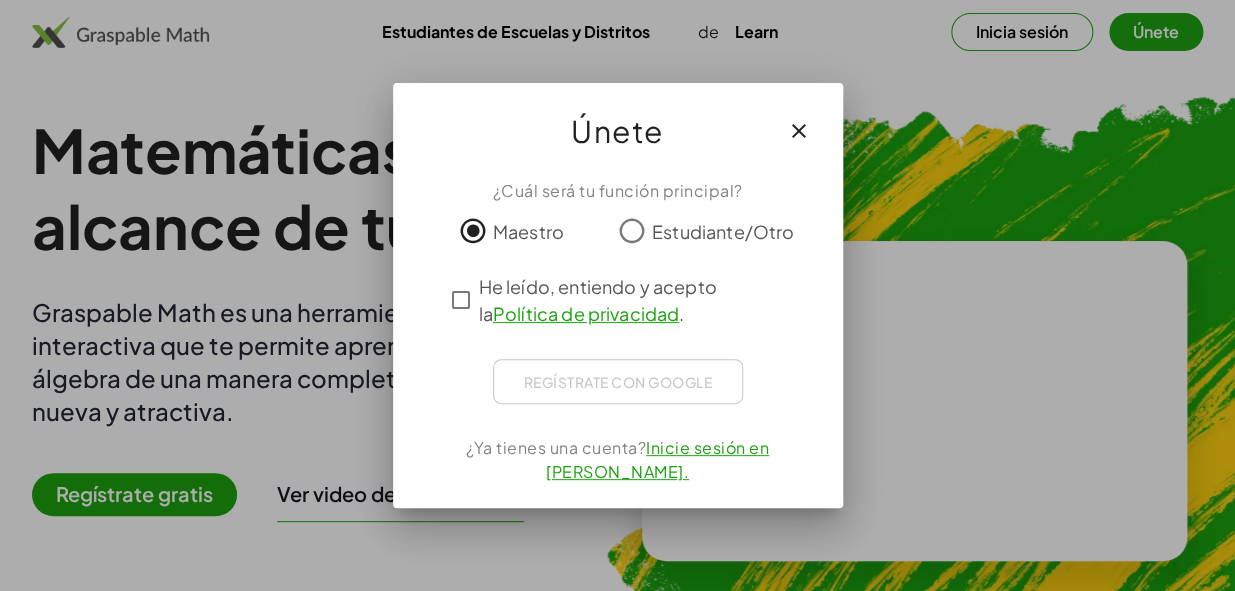 click on "Inicie sesión en [PERSON_NAME]." at bounding box center [657, 459] 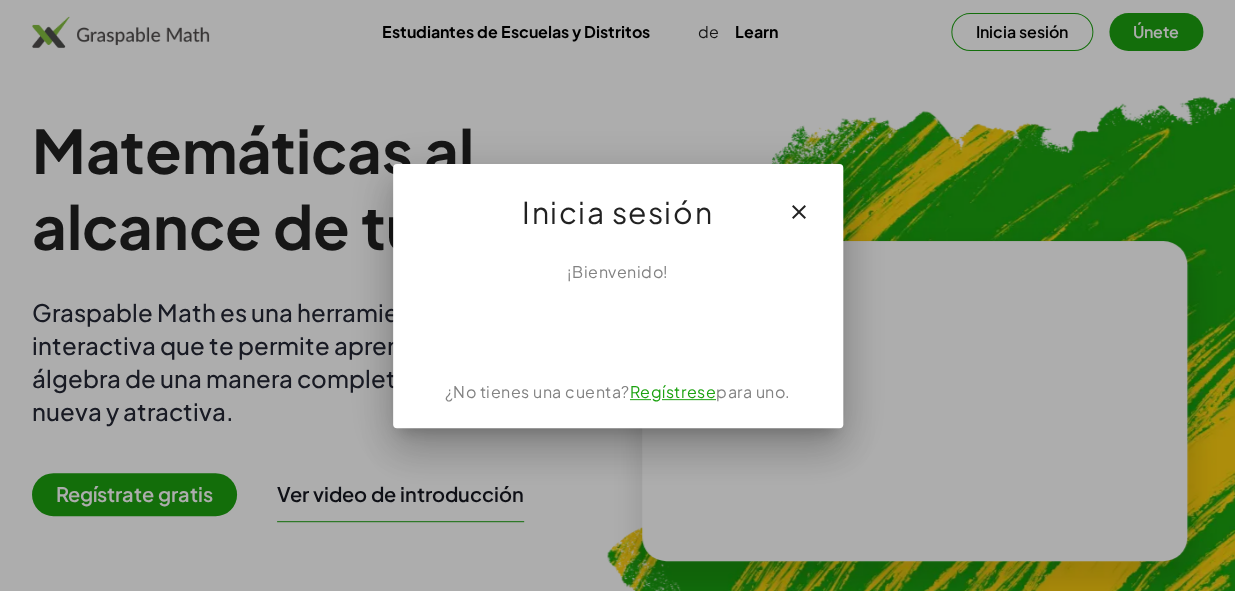 click on "Regístrese" at bounding box center (673, 391) 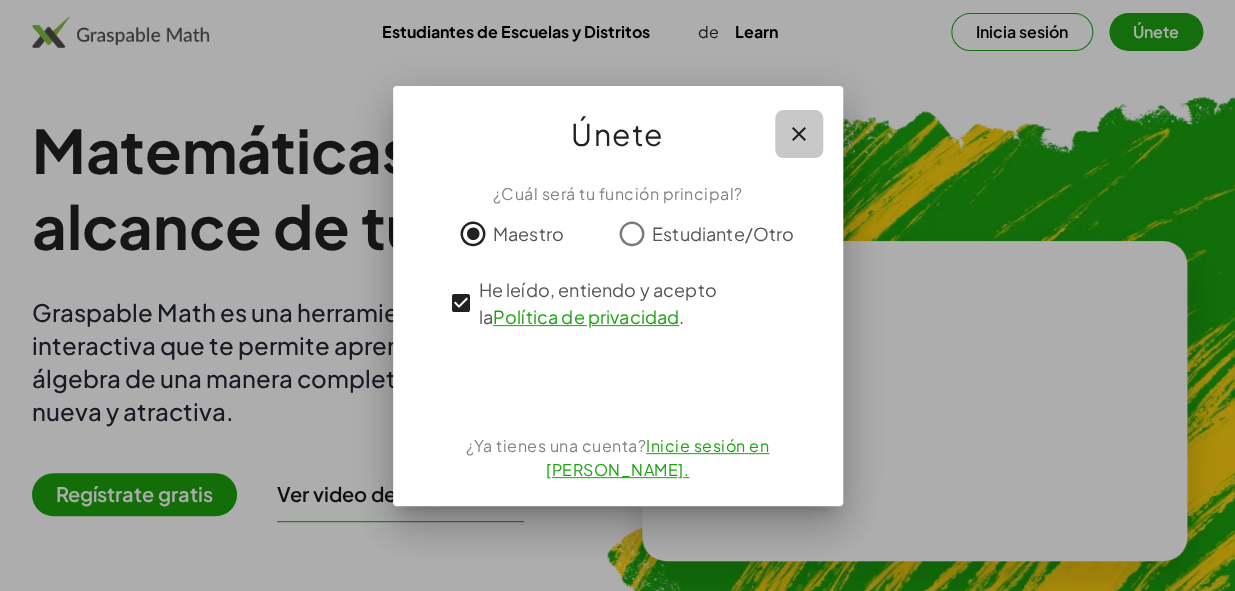 click 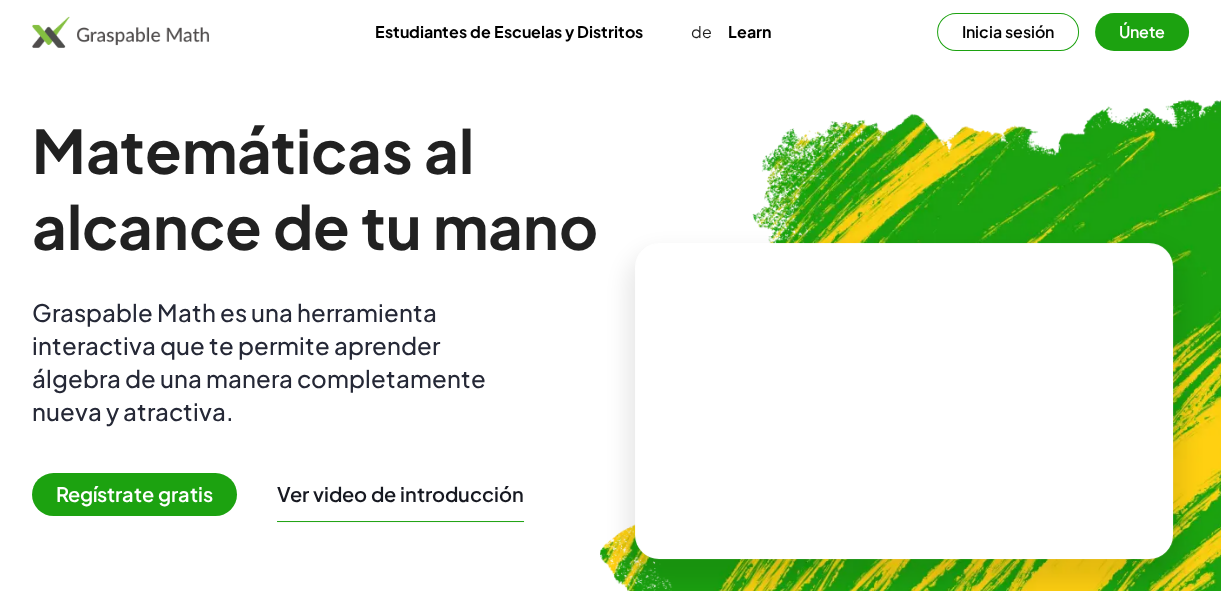 click on "Inicia sesión" at bounding box center [1008, 32] 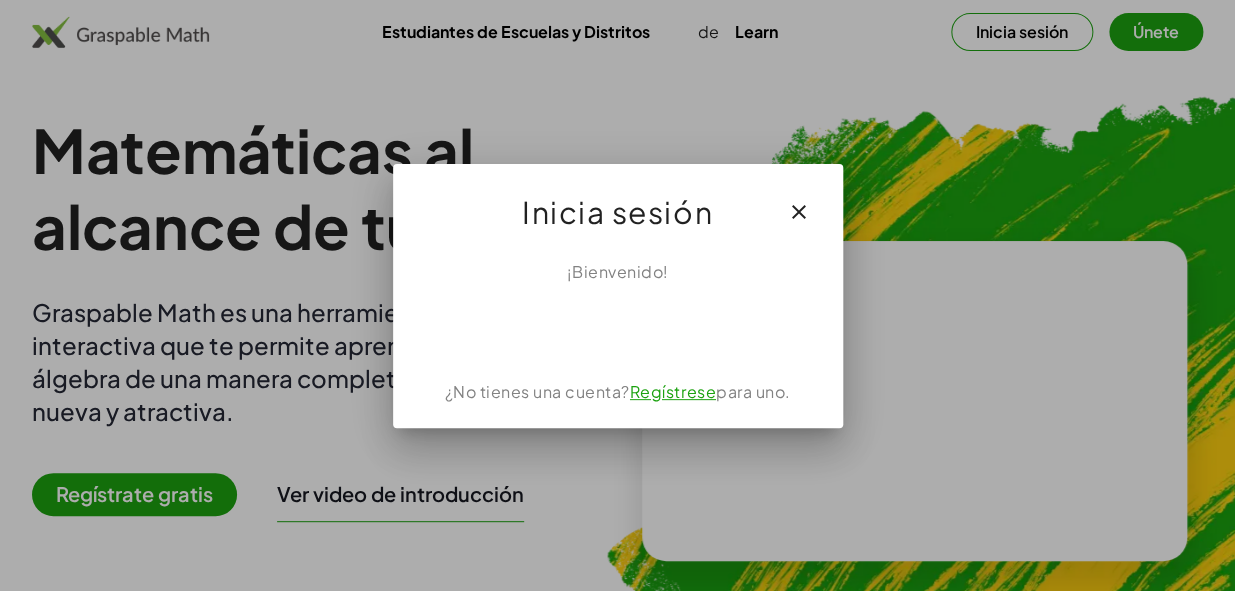 click 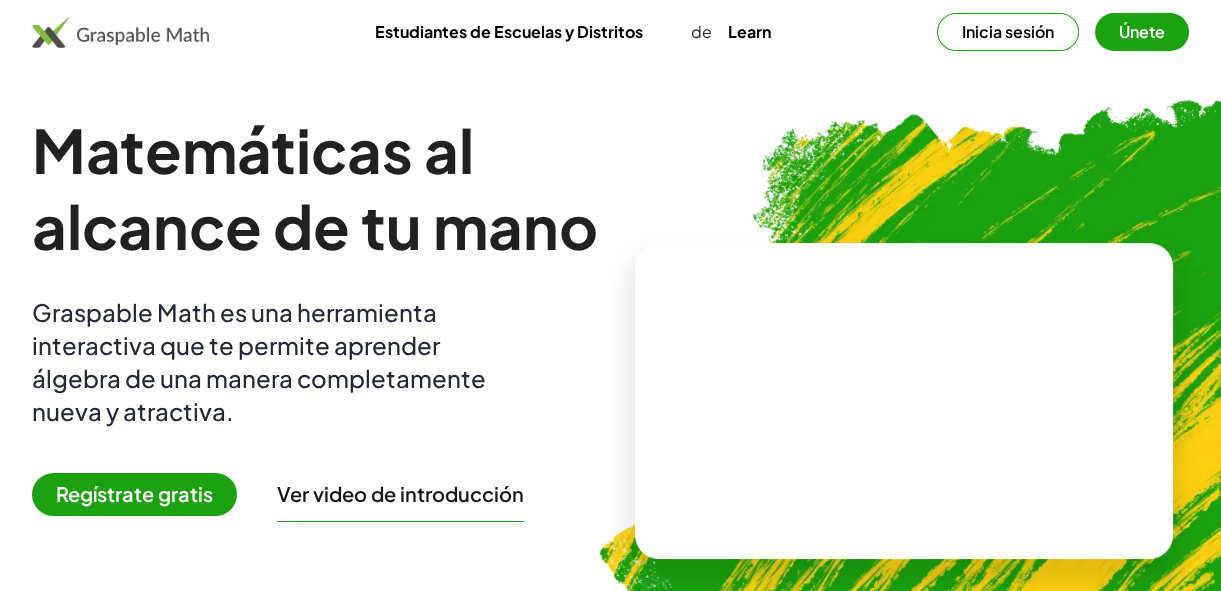 click on "Únete" at bounding box center [1142, 32] 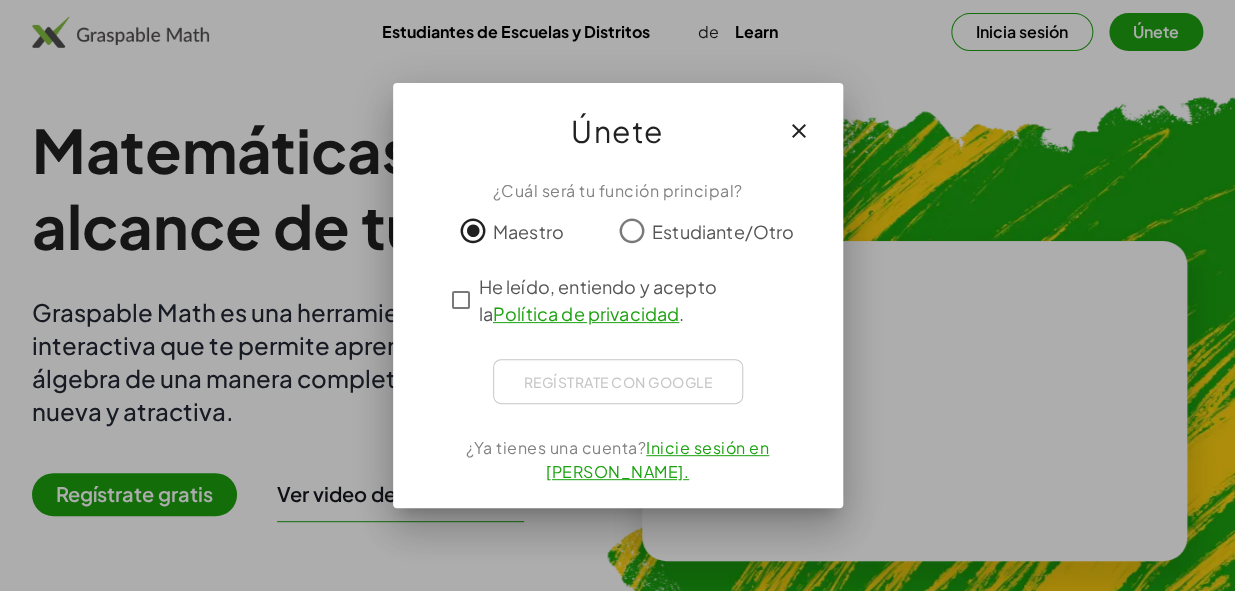 click at bounding box center [617, 295] 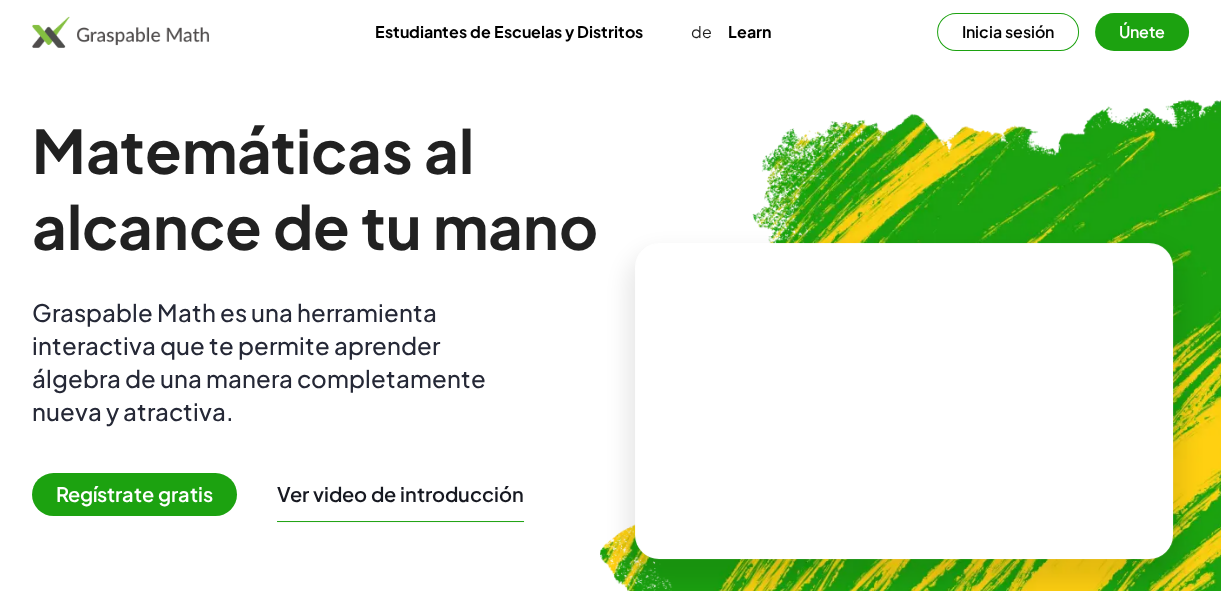 click at bounding box center (1006, 392) 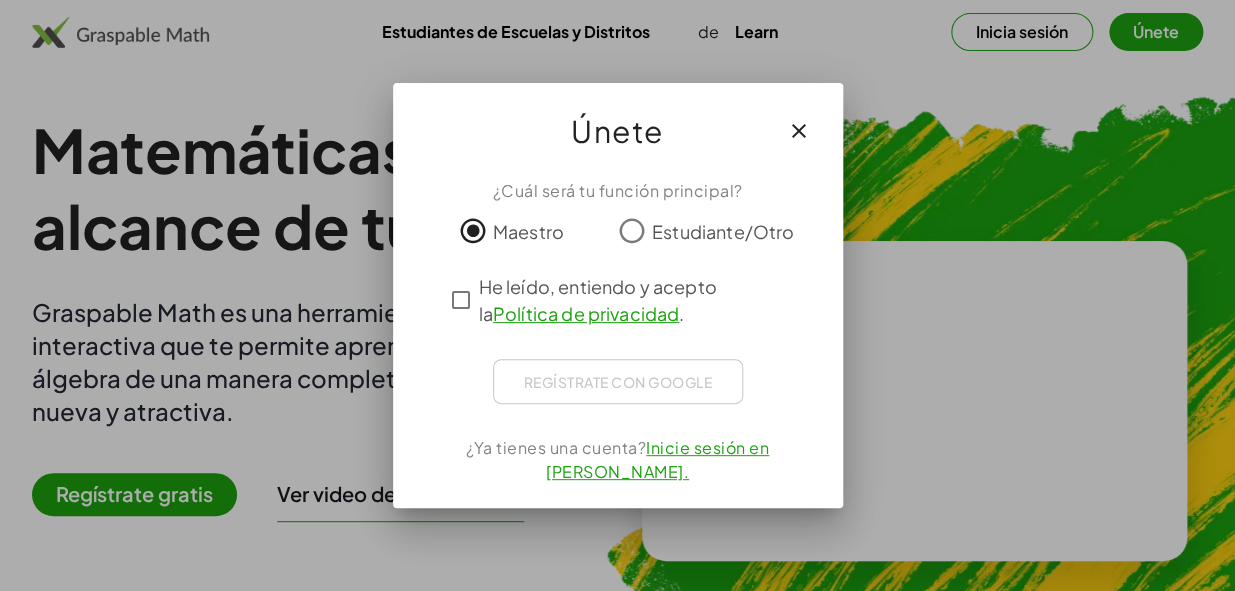 click on "Regístrate con Google  Iniciar sesión con Google Iniciar sesión con Google. Se abre en una [PERSON_NAME] nueva." at bounding box center (618, 381) 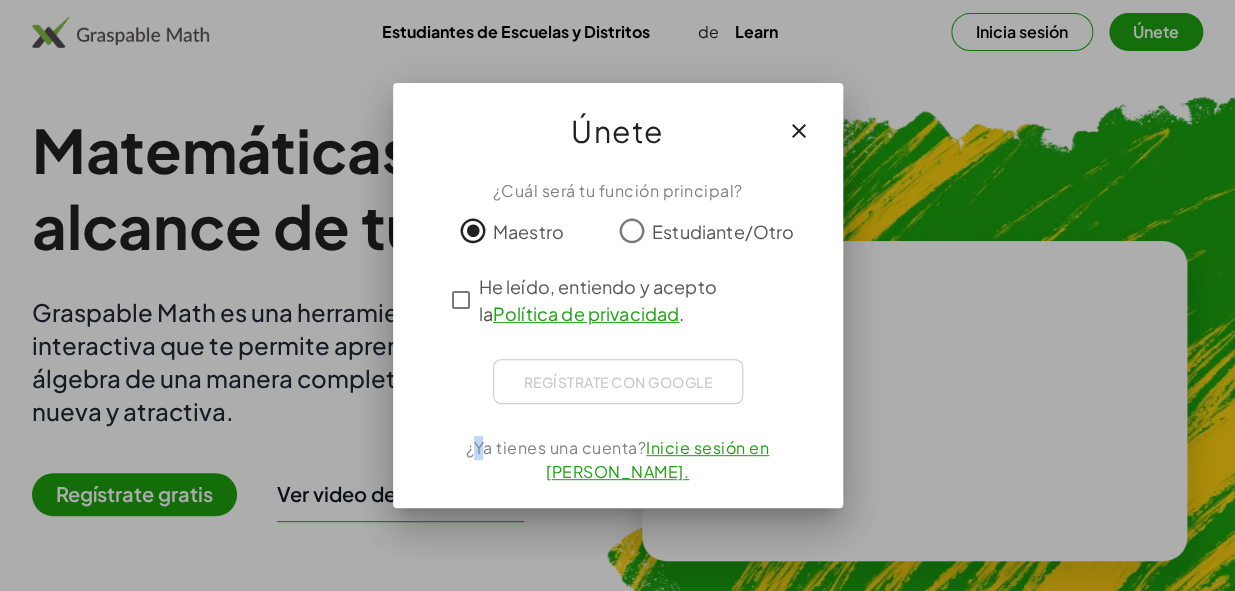 click on "¿Cuál será tu función principal? Maestro Estudiante/Otro He leído, entiendo y acepto la   Política de privacidad . Regístrate con Google  Iniciar sesión con Google Iniciar sesión con Google. Se abre en una [PERSON_NAME] nueva.  ¿Ya tienes una cuenta?  Inicie sesión en [PERSON_NAME]." 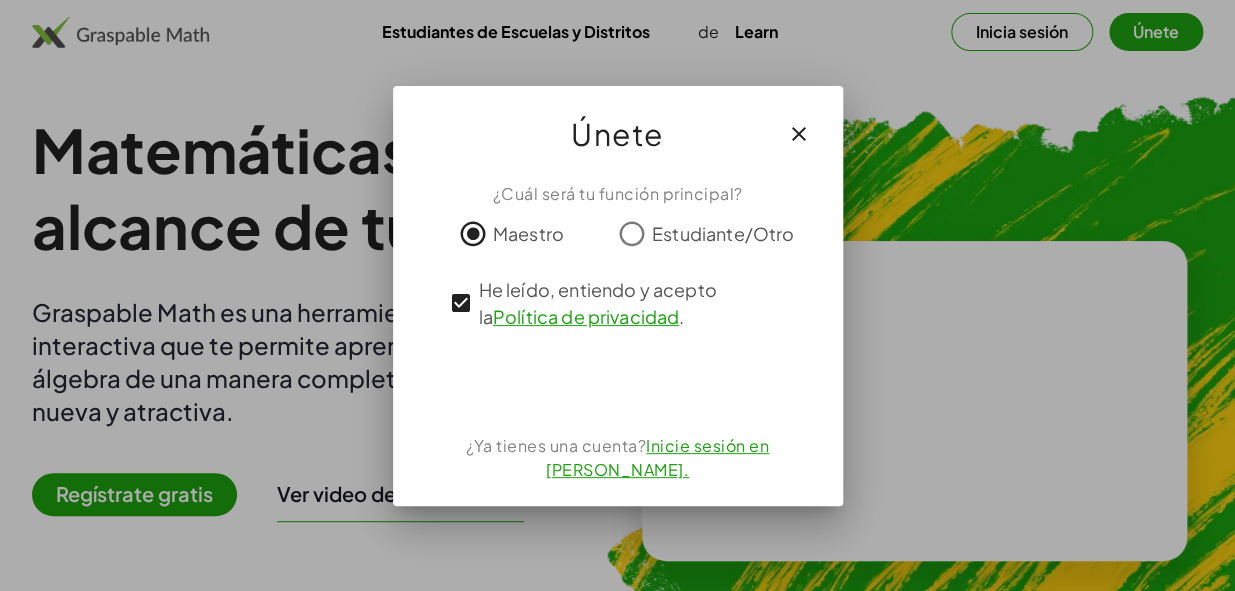 click at bounding box center [617, 295] 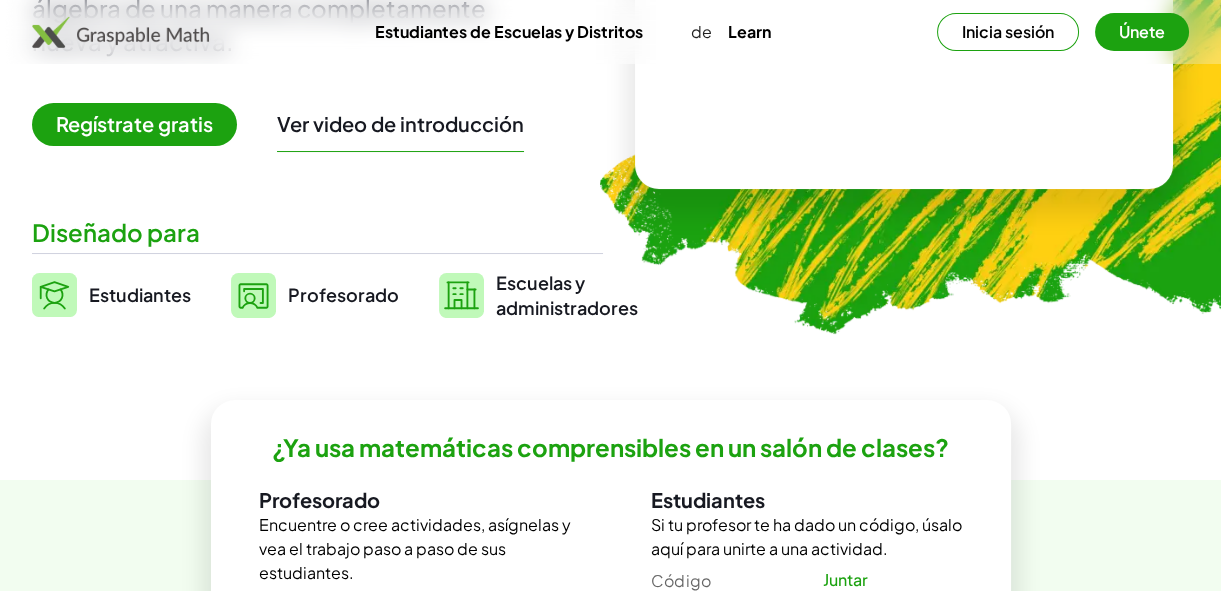 scroll, scrollTop: 377, scrollLeft: 0, axis: vertical 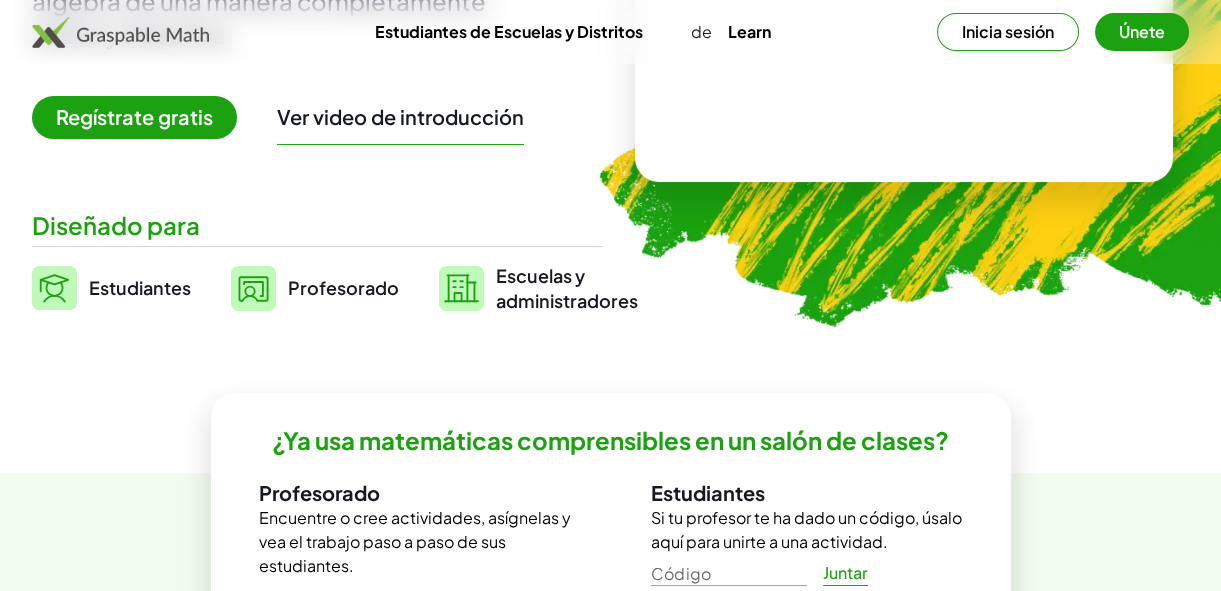 click 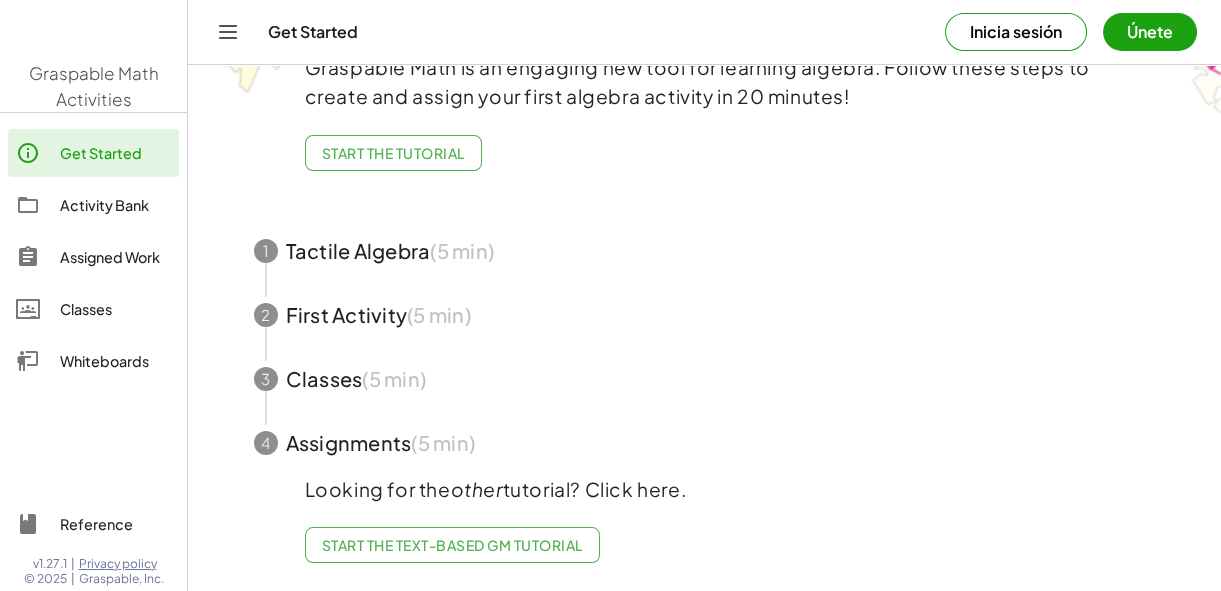 scroll, scrollTop: 0, scrollLeft: 0, axis: both 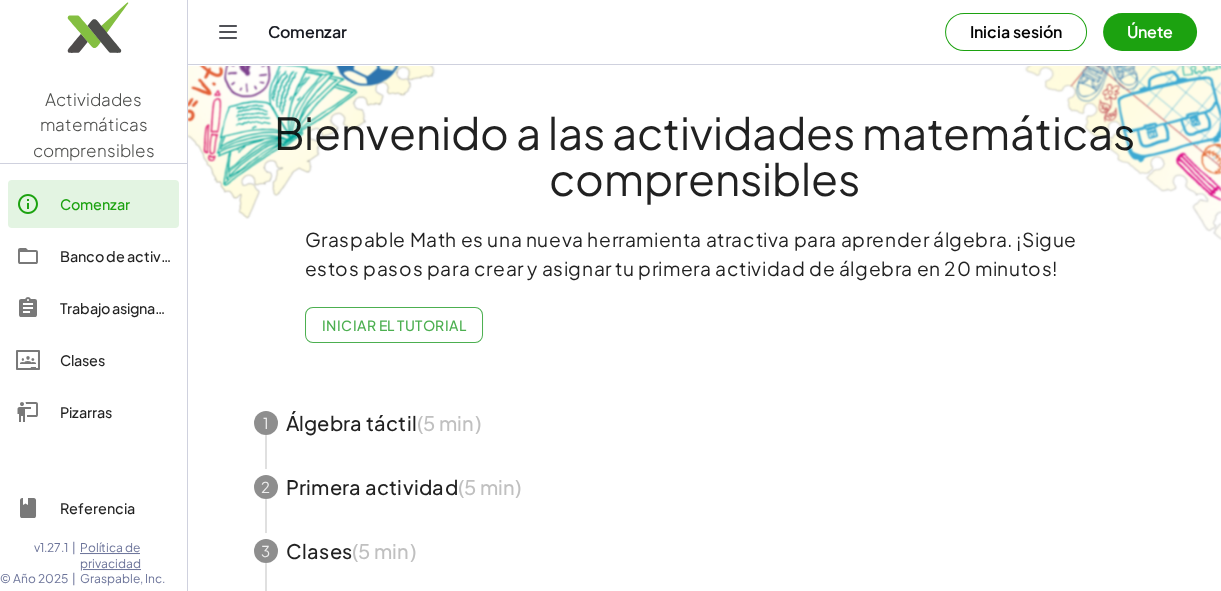 click at bounding box center [705, 423] 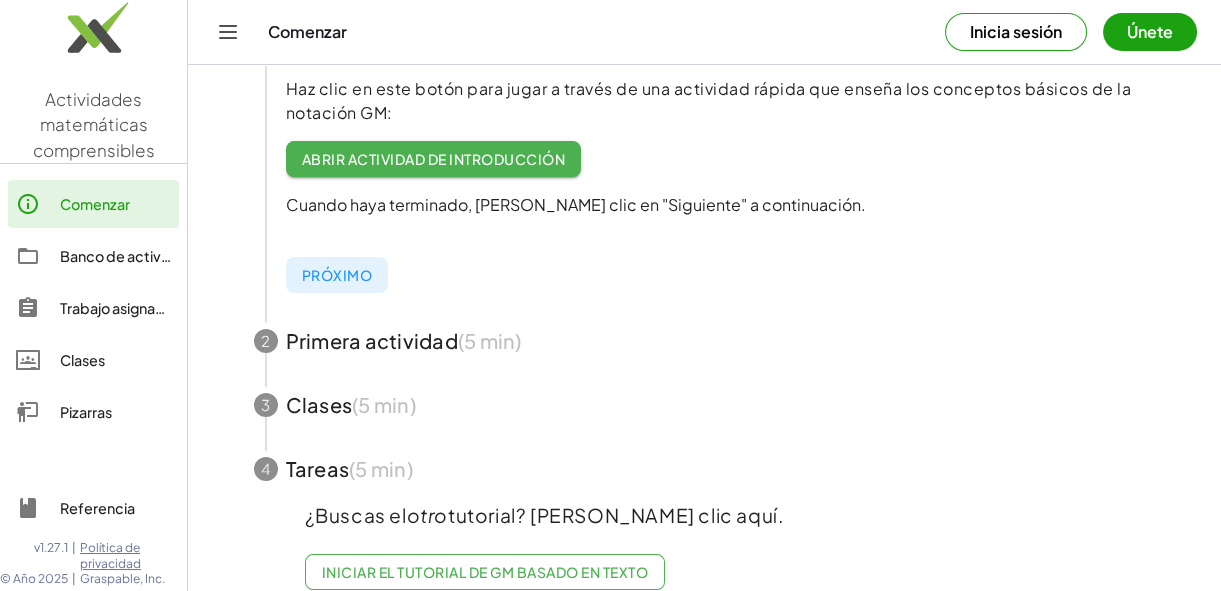 scroll, scrollTop: 500, scrollLeft: 0, axis: vertical 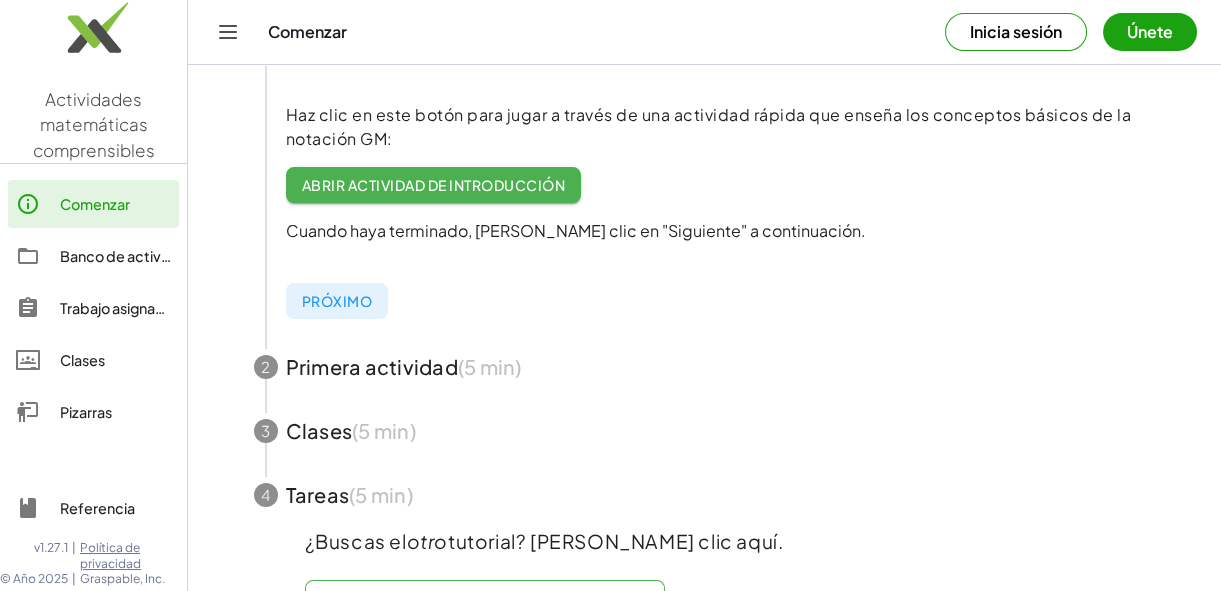 click on "Comenzar" 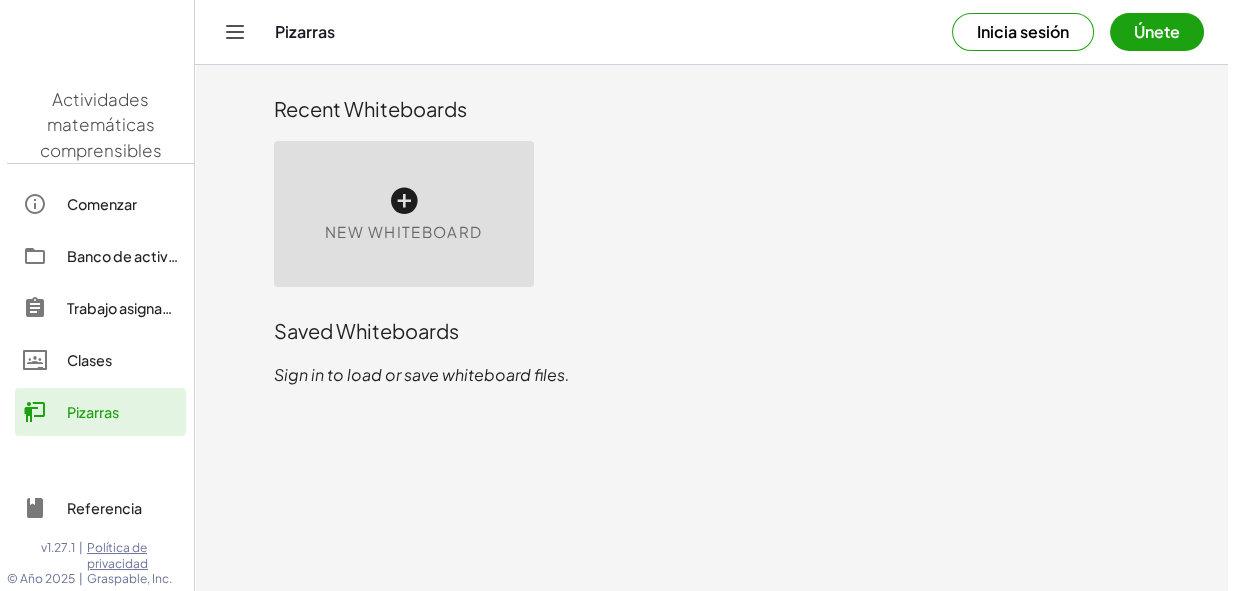 scroll, scrollTop: 0, scrollLeft: 0, axis: both 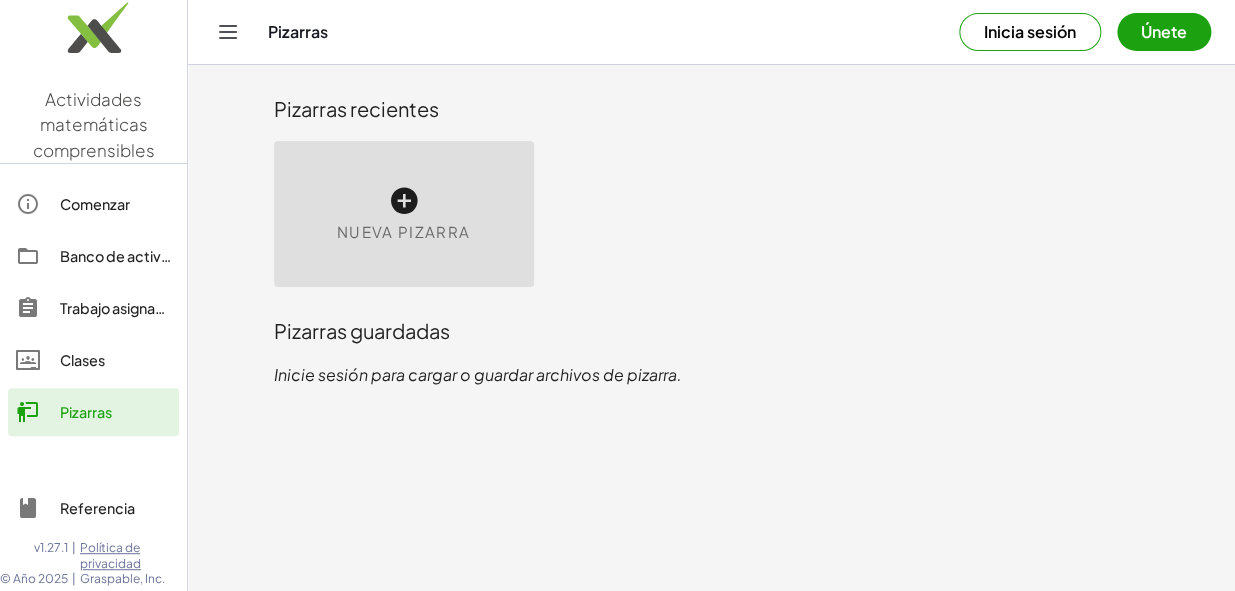 click at bounding box center [404, 201] 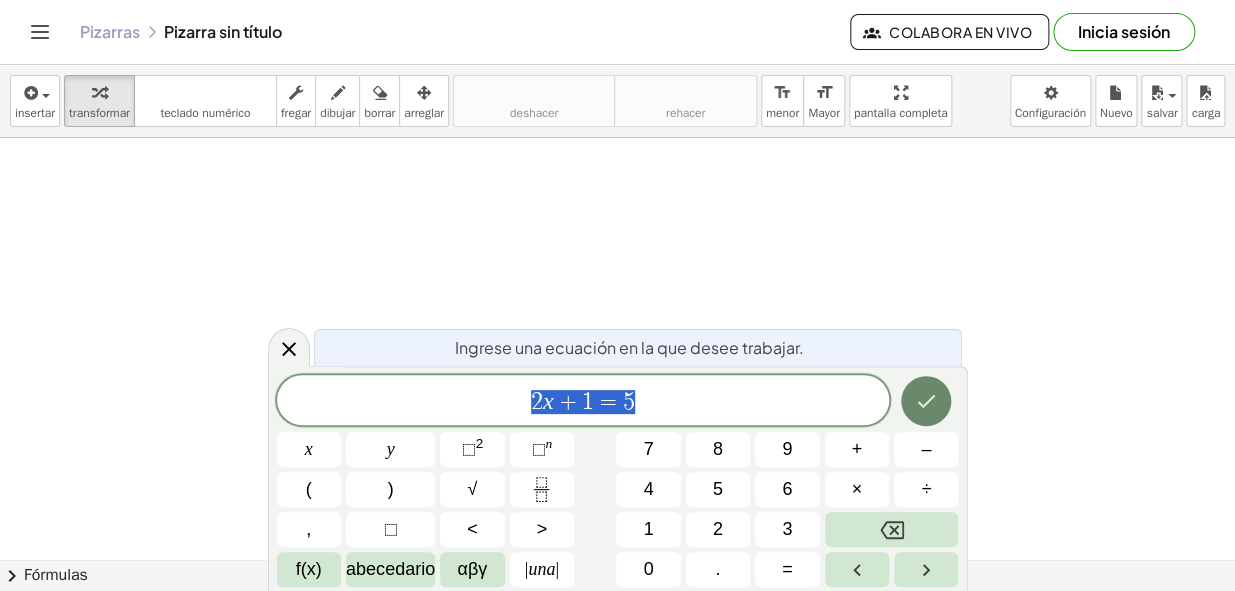 click 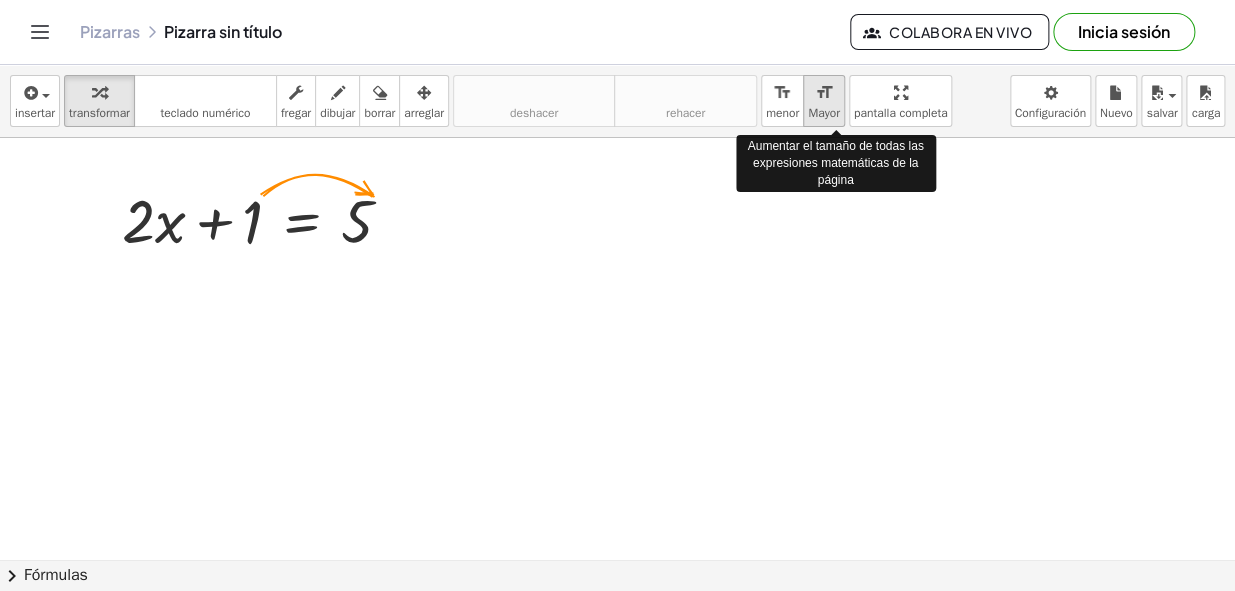 click on "Mayor" at bounding box center [824, 113] 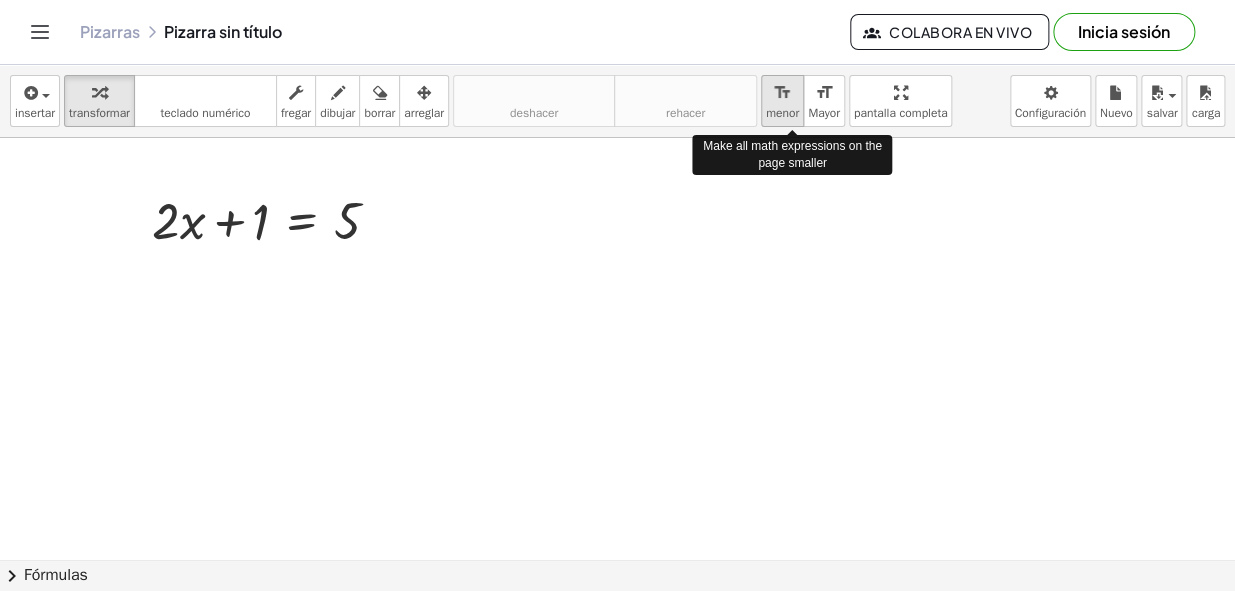 click on "format_size" at bounding box center (782, 93) 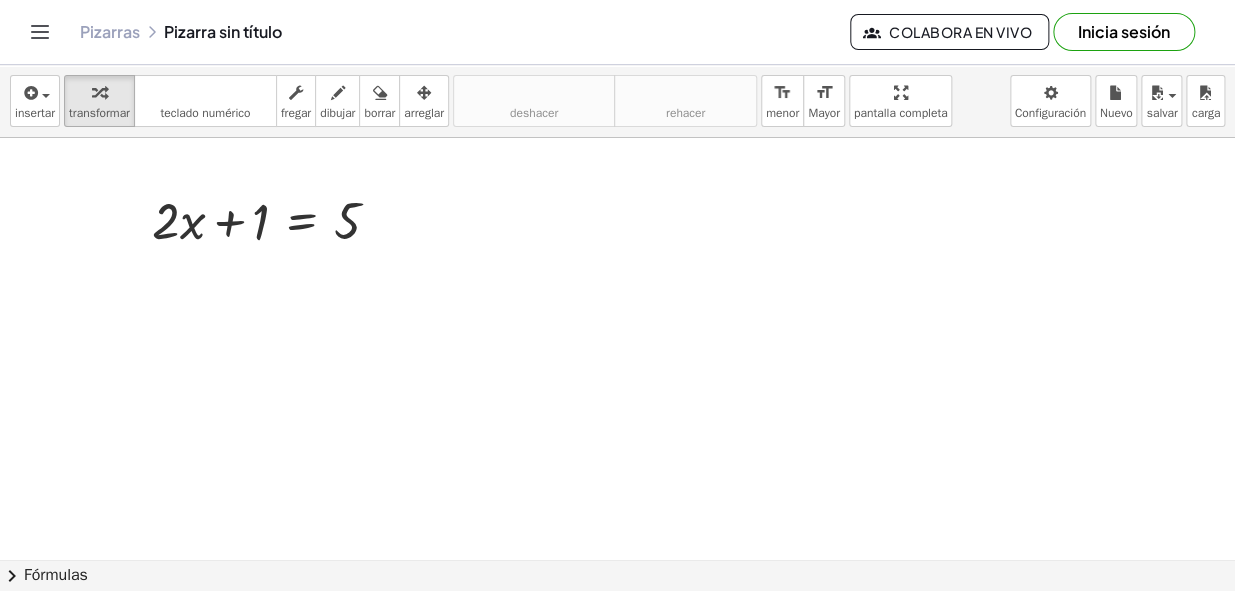click 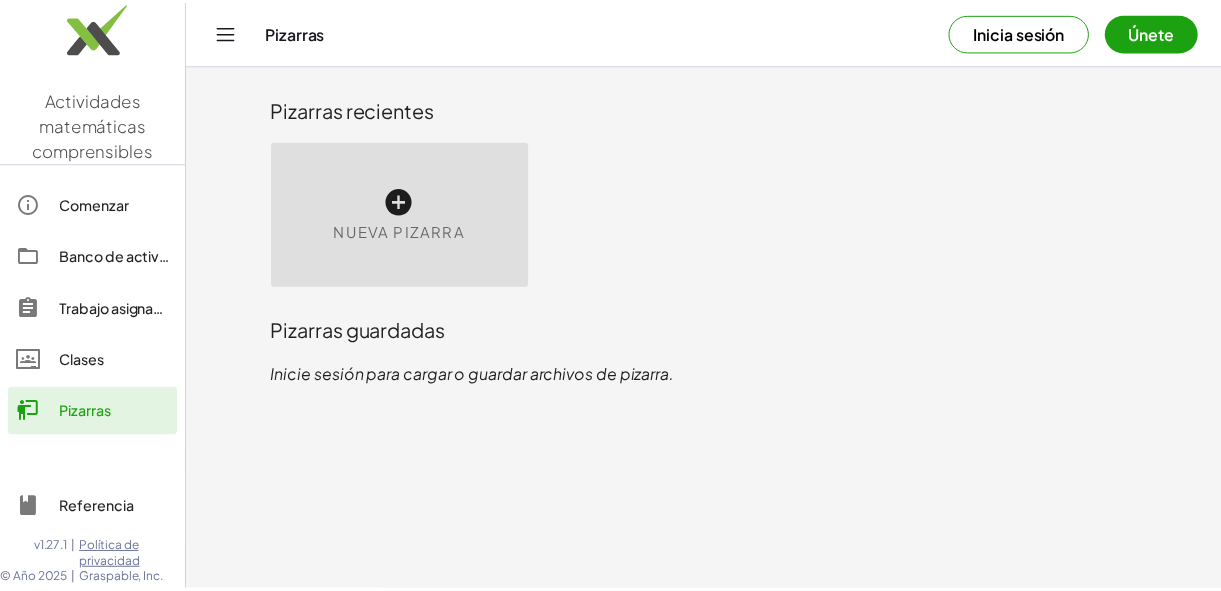 scroll, scrollTop: 63, scrollLeft: 0, axis: vertical 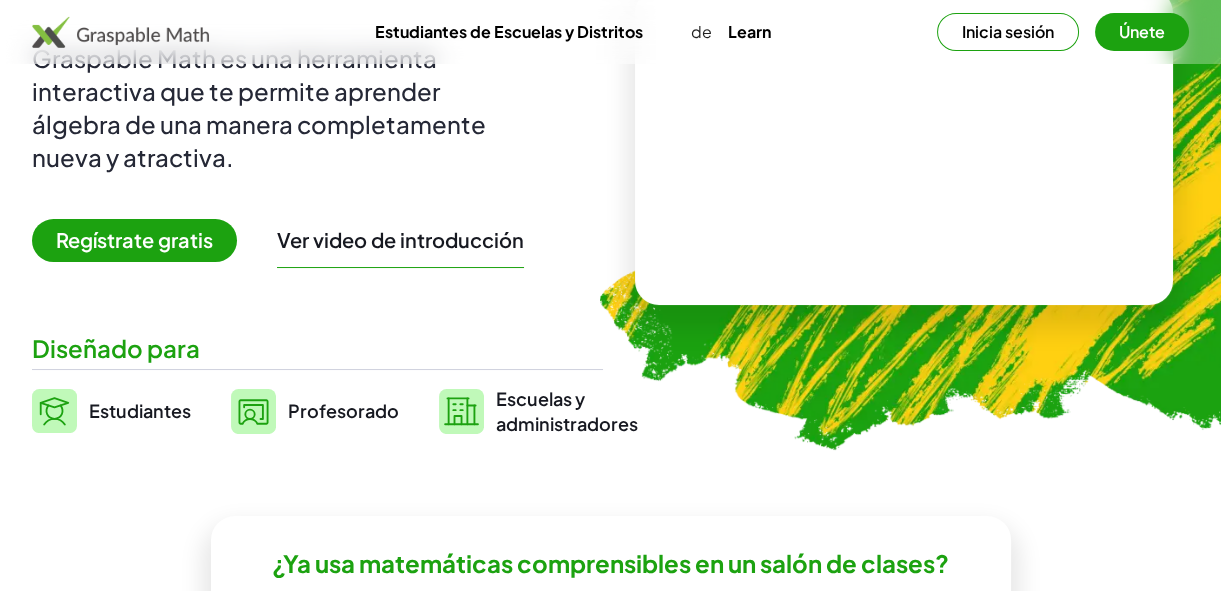 click 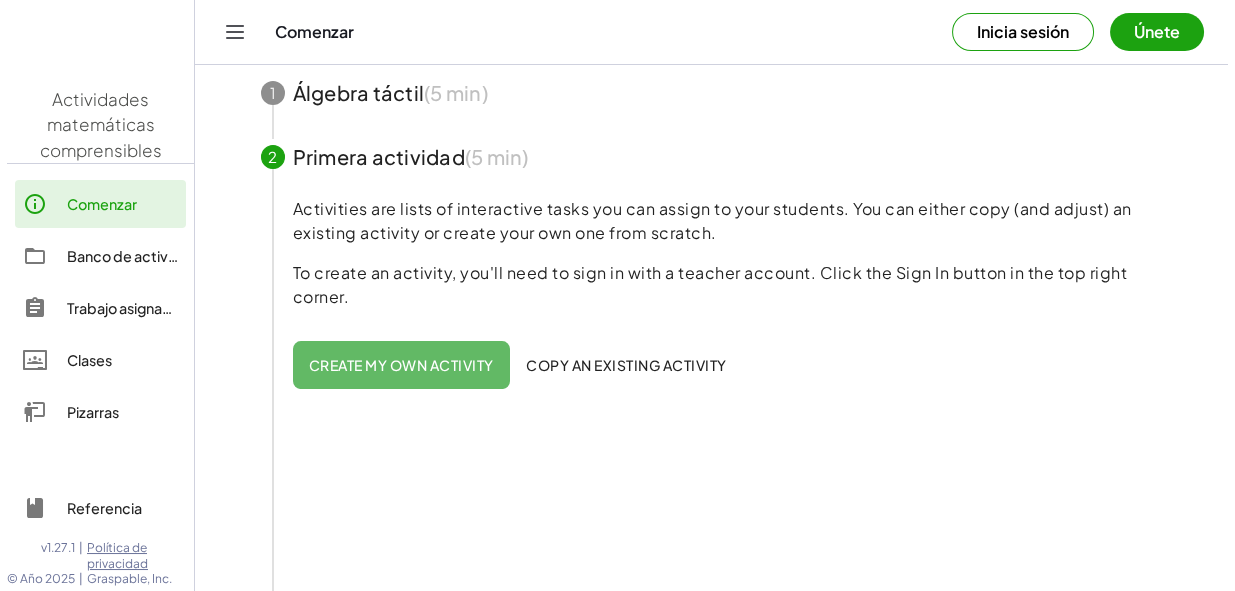 scroll, scrollTop: 0, scrollLeft: 0, axis: both 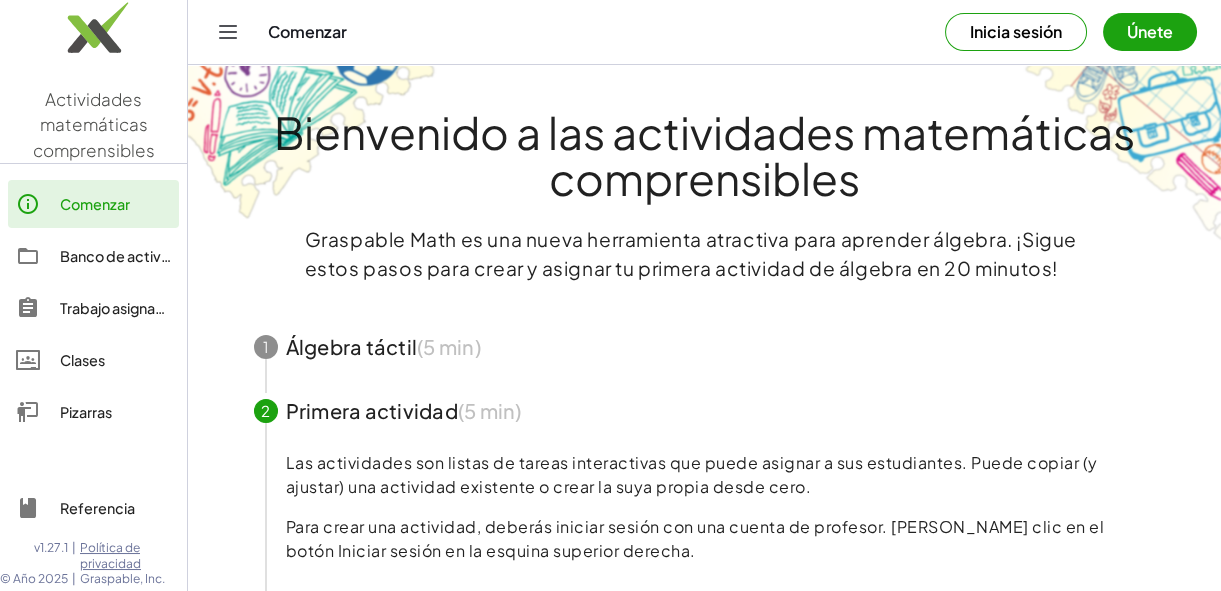 click on "Pizarras" 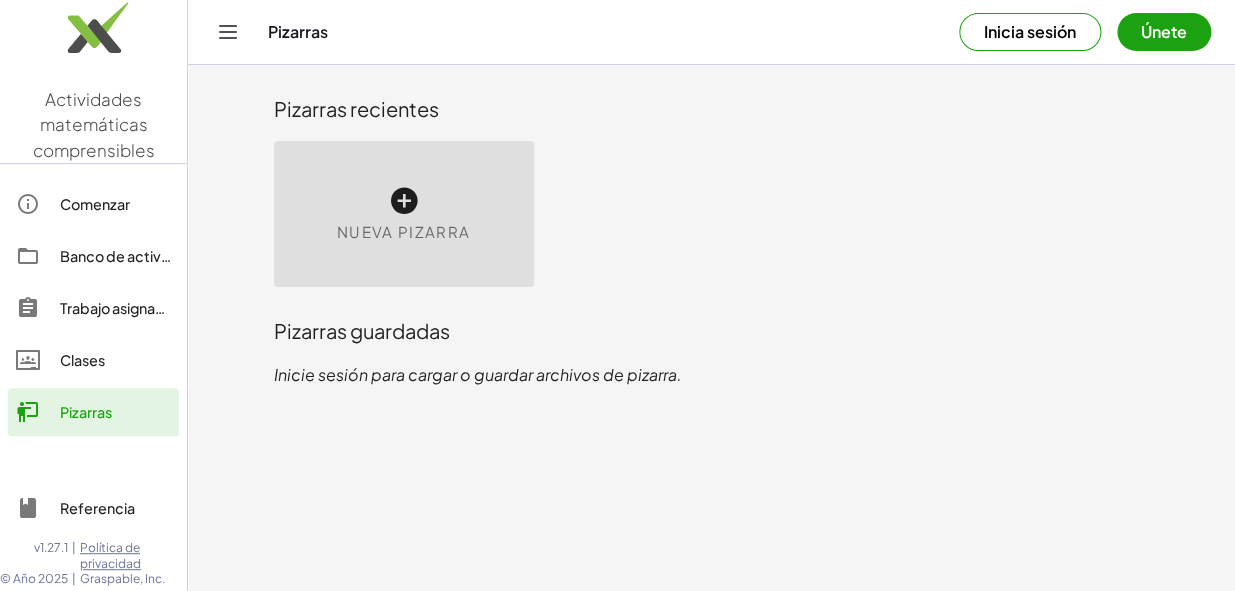 click at bounding box center [404, 201] 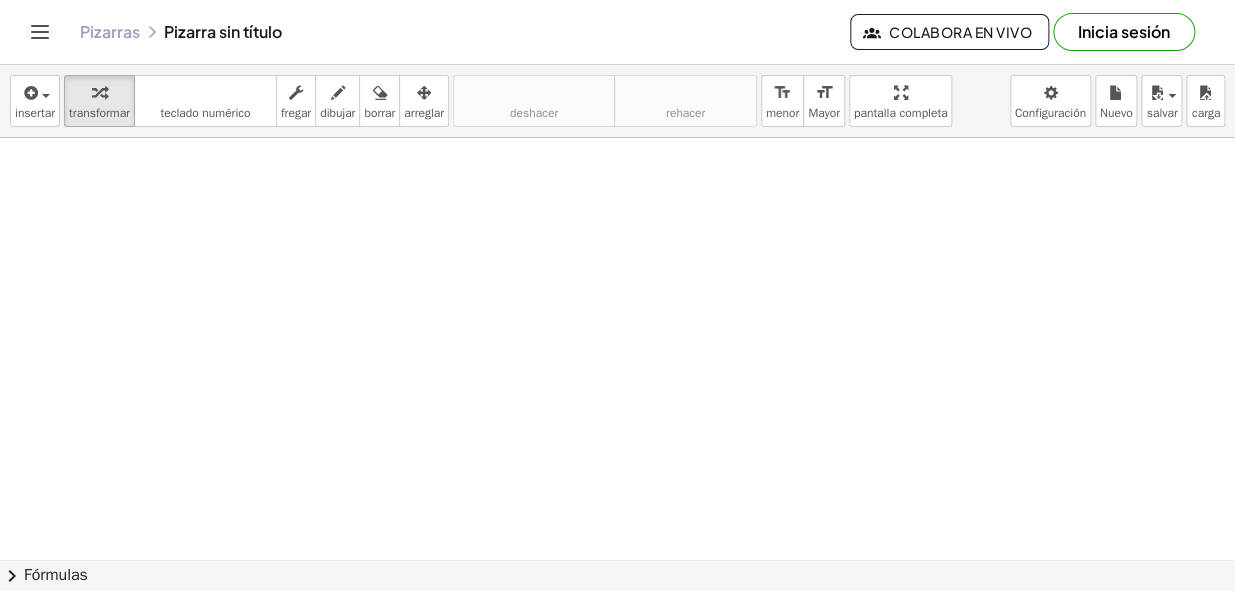 click 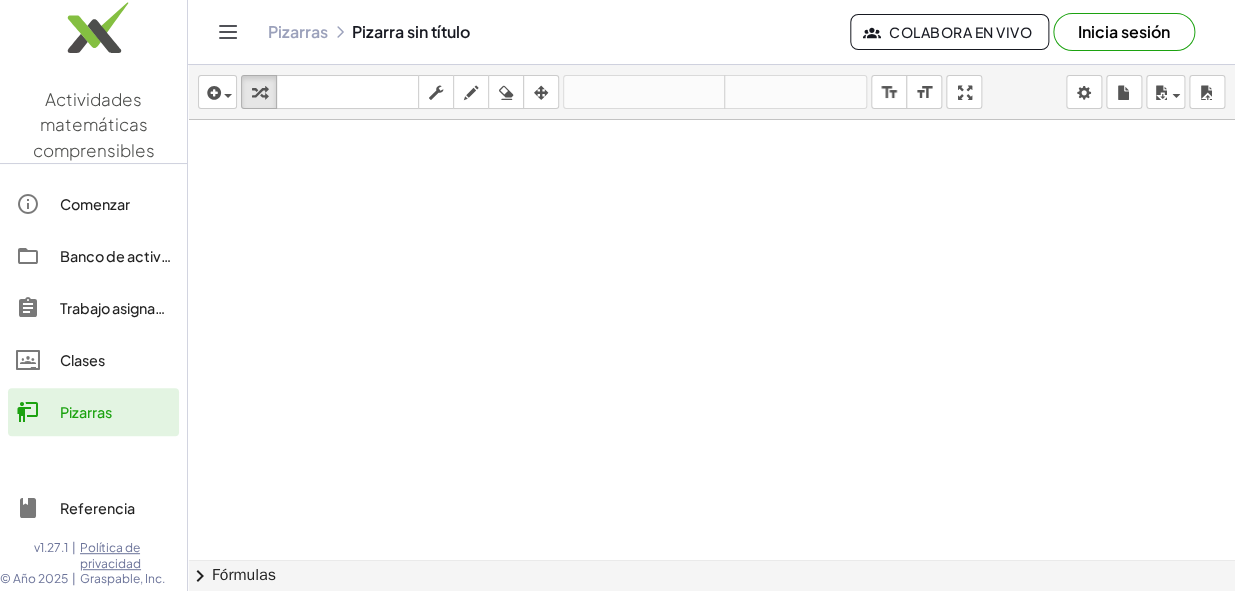 click on "Pizarras" 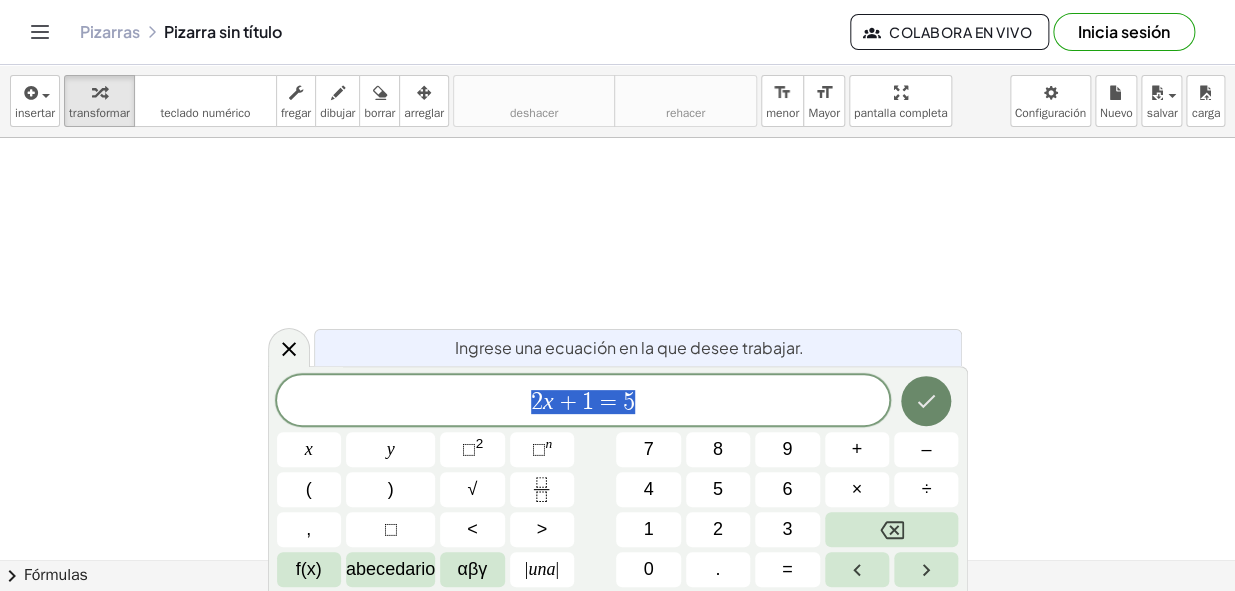 click 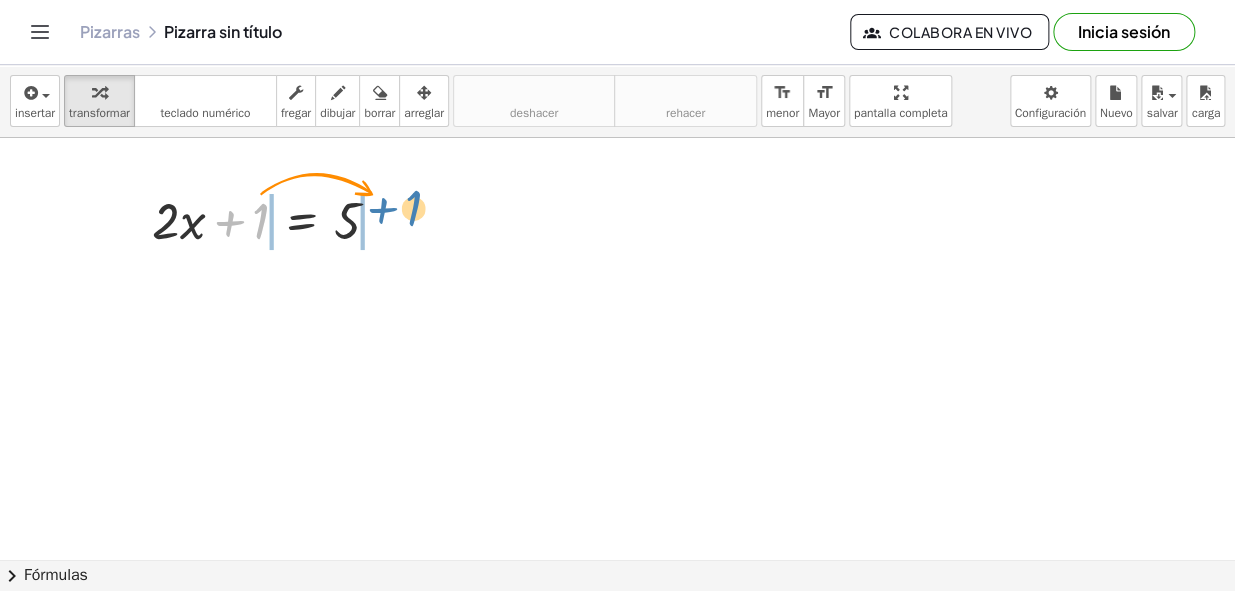 drag, startPoint x: 260, startPoint y: 219, endPoint x: 413, endPoint y: 206, distance: 153.5513 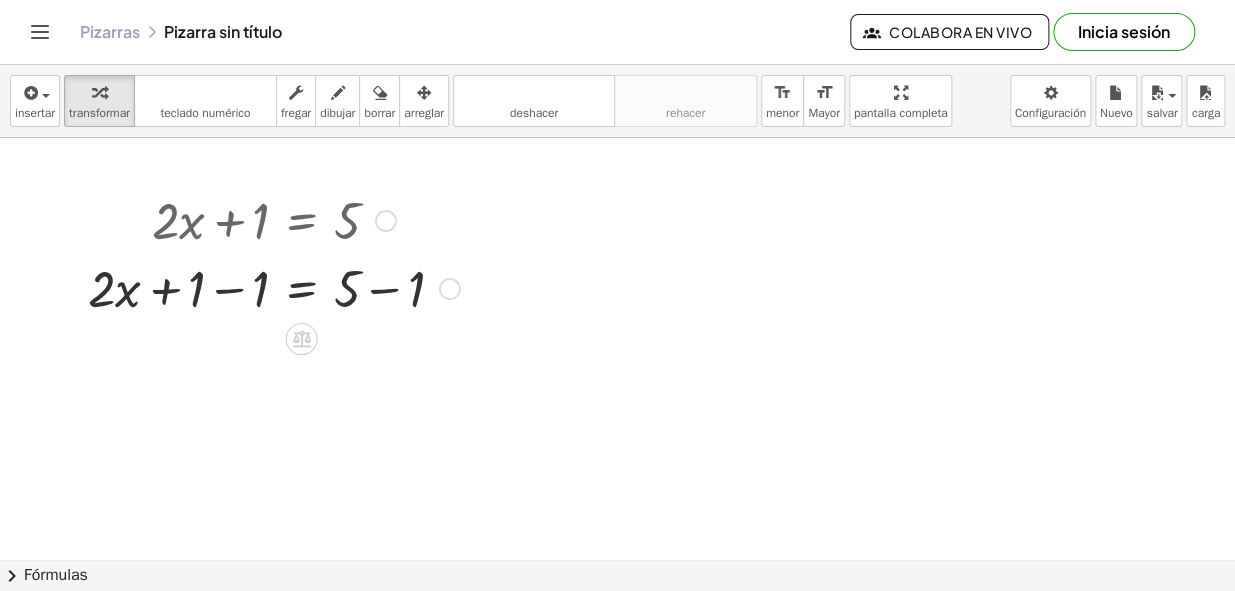 click at bounding box center [274, 287] 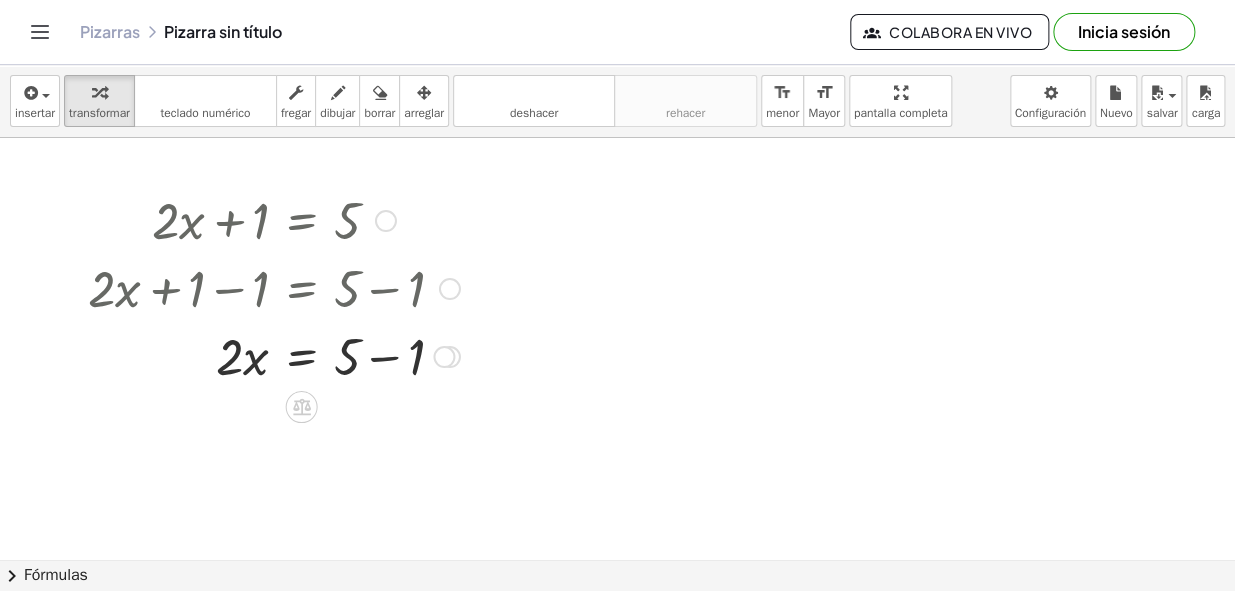 click at bounding box center (274, 287) 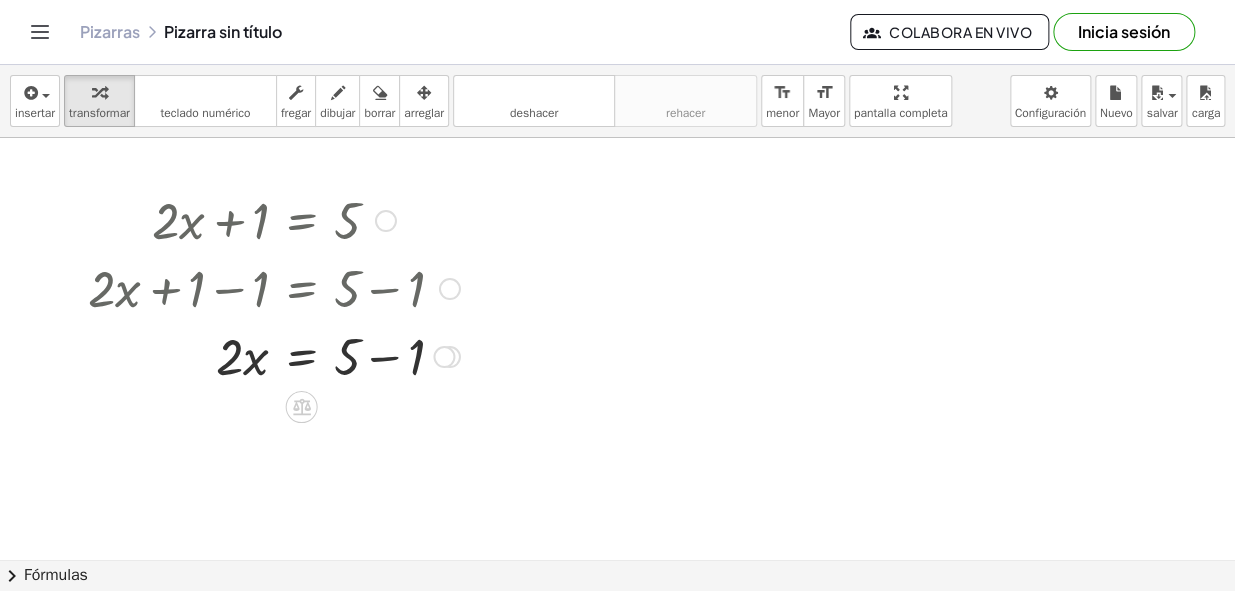 drag, startPoint x: 388, startPoint y: 290, endPoint x: 381, endPoint y: 357, distance: 67.36468 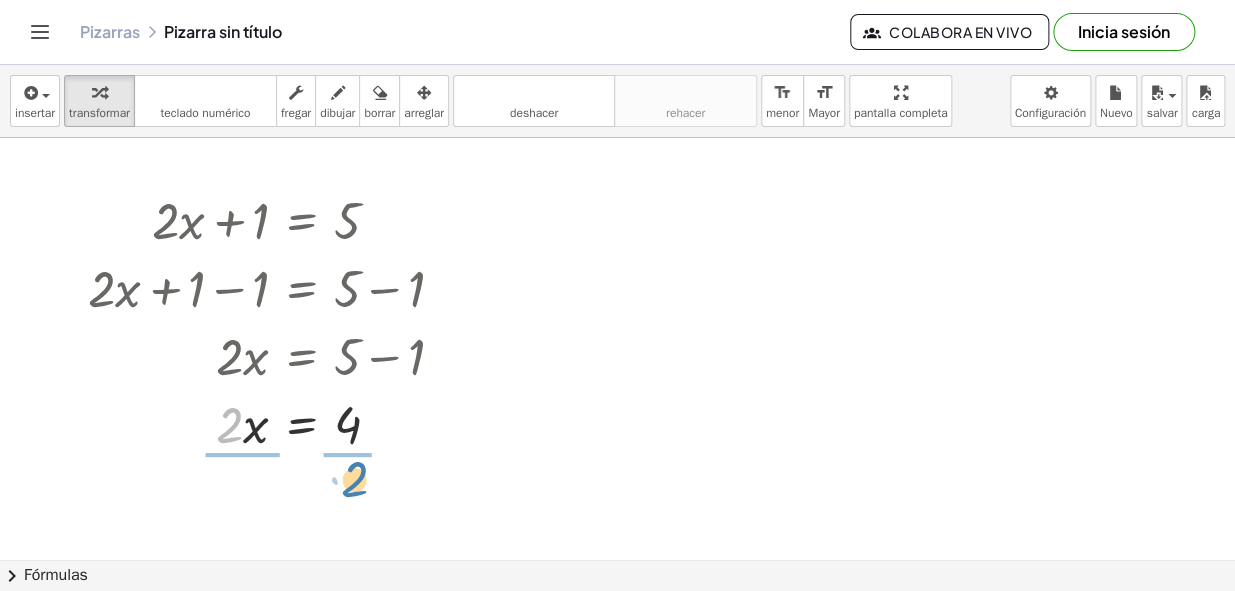 drag, startPoint x: 227, startPoint y: 422, endPoint x: 352, endPoint y: 476, distance: 136.16534 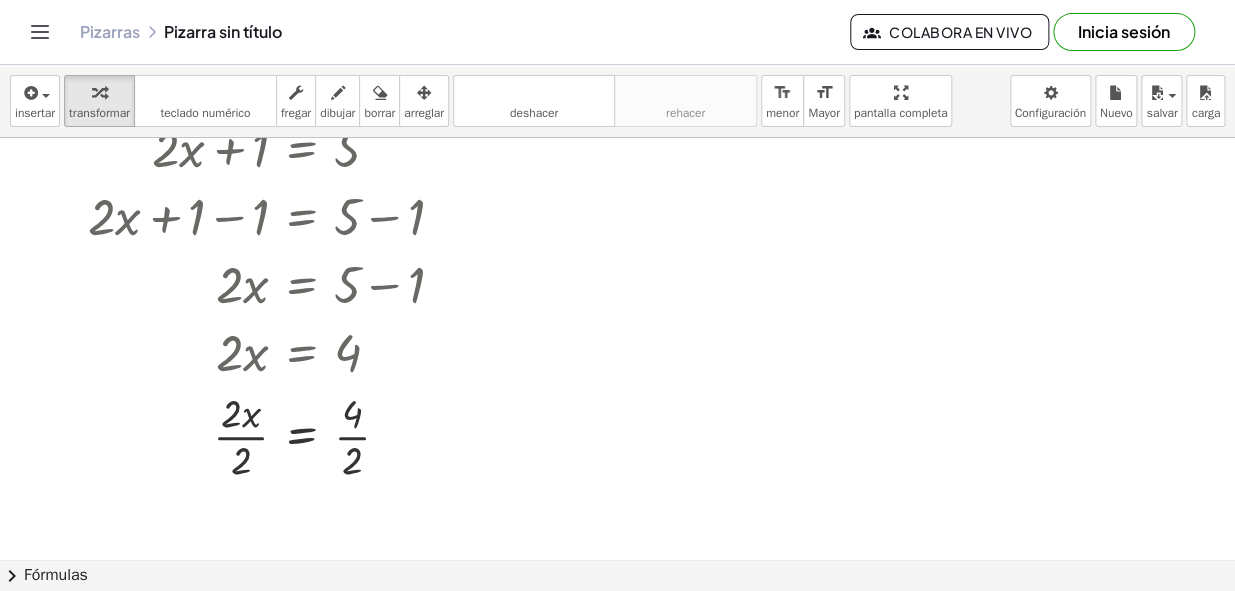 scroll, scrollTop: 109, scrollLeft: 0, axis: vertical 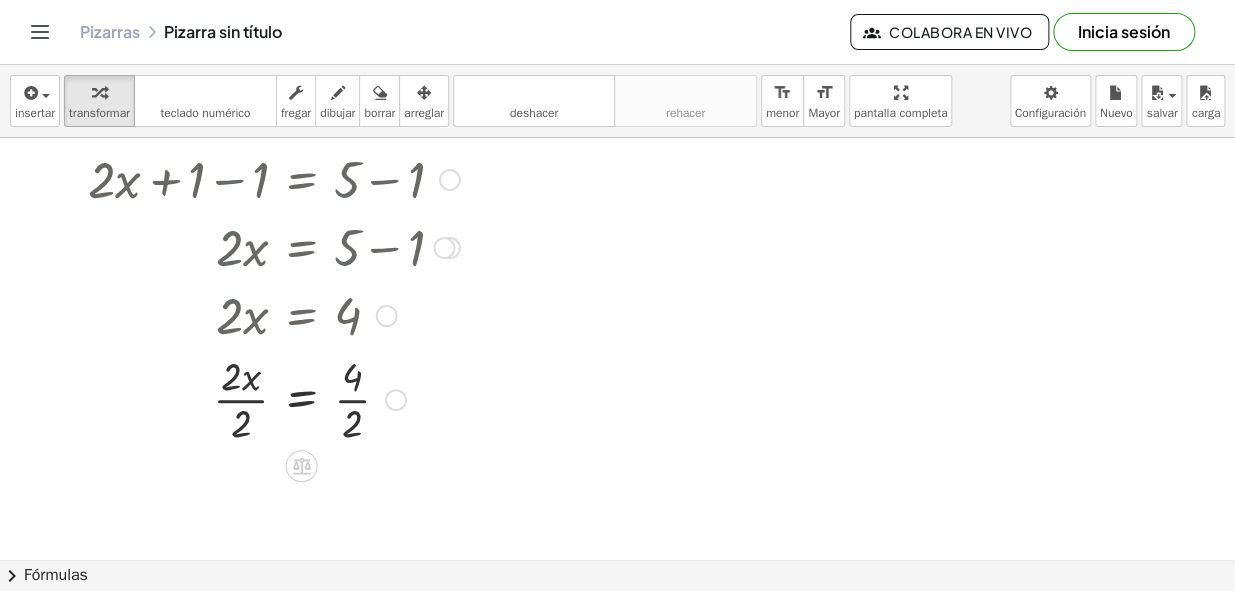 click at bounding box center [274, 398] 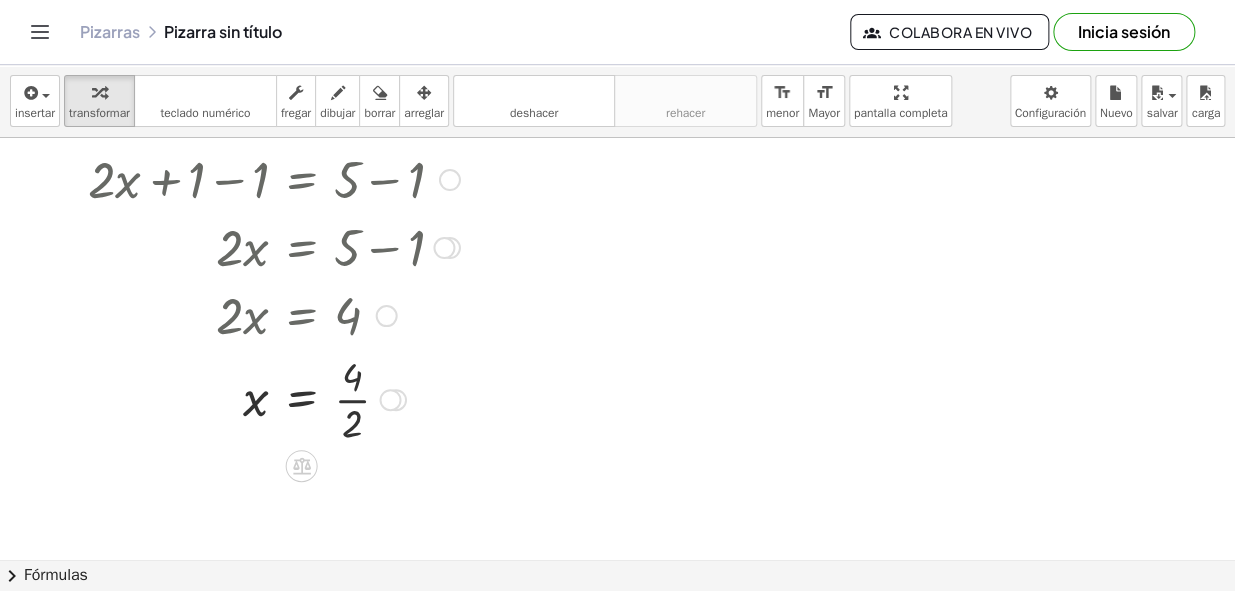 click at bounding box center (274, 398) 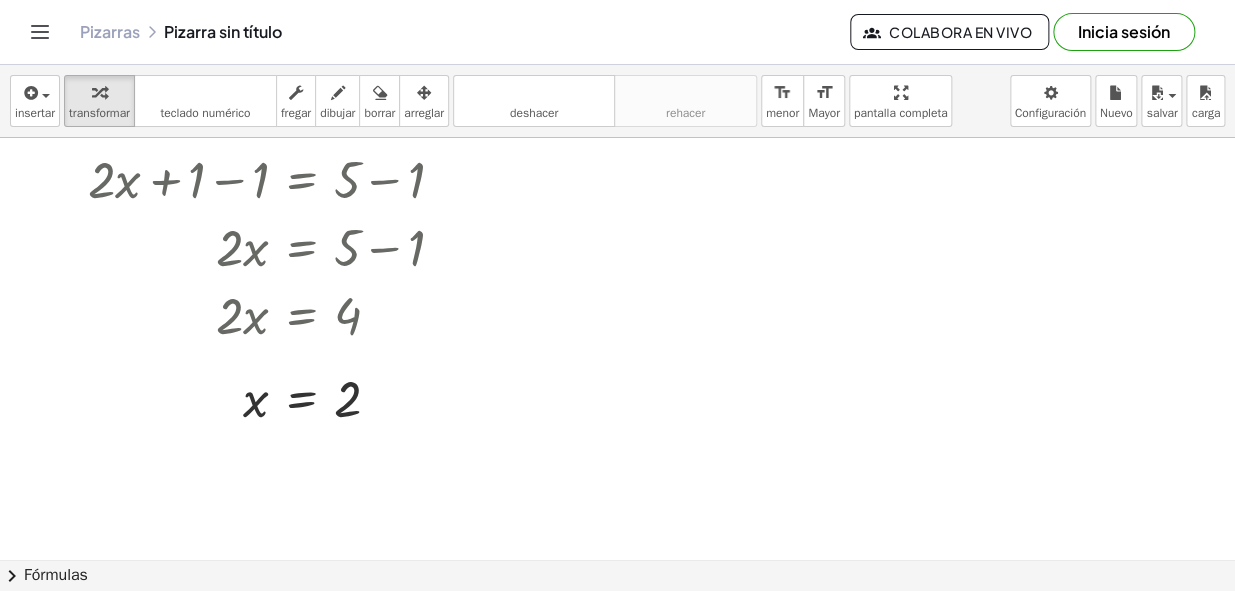 click on "Fórmulas" at bounding box center (56, 575) 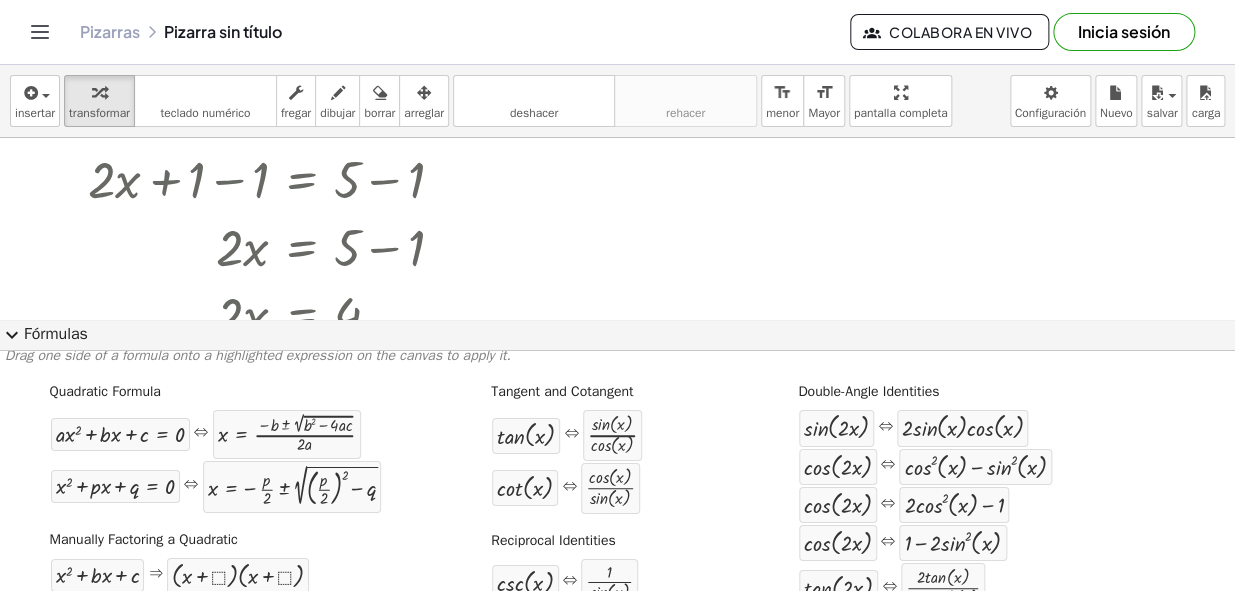 scroll, scrollTop: 0, scrollLeft: 0, axis: both 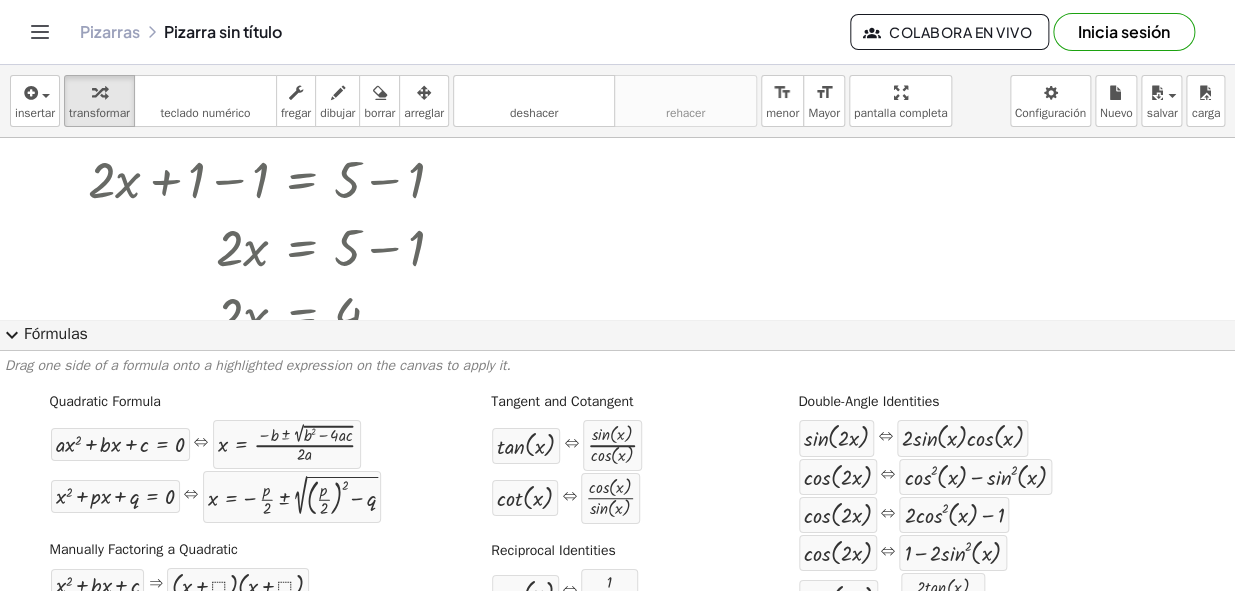 click on "expand_more" at bounding box center (12, 335) 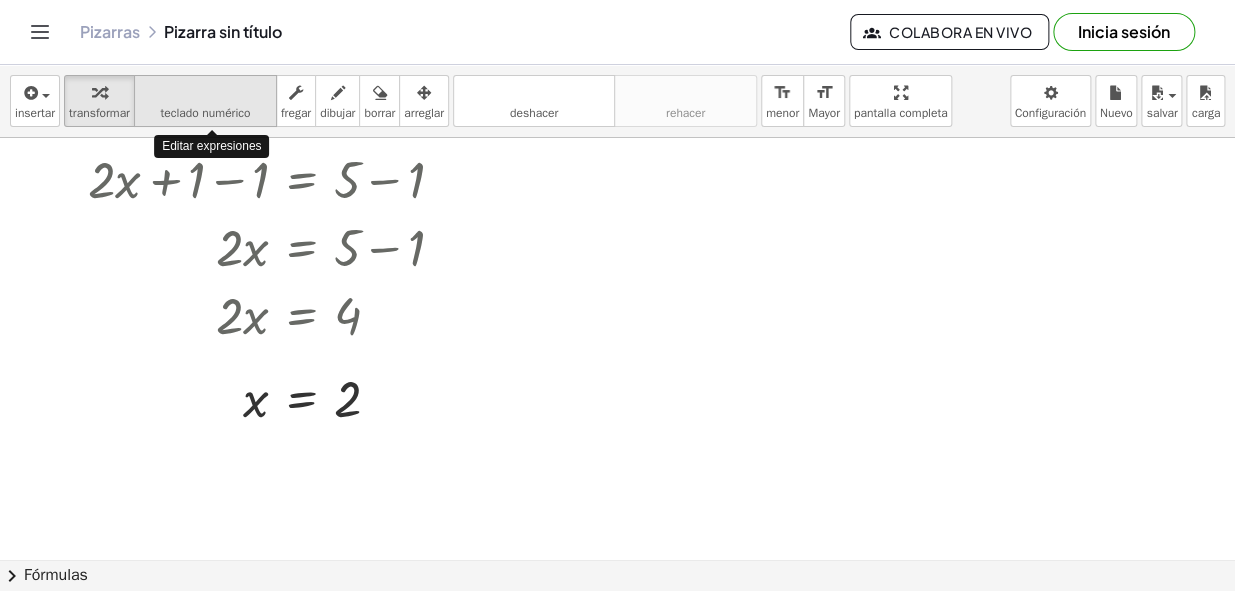 click on "teclado" at bounding box center [205, 93] 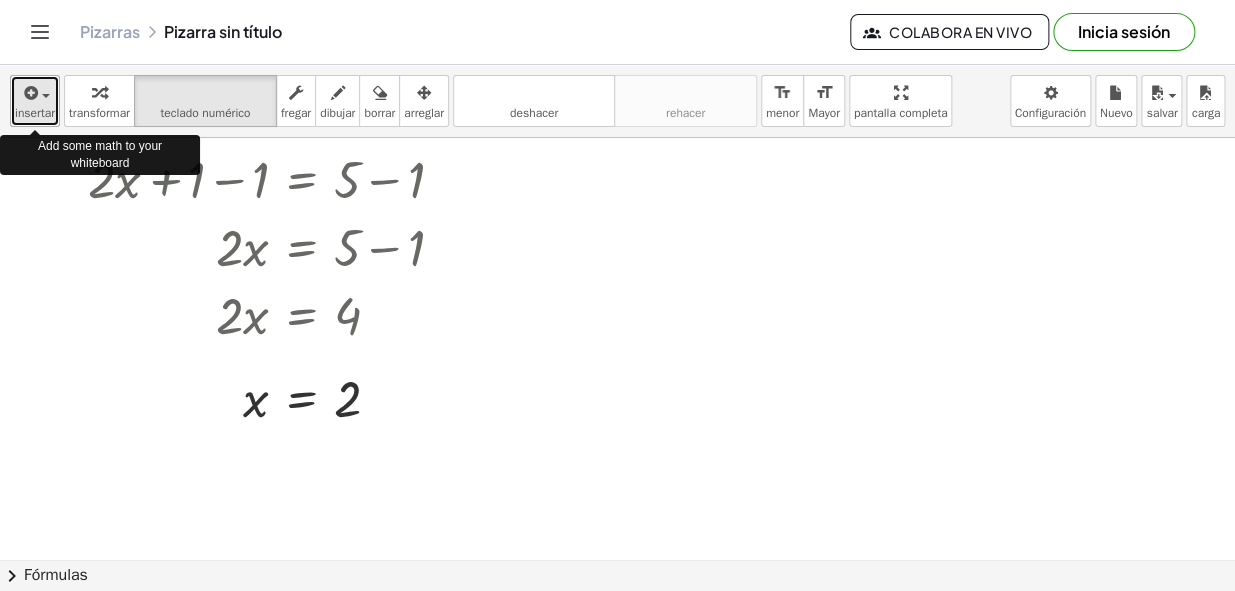 click at bounding box center (35, 92) 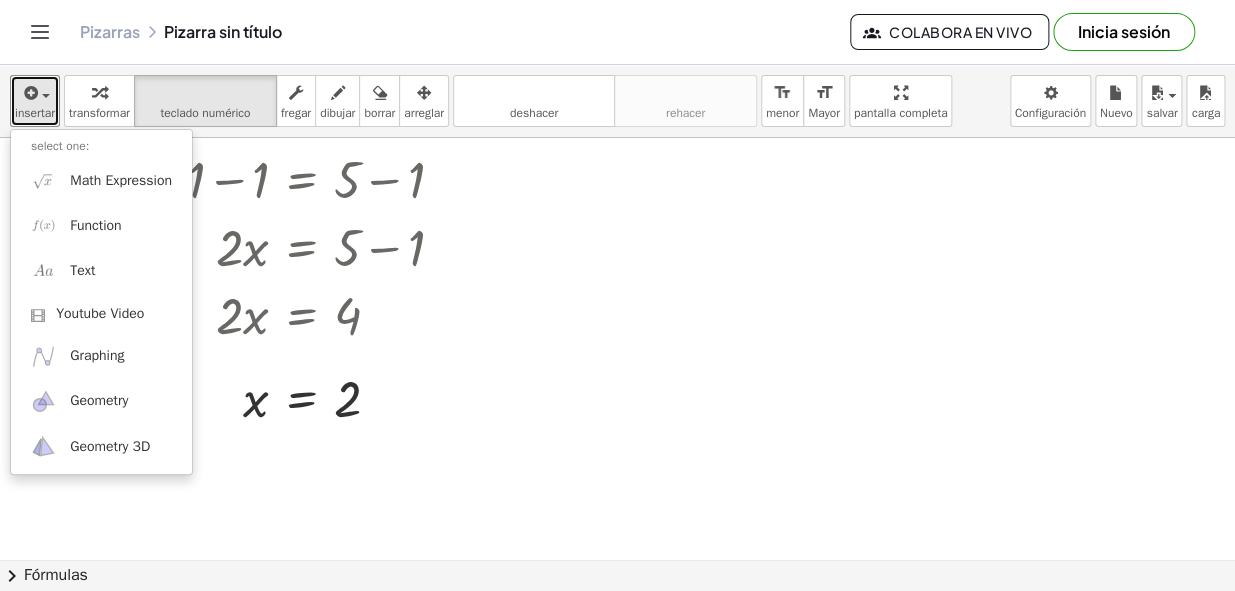click at bounding box center [617, 450] 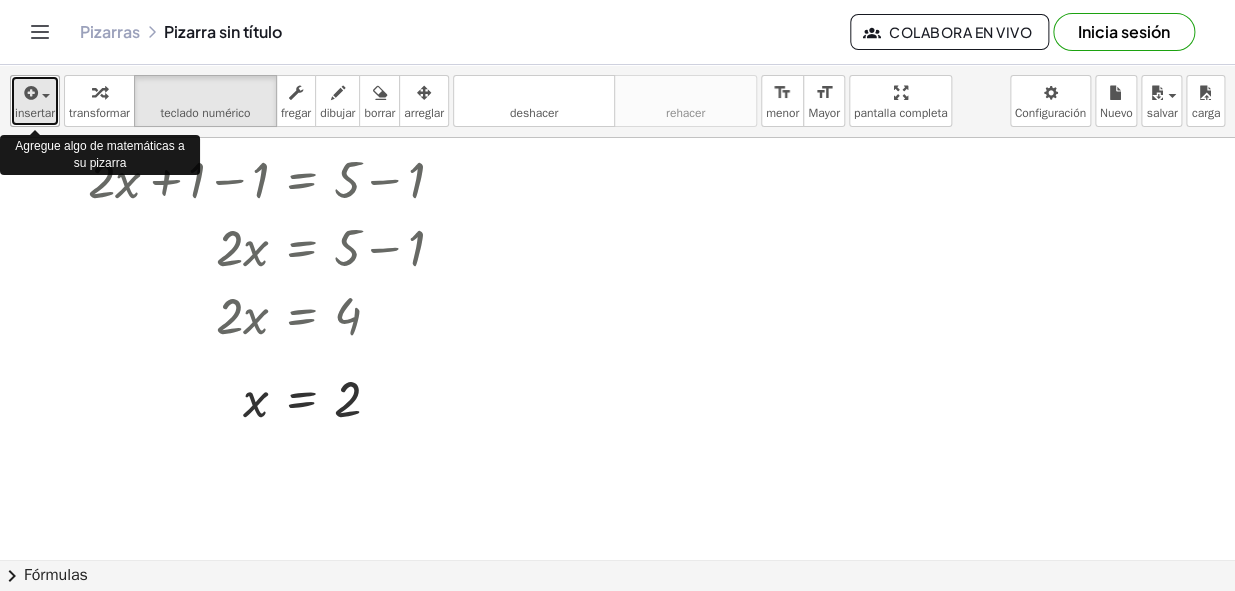 click on "insertar" at bounding box center (35, 113) 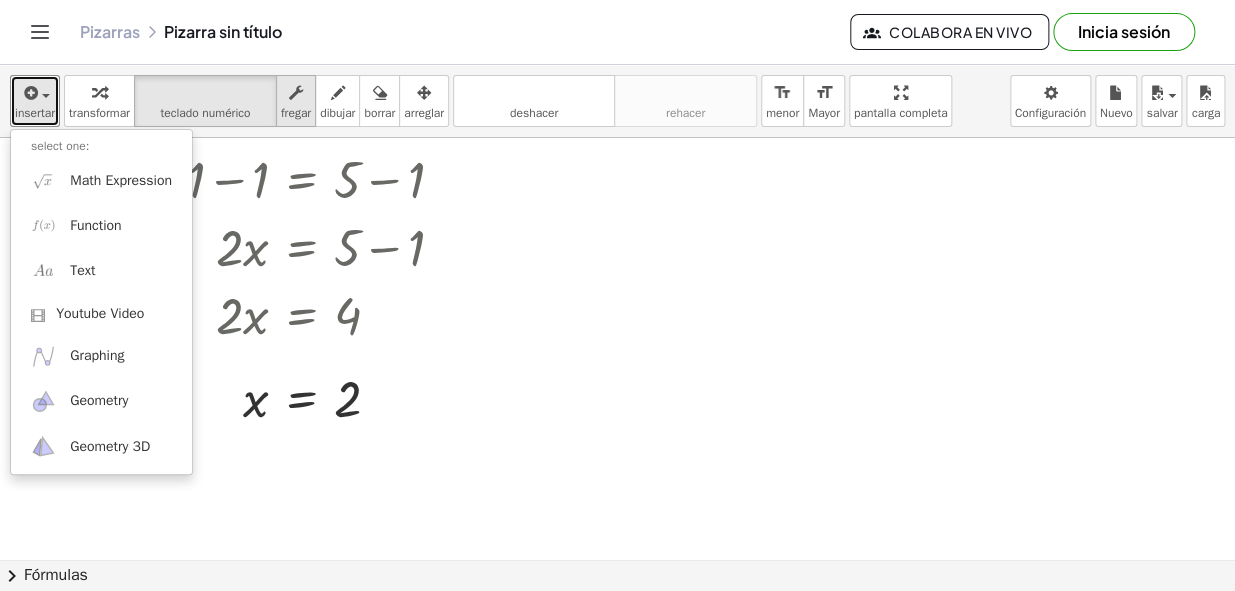 click at bounding box center [296, 92] 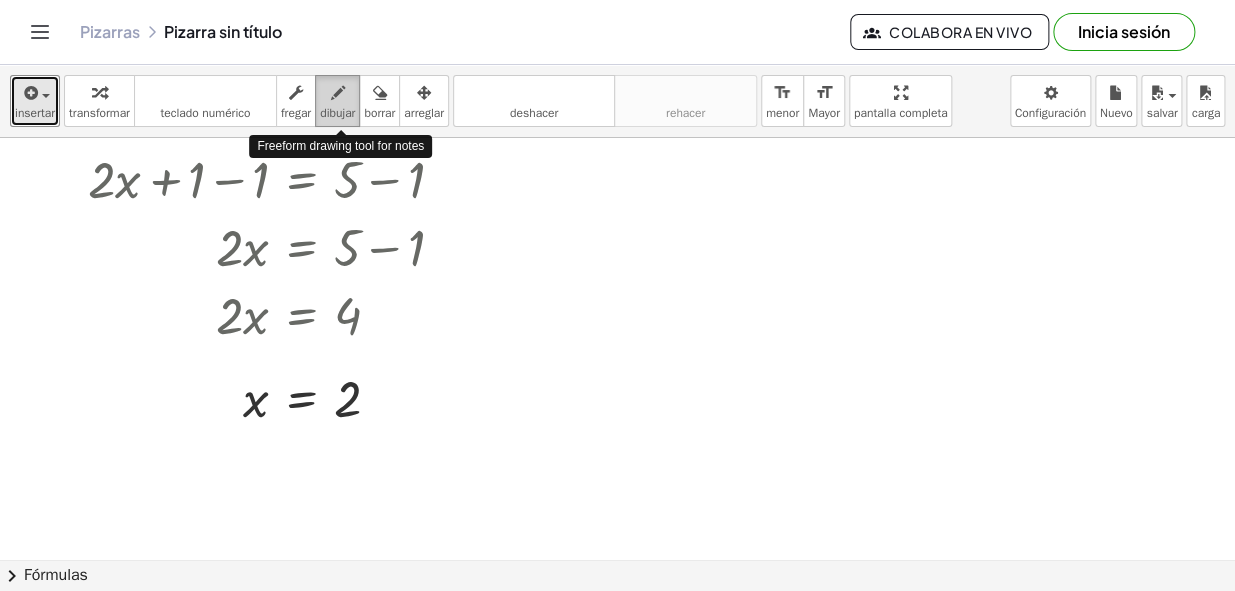 click on "dibujar" at bounding box center (337, 113) 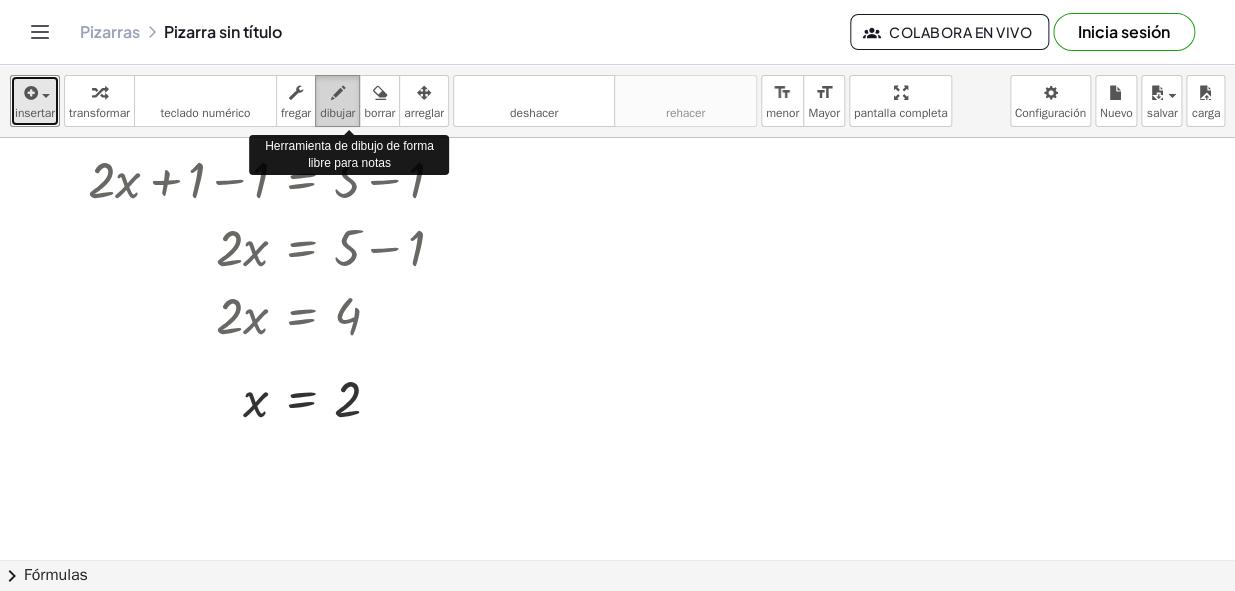 click on "dibujar" at bounding box center (337, 113) 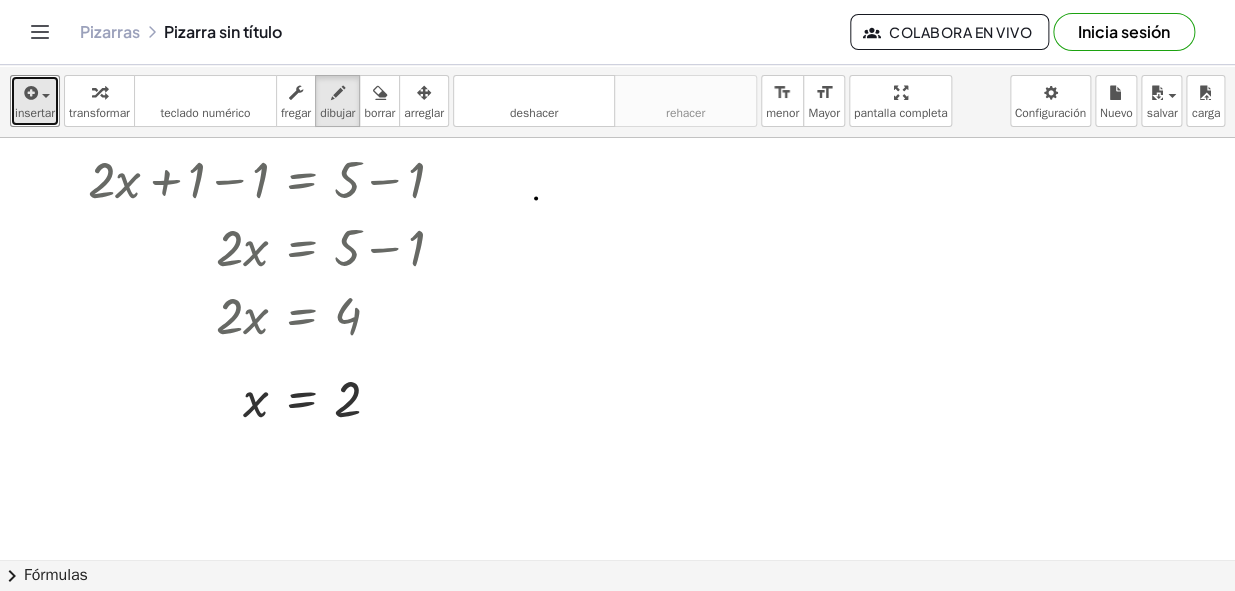 click at bounding box center [617, 450] 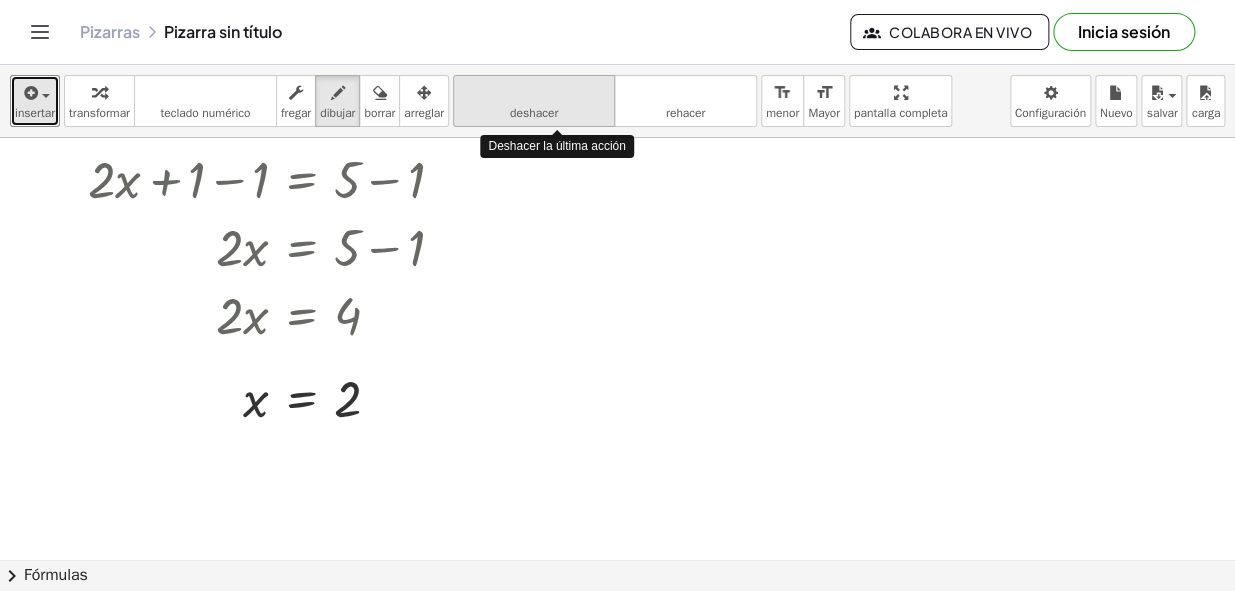 click on "deshacer" at bounding box center (534, 113) 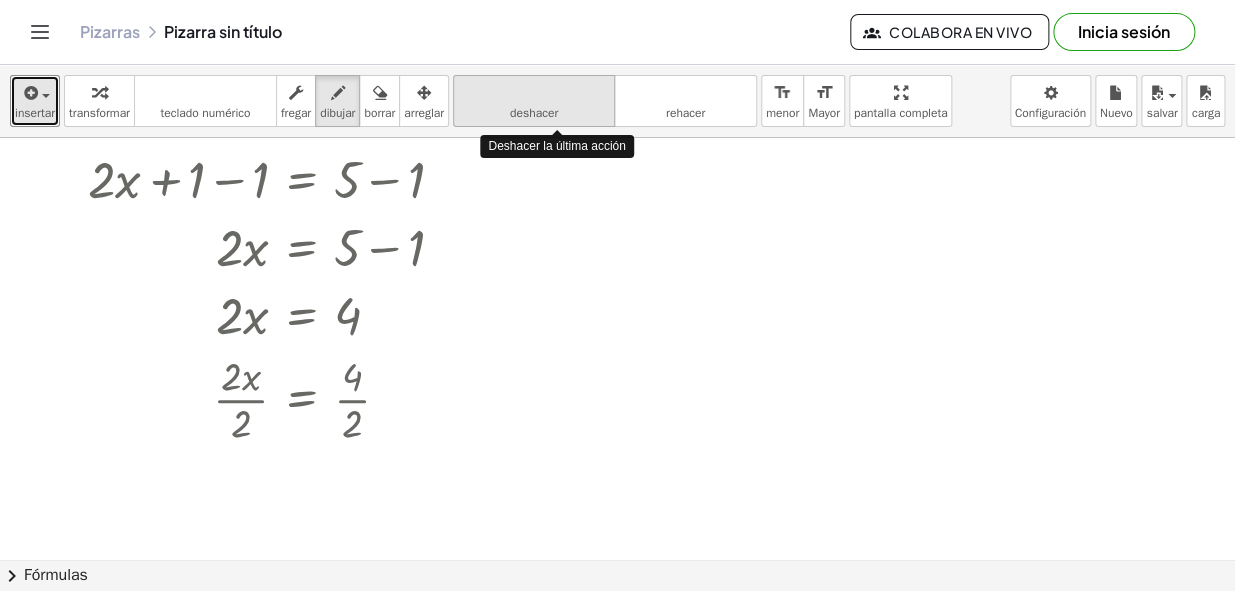 click on "deshacer" at bounding box center [534, 113] 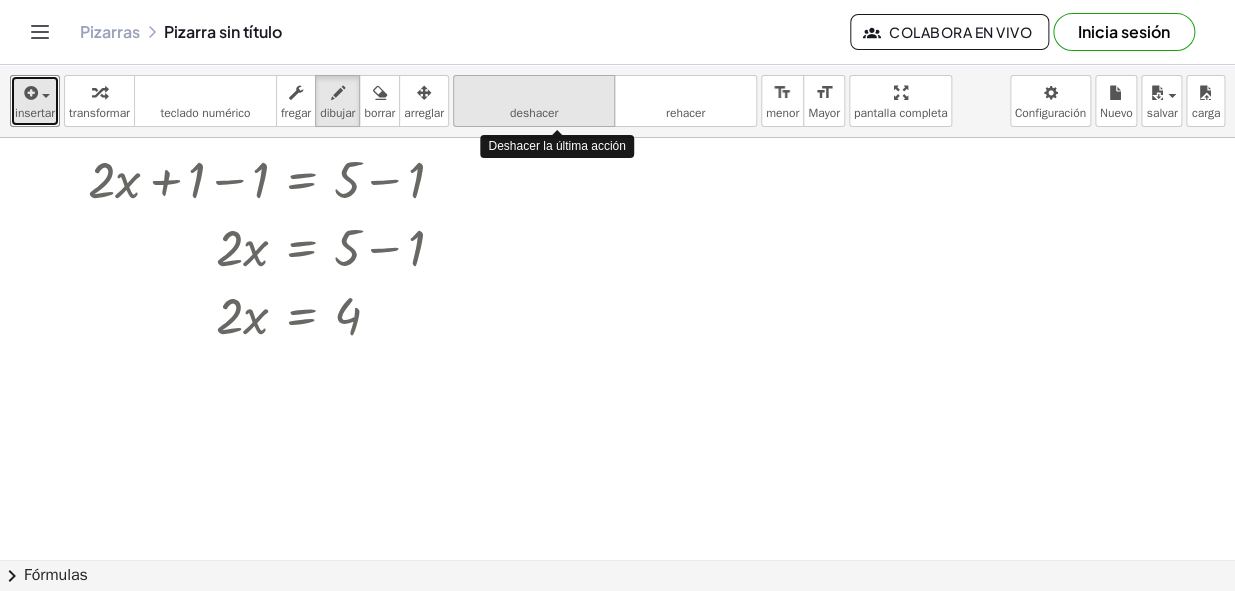 click on "deshacer" at bounding box center [534, 113] 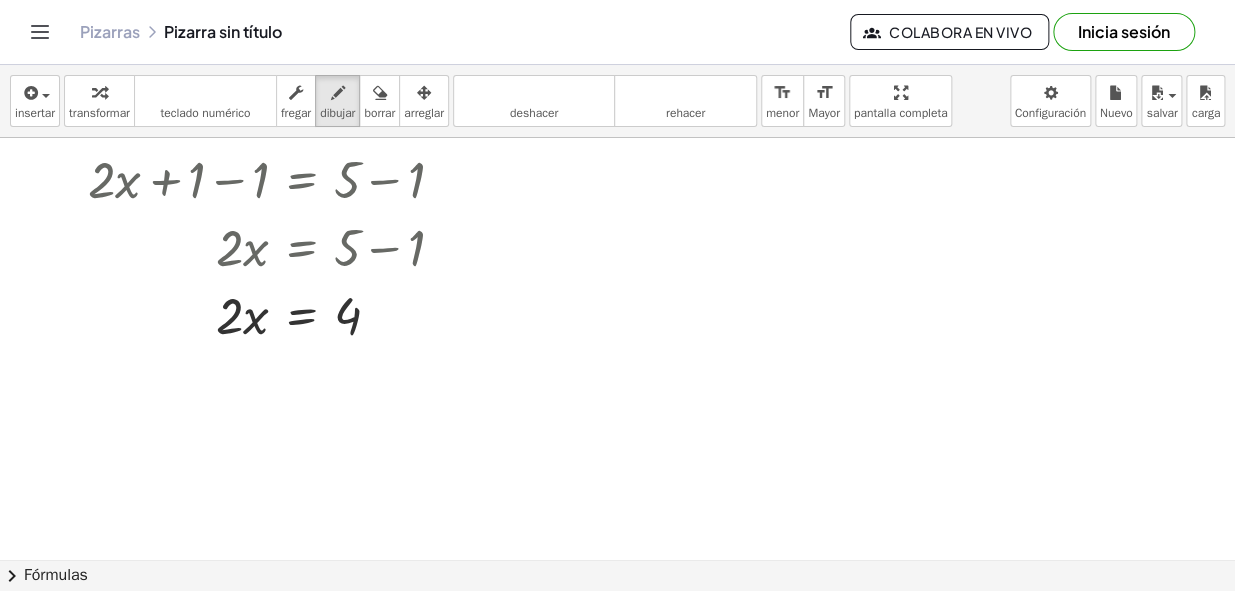click 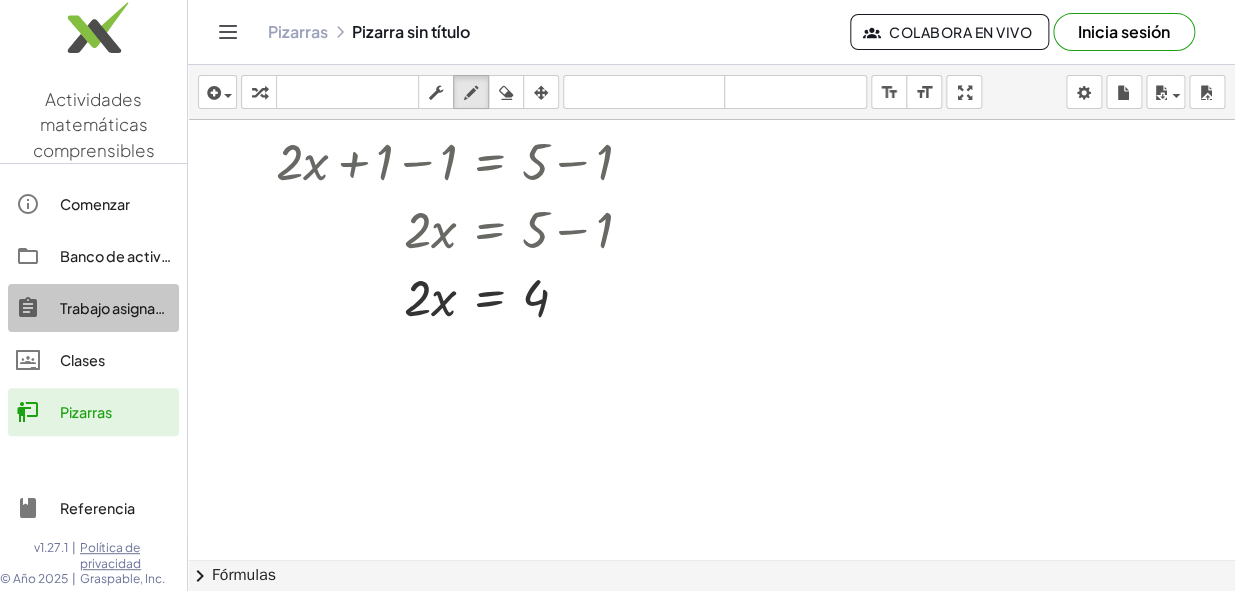 click on "Trabajo asignado" 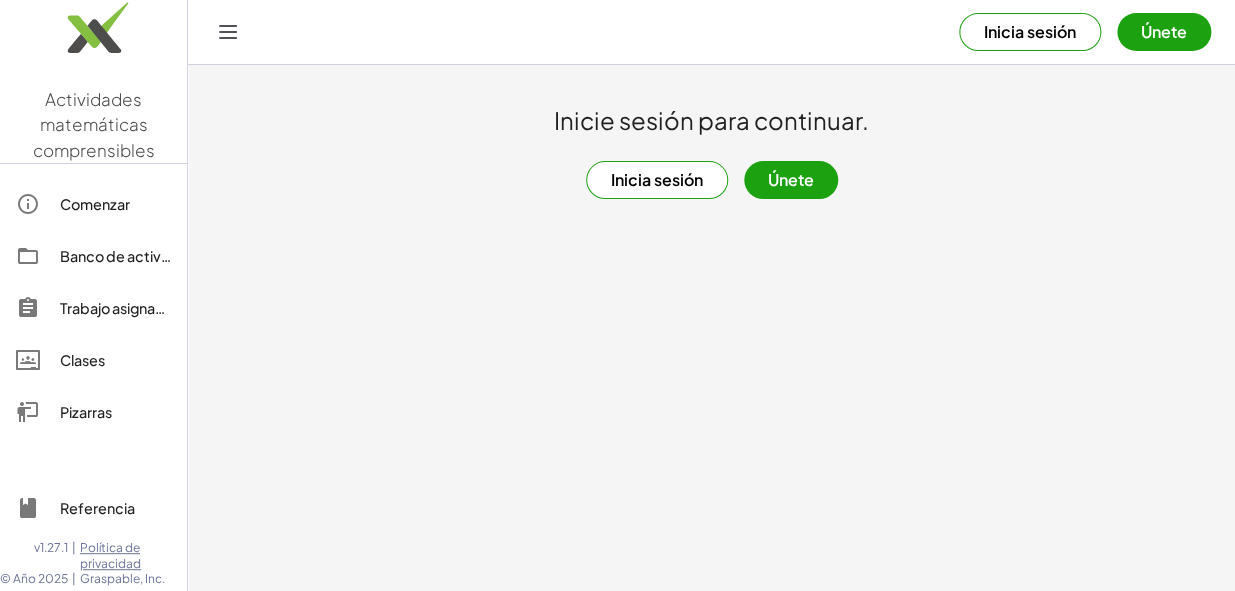 click on "Inicia sesión" at bounding box center [657, 180] 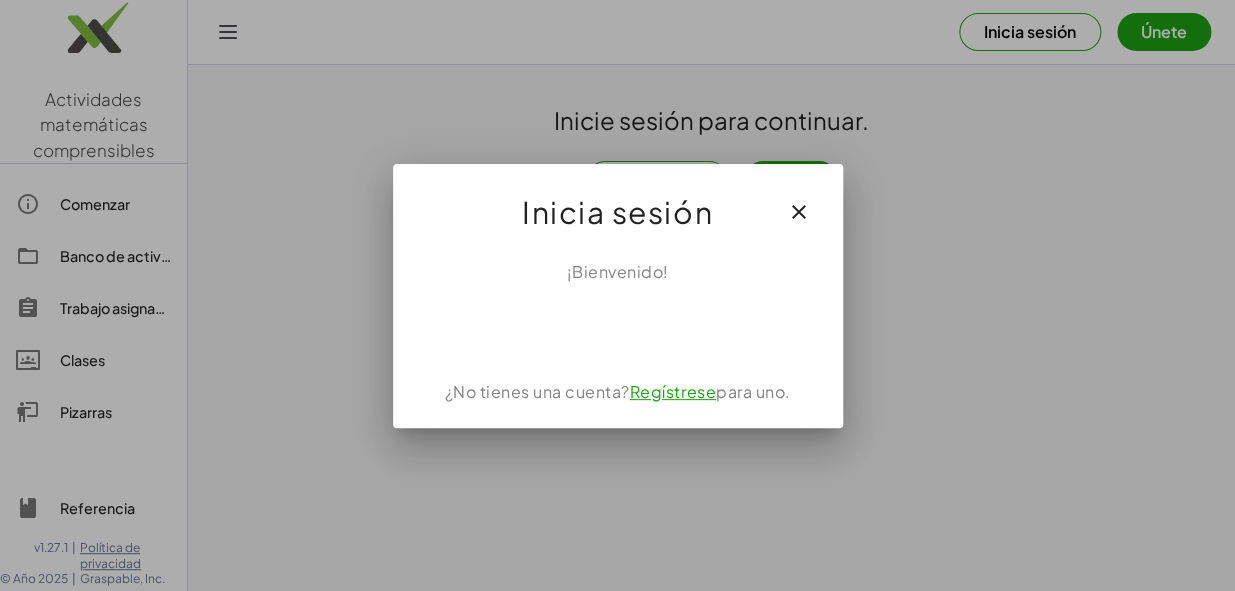 click 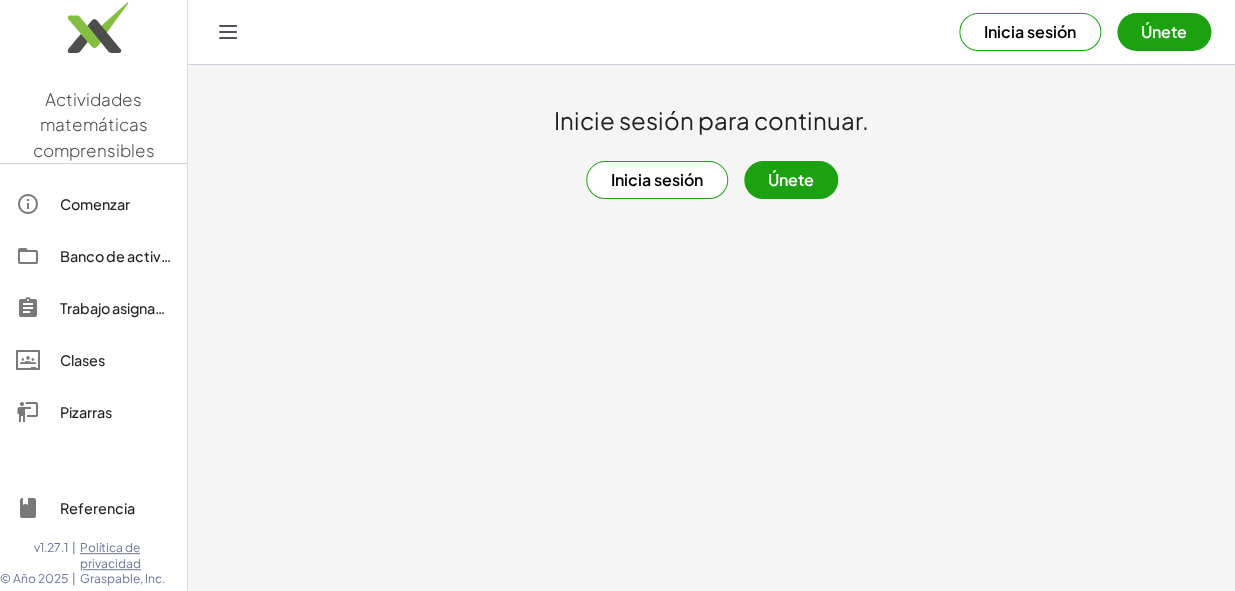 click on "Pizarras" 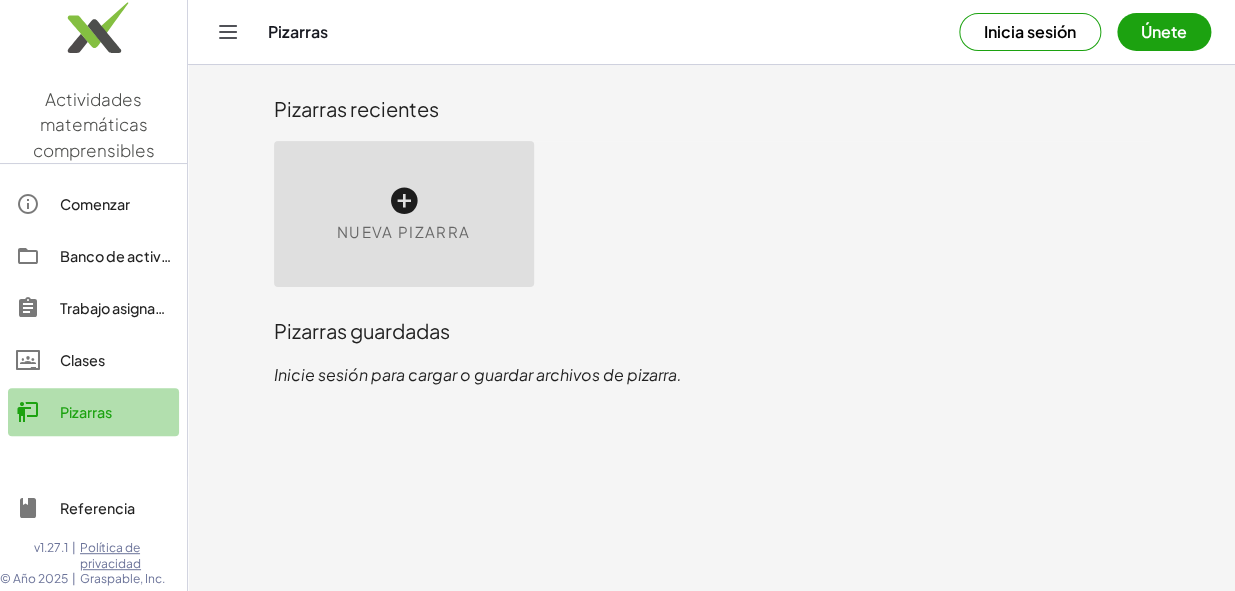 click on "Pizarras" 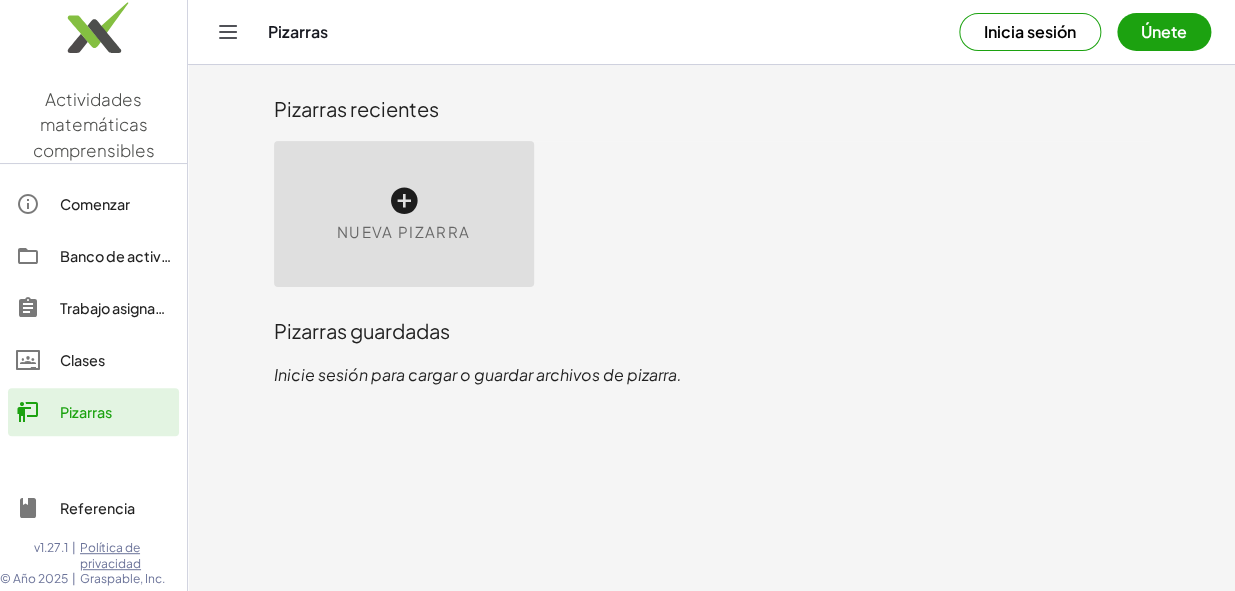 click on "Nueva pizarra" at bounding box center [404, 214] 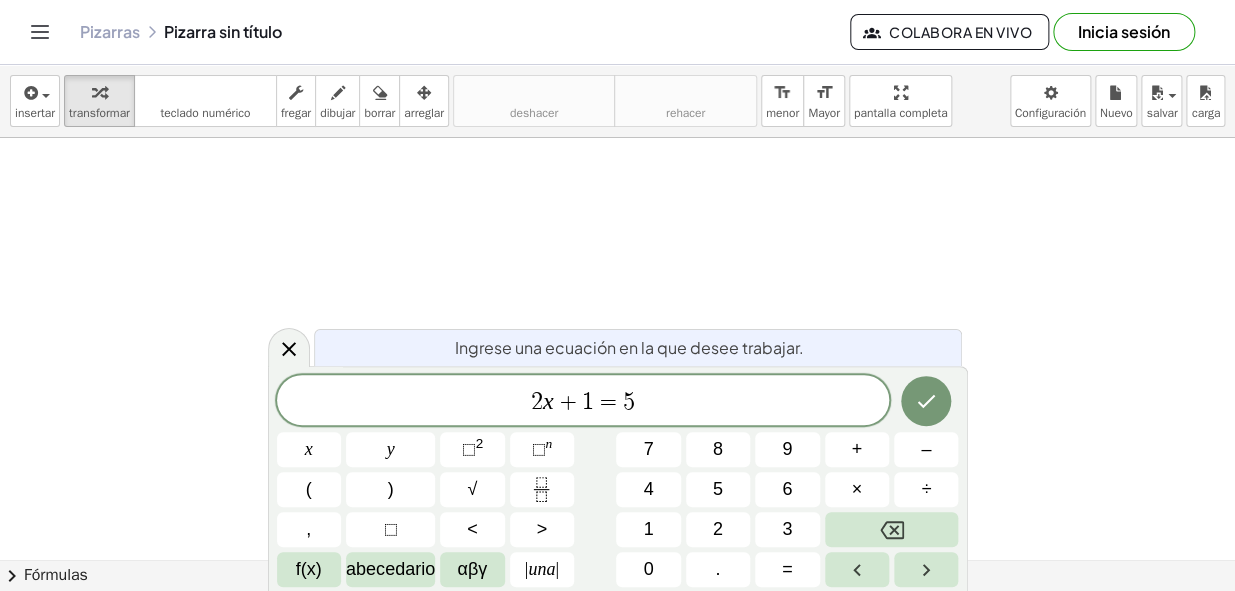 click on "chevron_right" at bounding box center (12, 576) 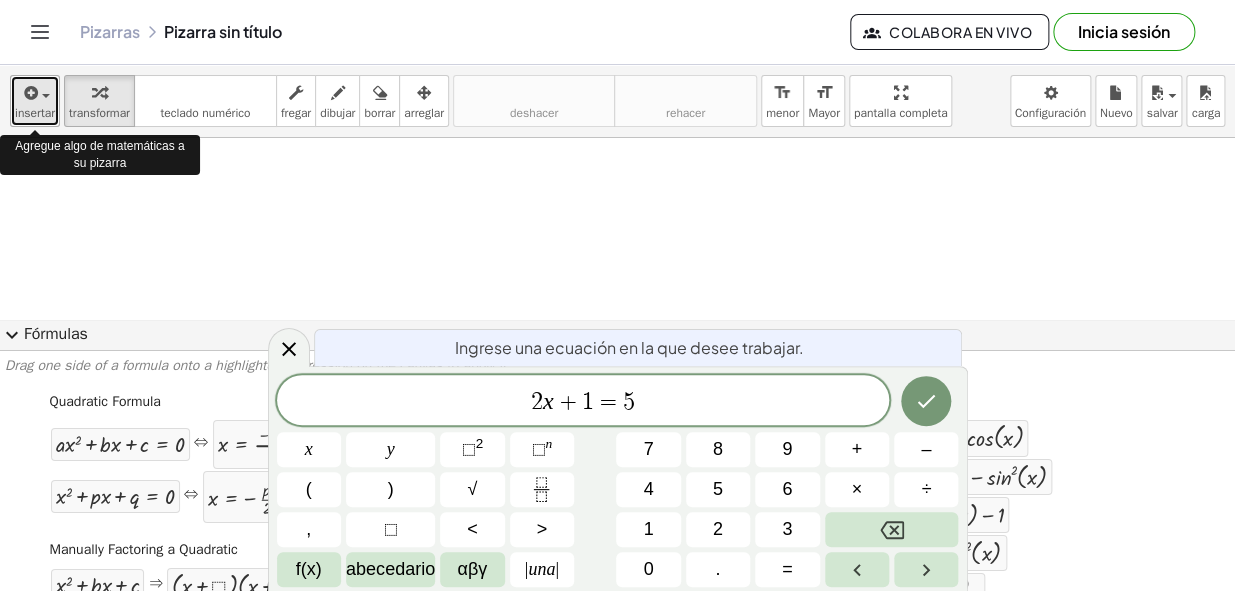 click at bounding box center [46, 96] 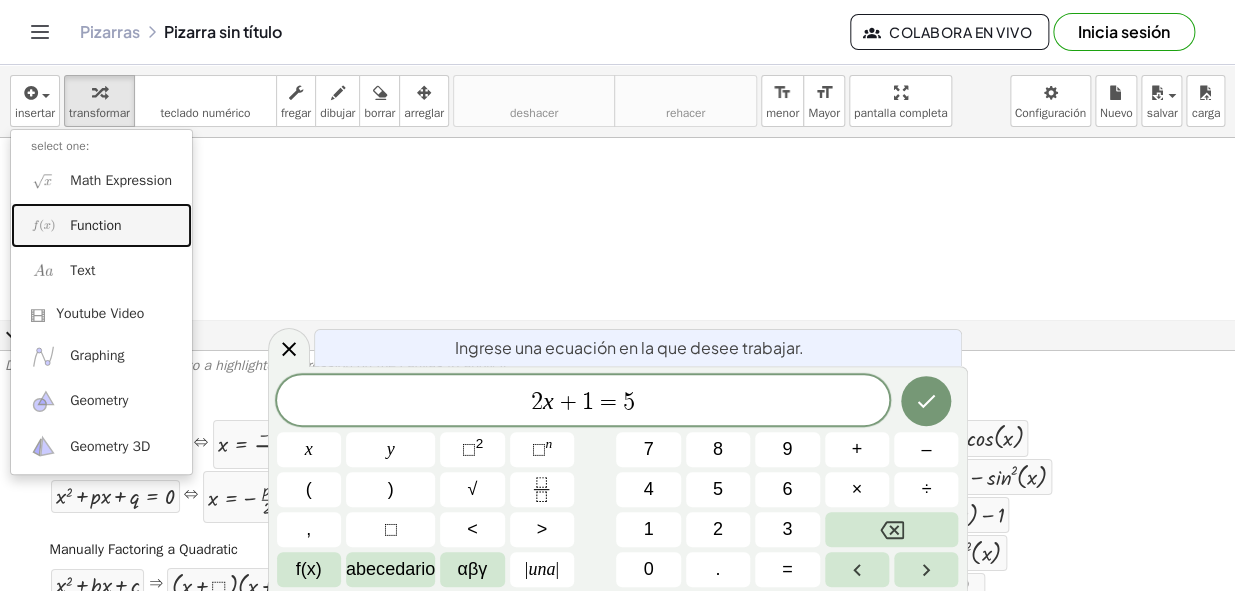 click on "Function" at bounding box center (95, 226) 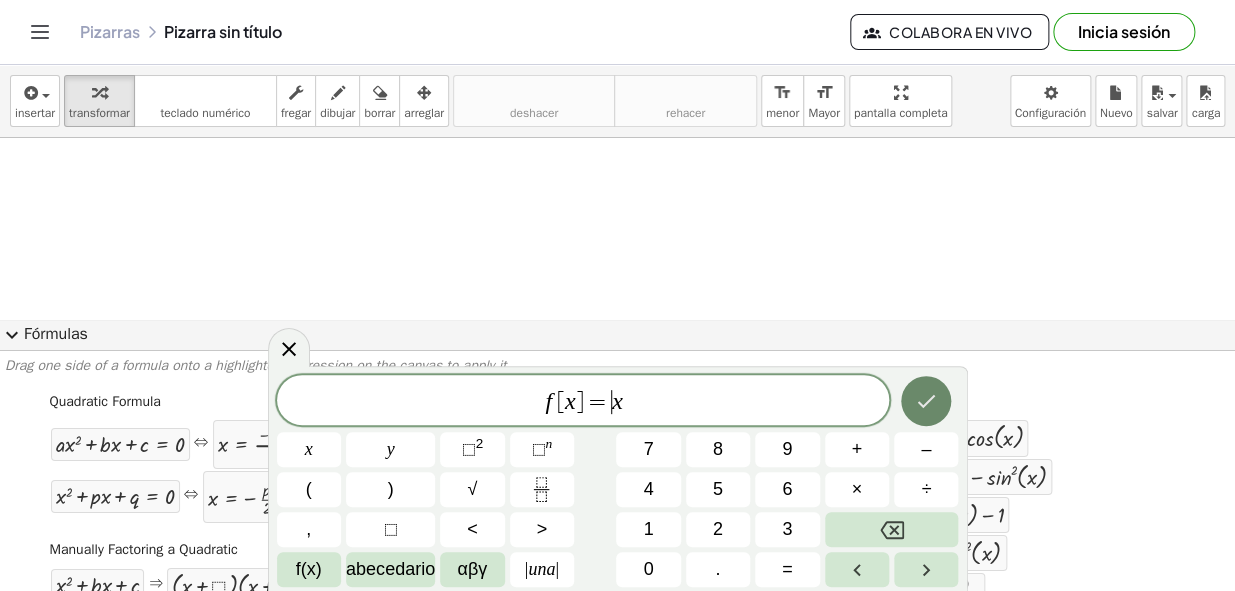 click 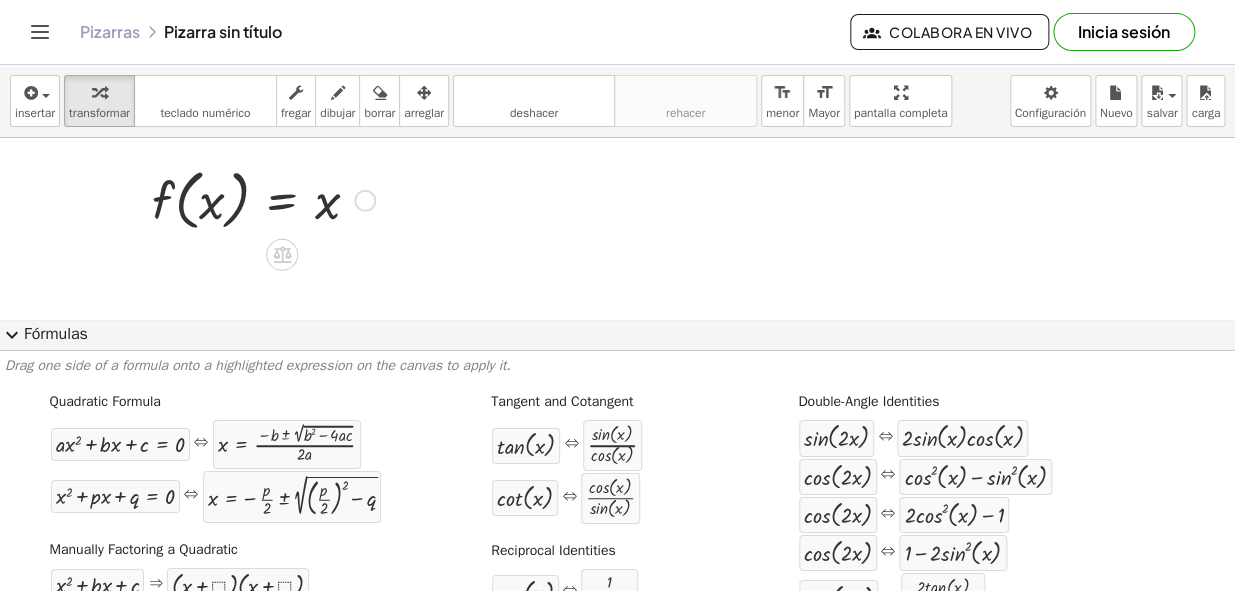 click at bounding box center [263, 199] 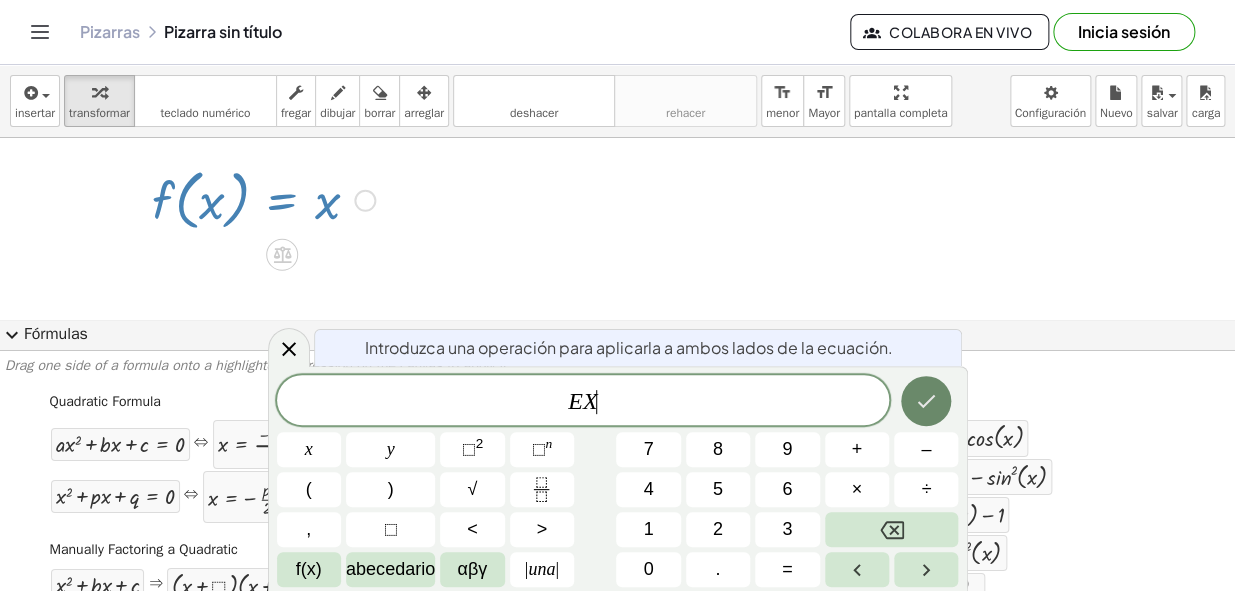 click 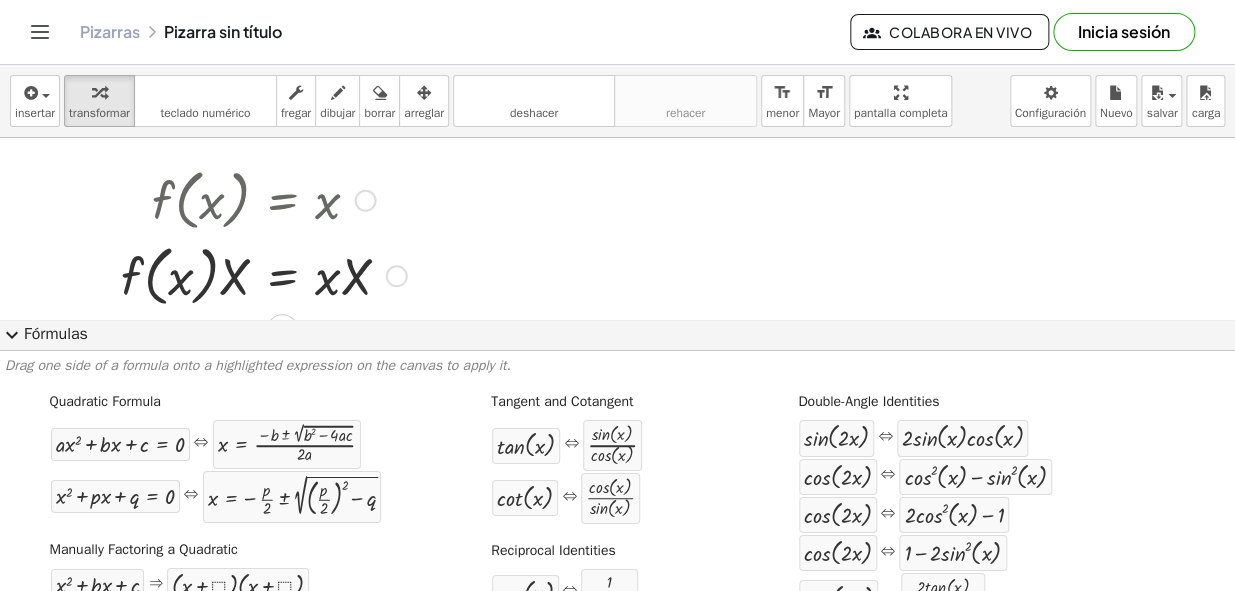 click at bounding box center [264, 274] 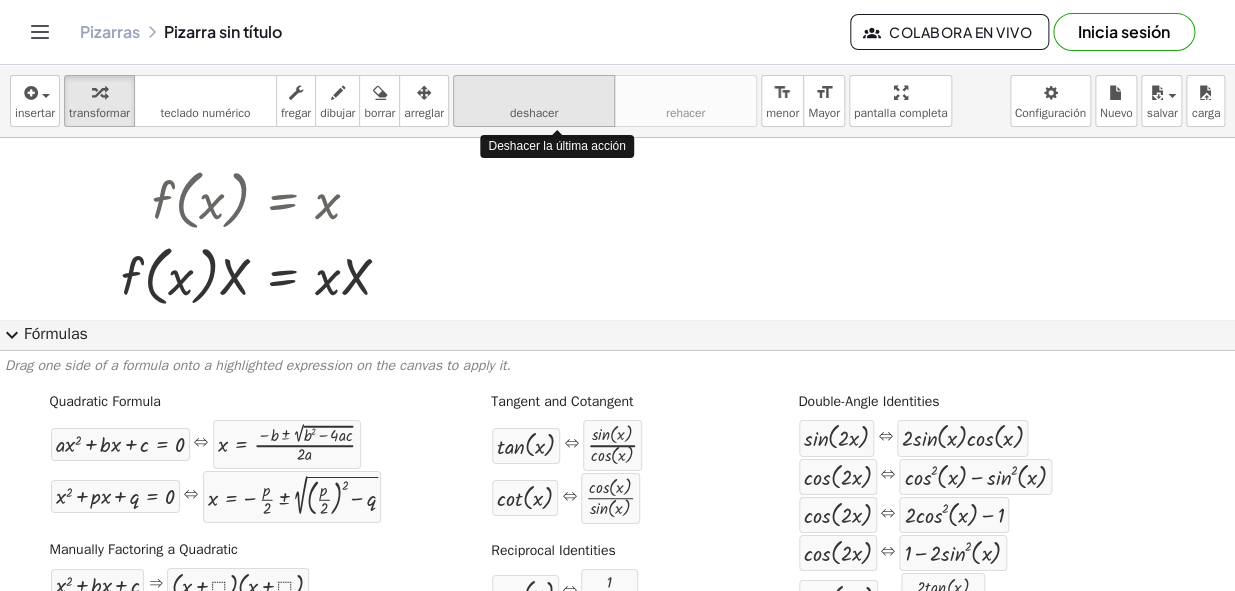 click on "deshacer" at bounding box center [534, 93] 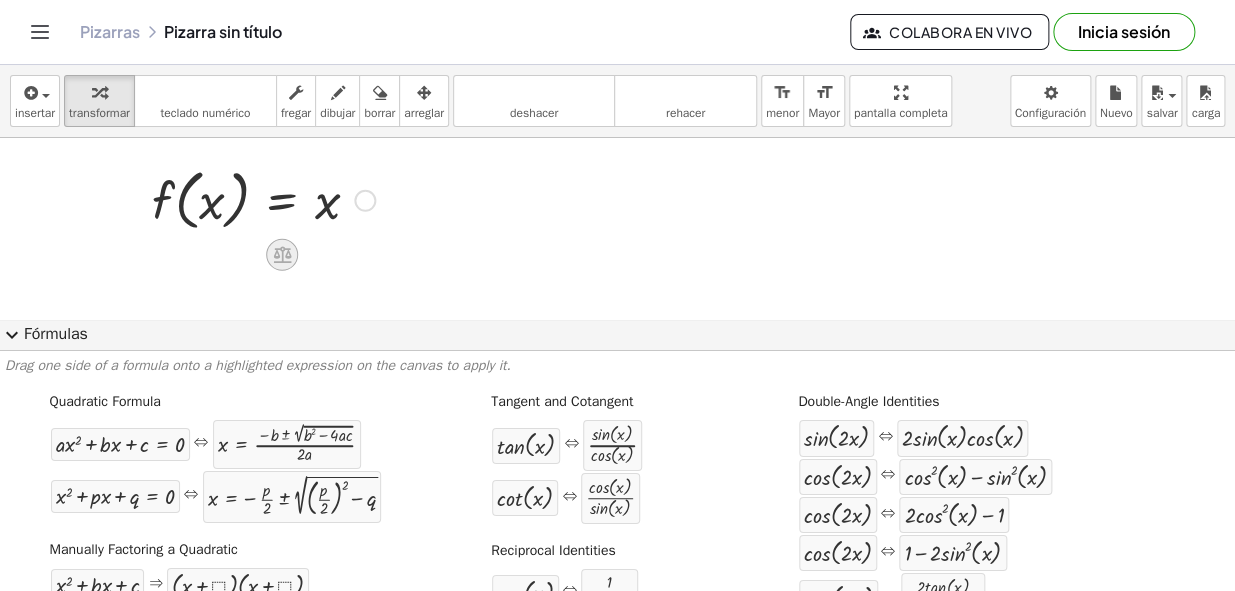 click 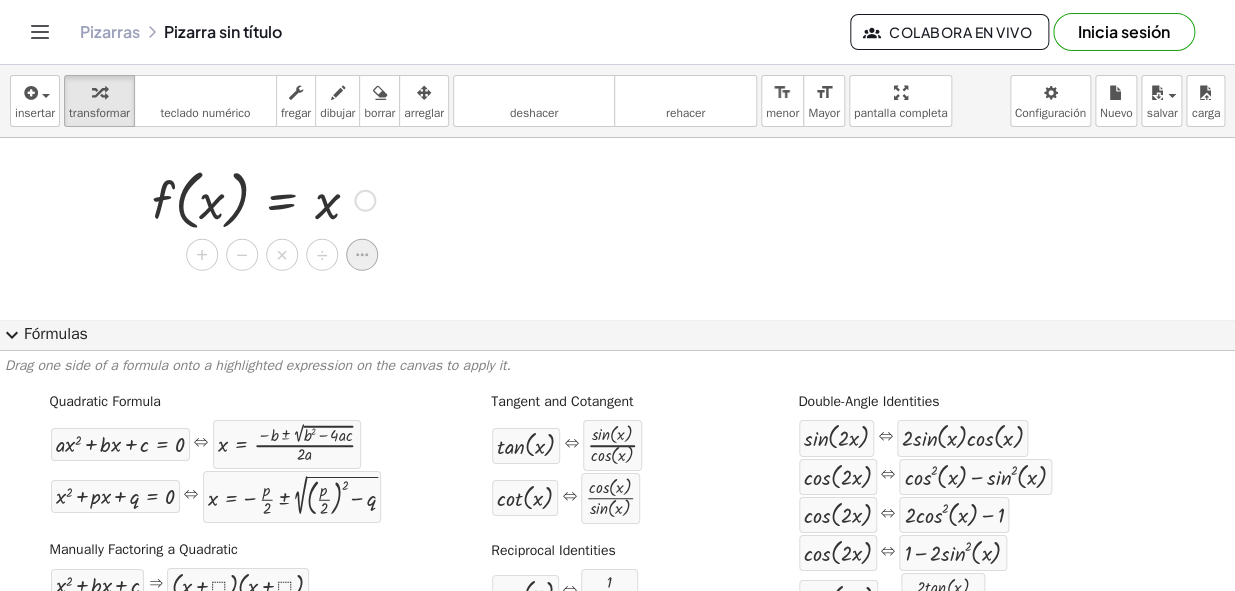 click 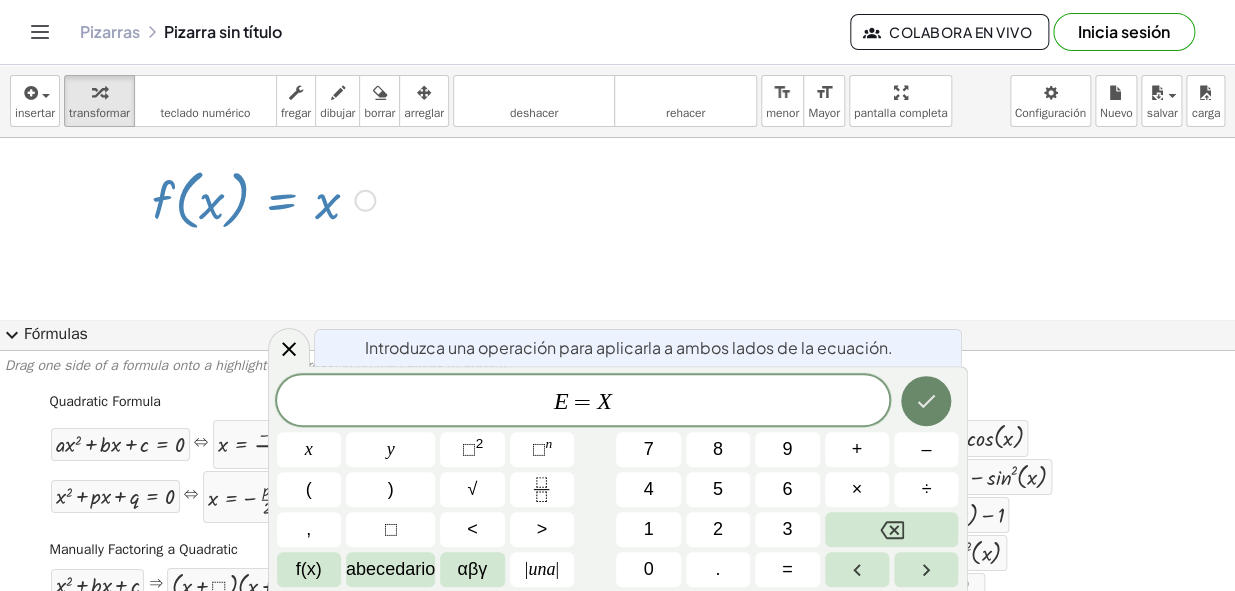 click 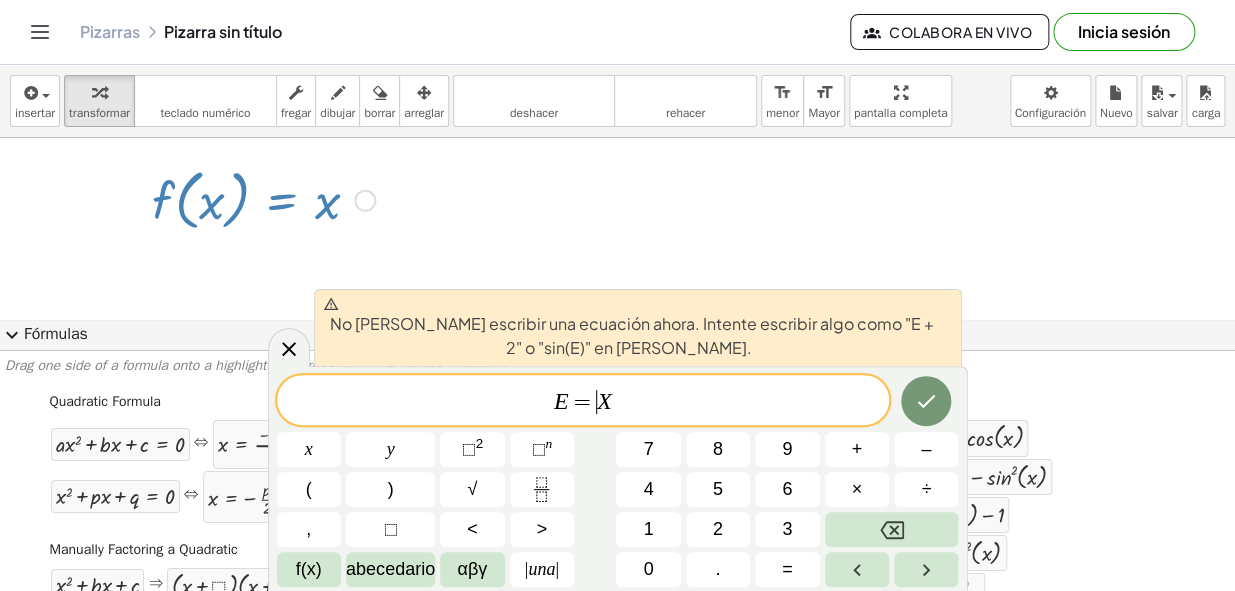 click on "=" at bounding box center (582, 402) 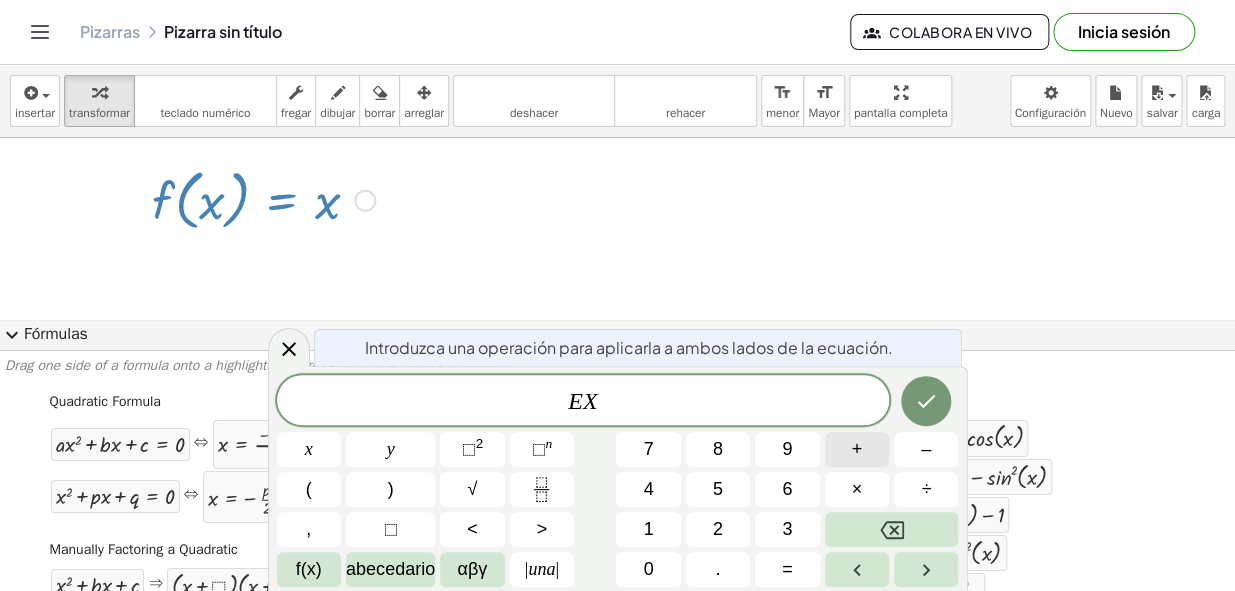 click on "+" at bounding box center (857, 449) 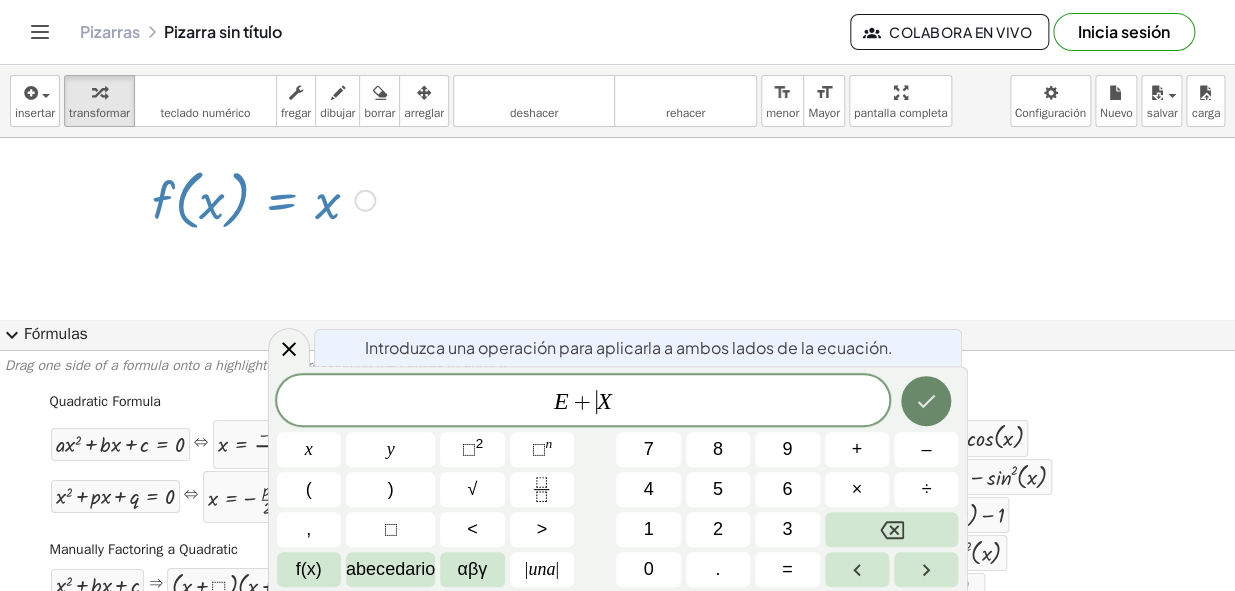 click at bounding box center (926, 401) 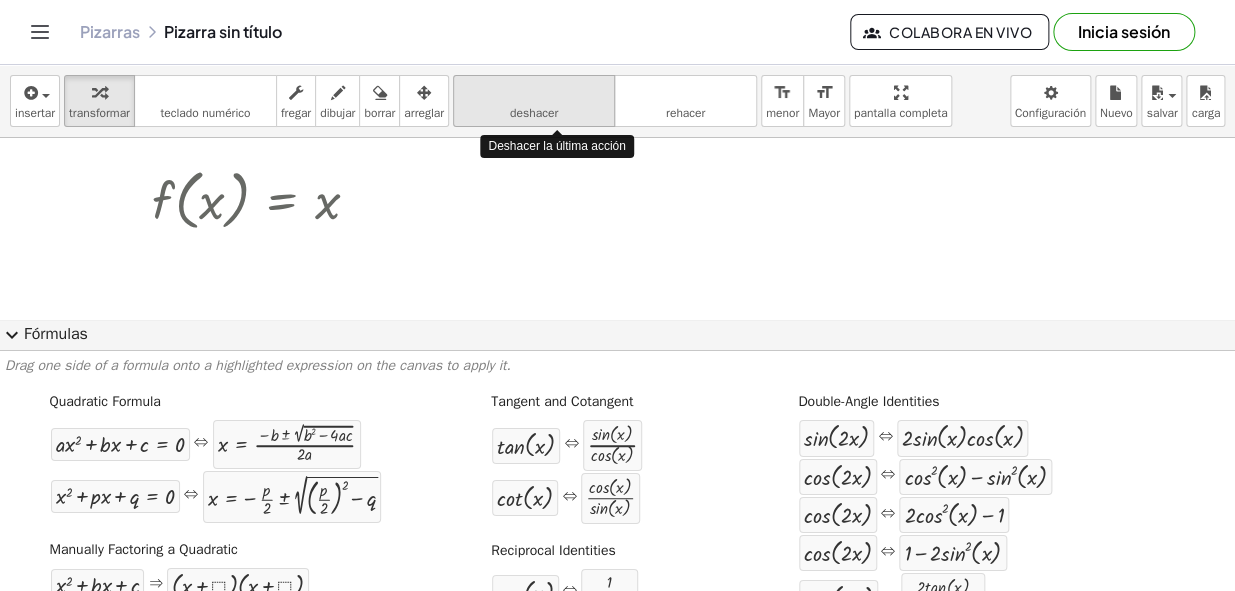 click on "deshacer deshacer" at bounding box center (534, 101) 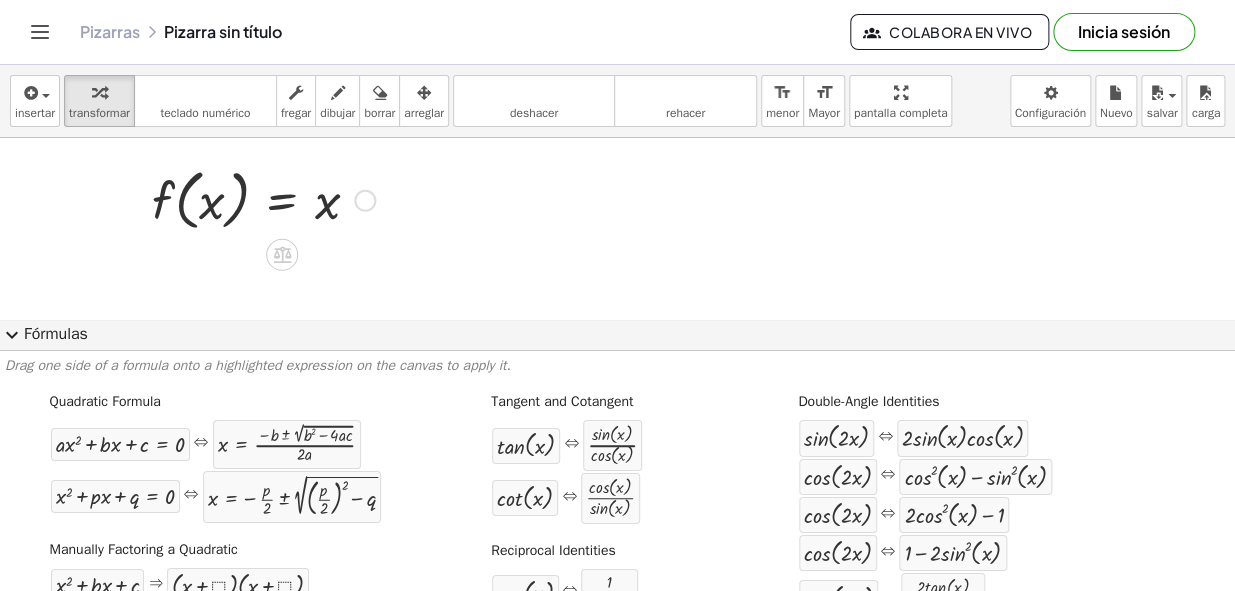 click at bounding box center (263, 199) 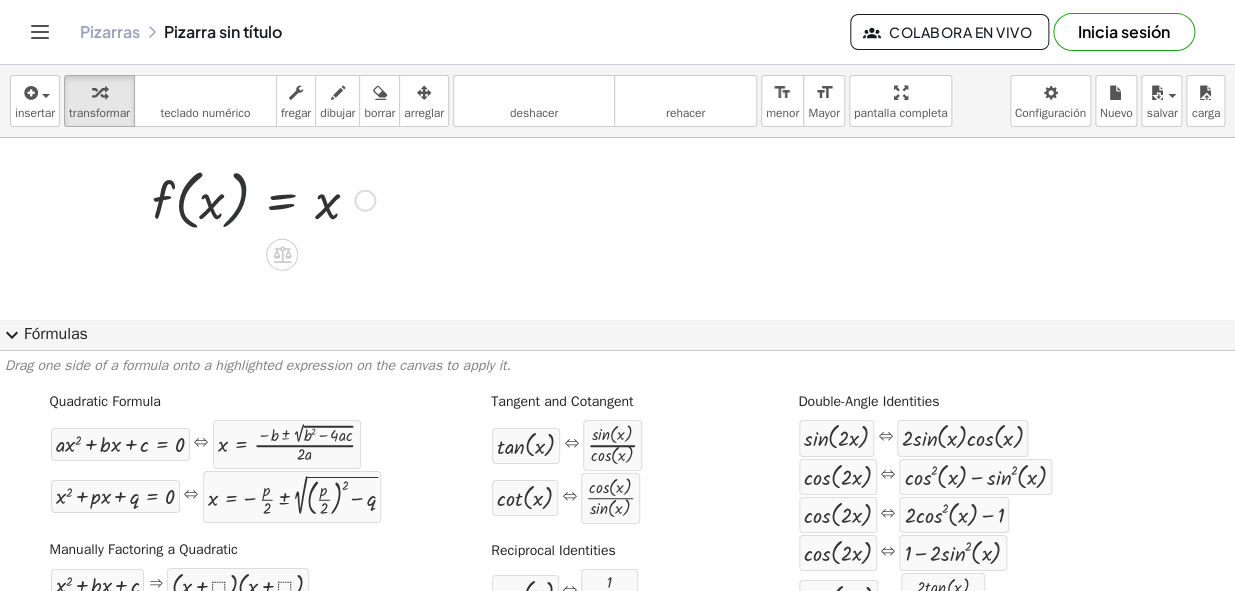 click at bounding box center (263, 199) 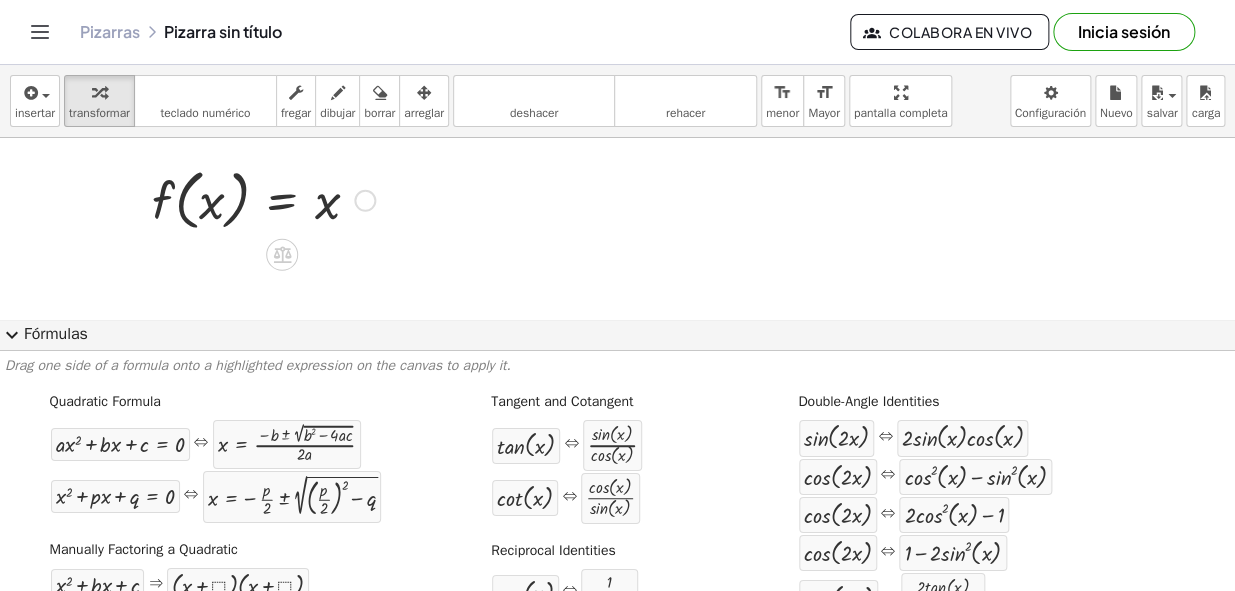 click at bounding box center (263, 199) 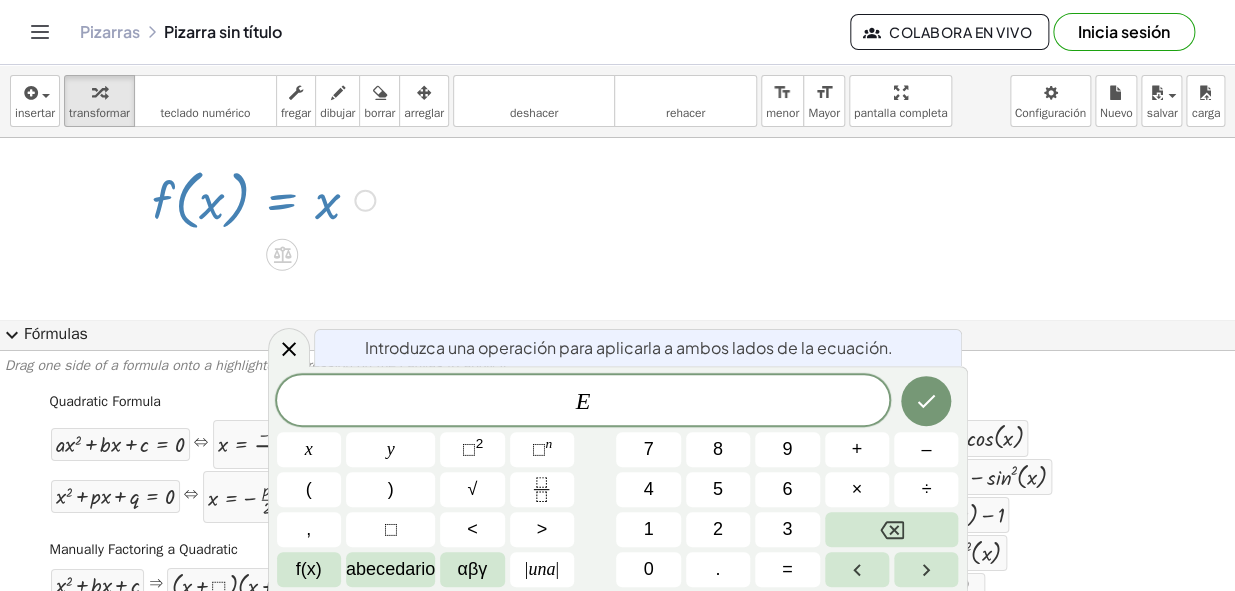 click at bounding box center (263, 199) 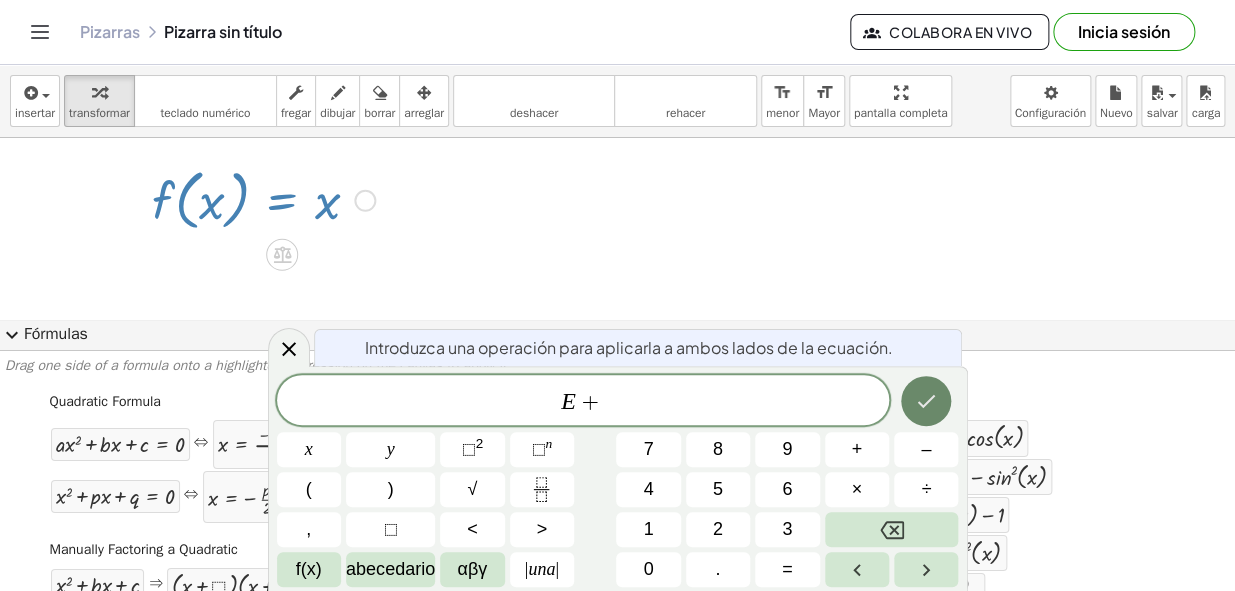 click 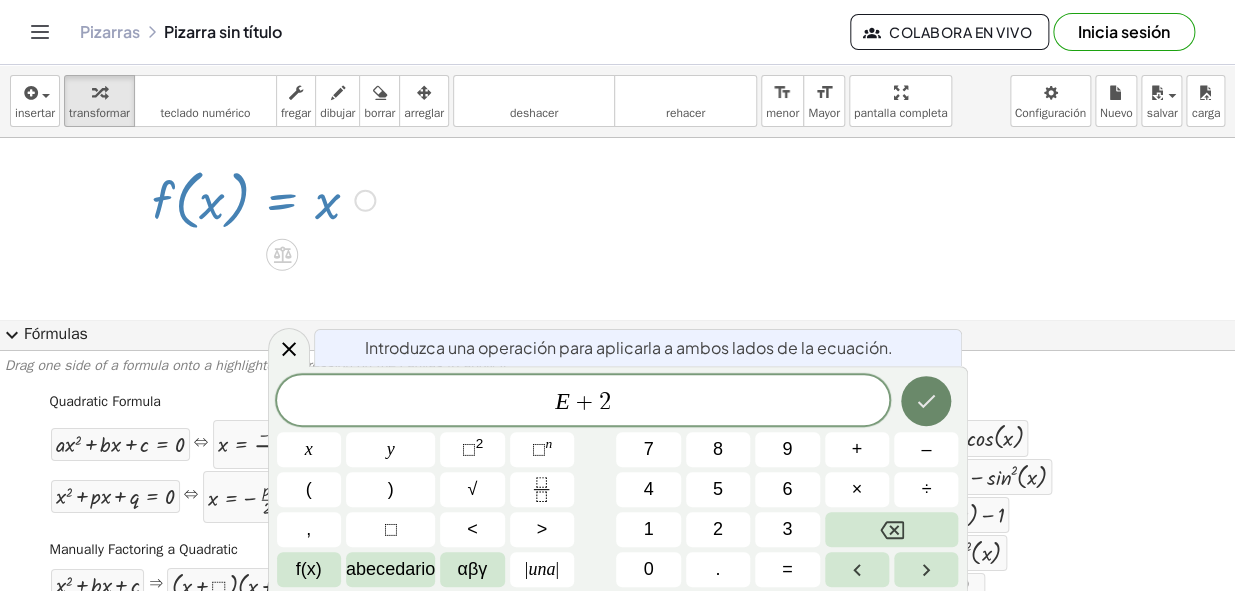 click 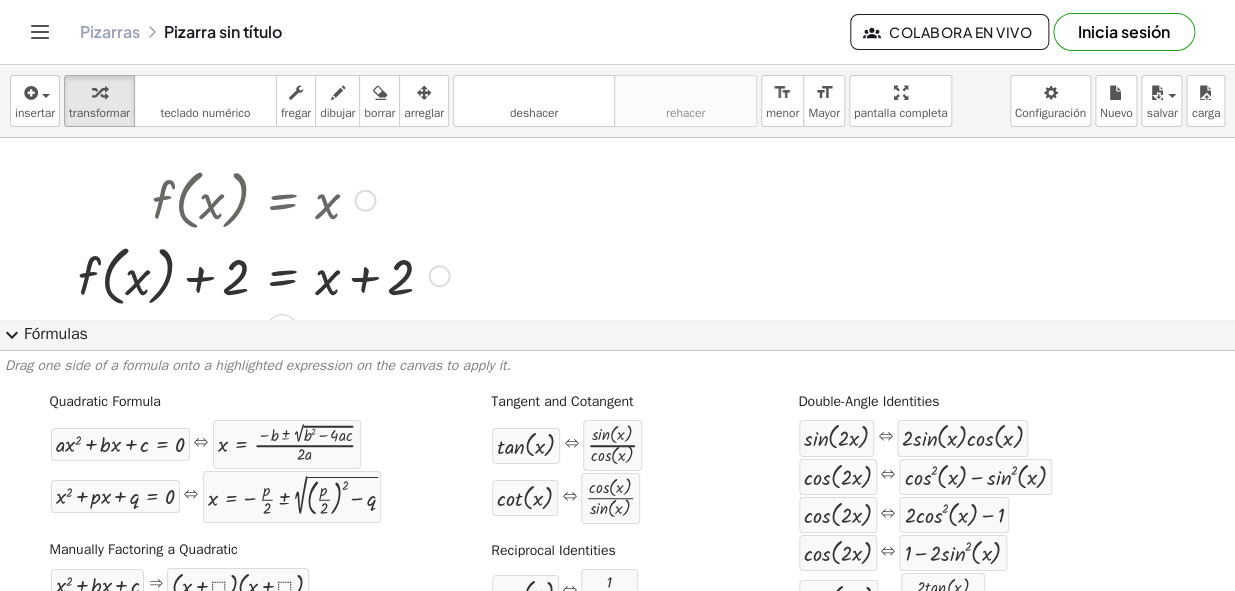 click at bounding box center (263, 274) 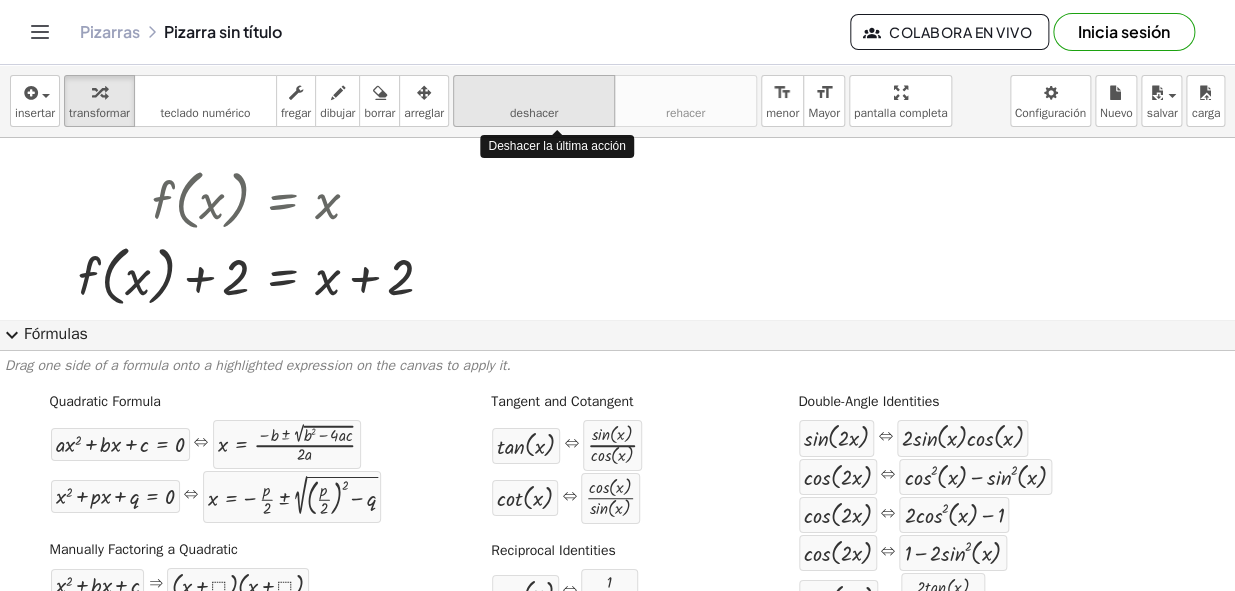 click on "deshacer" at bounding box center (534, 93) 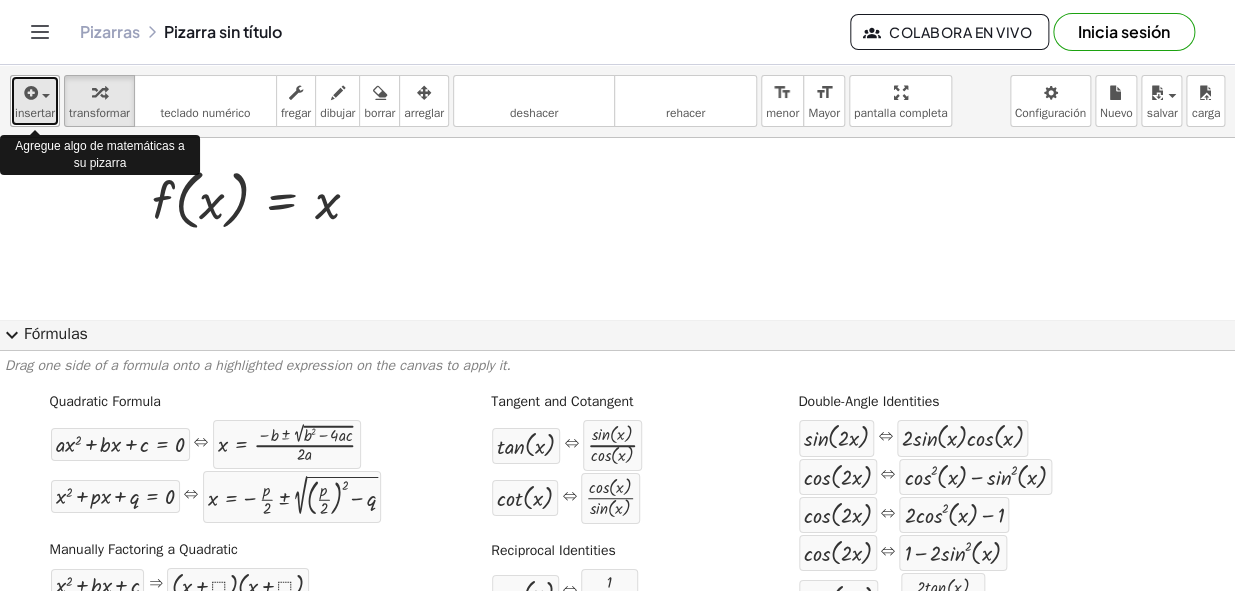 click at bounding box center (29, 93) 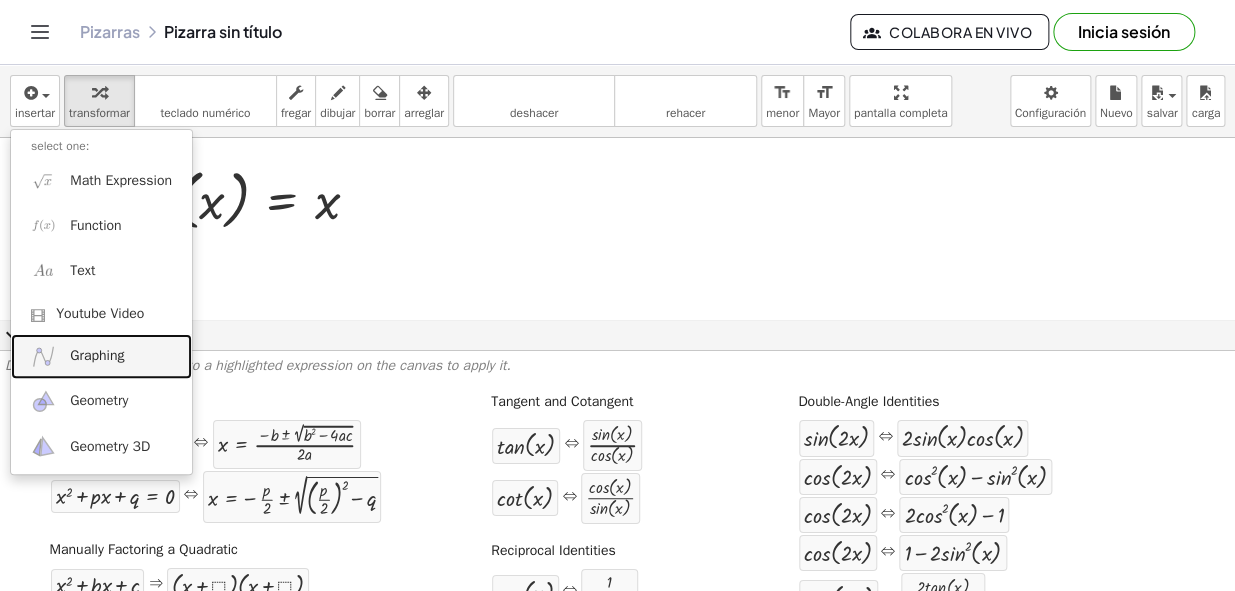 click on "Graphing" at bounding box center [97, 356] 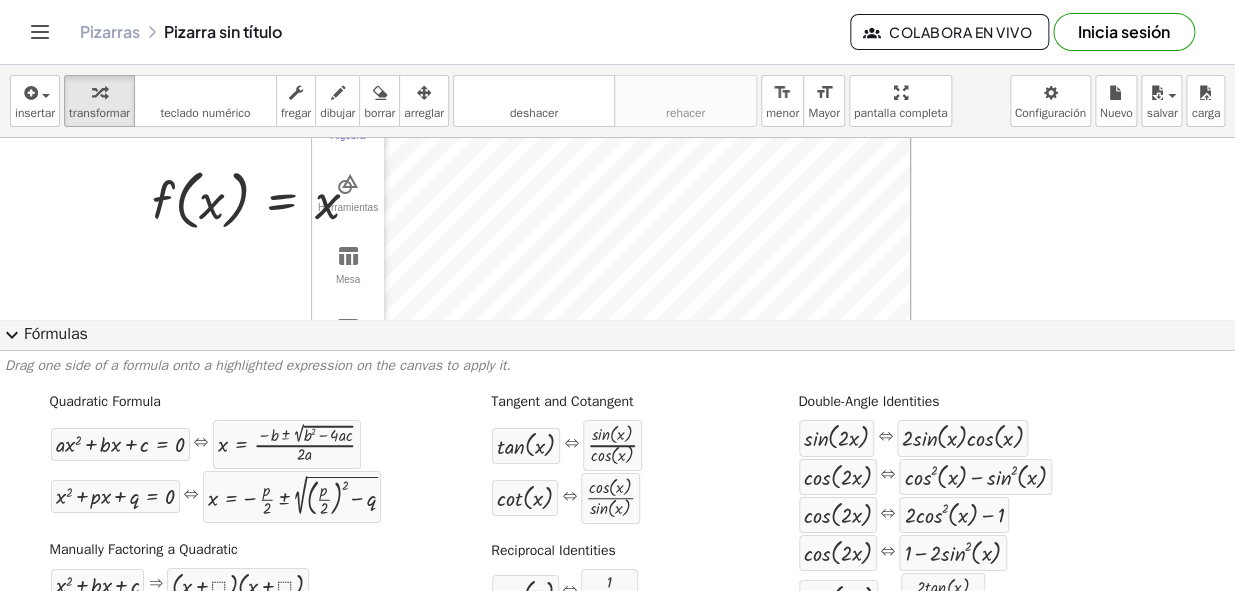 scroll, scrollTop: 36, scrollLeft: 0, axis: vertical 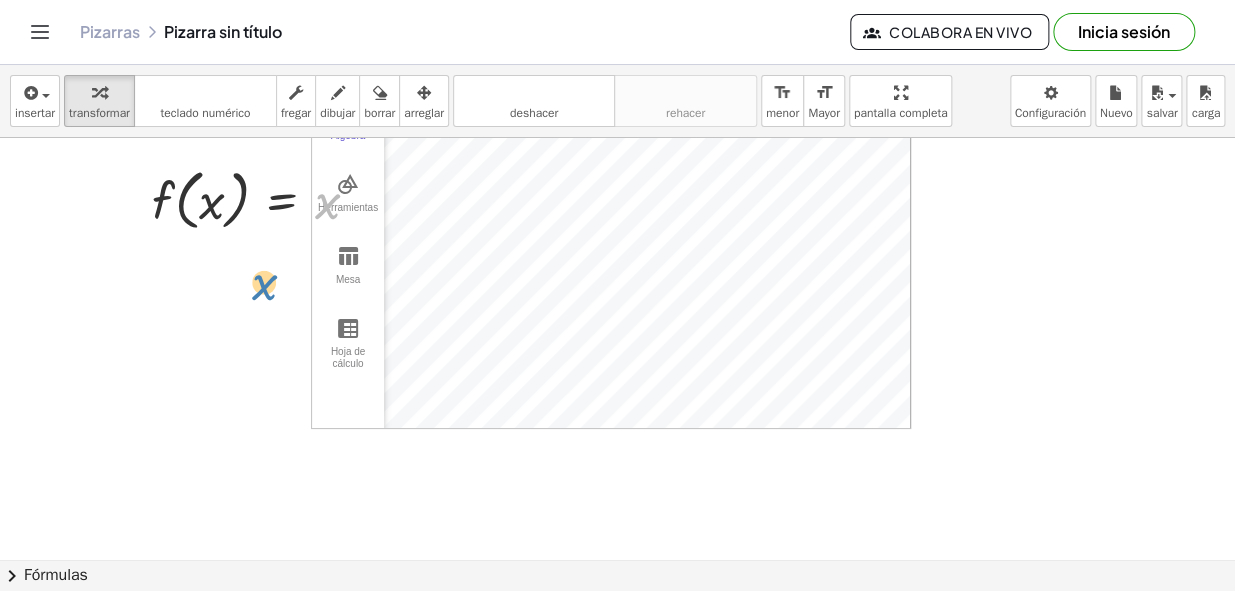 drag, startPoint x: 320, startPoint y: 209, endPoint x: 257, endPoint y: 290, distance: 102.61579 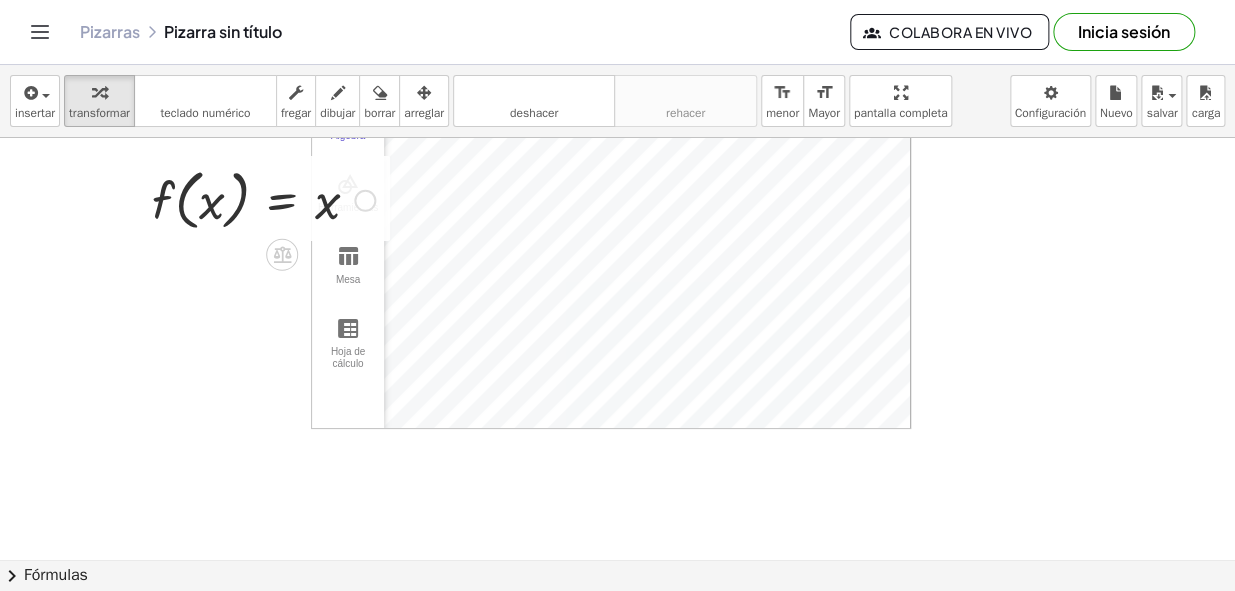 click at bounding box center (263, 199) 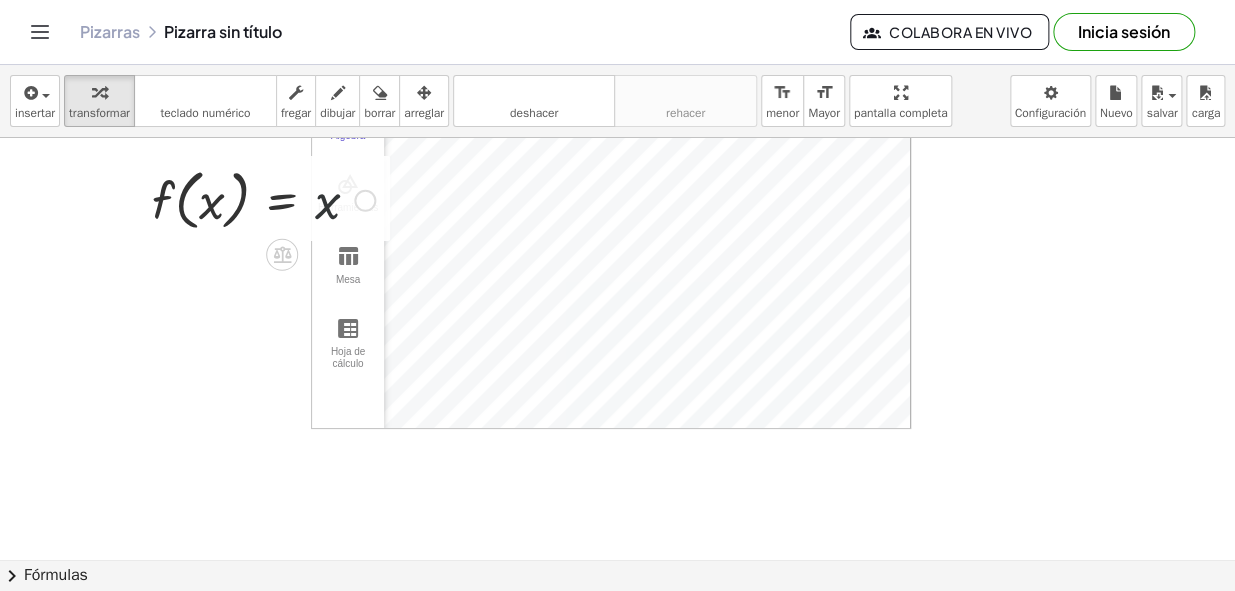 click at bounding box center [263, 199] 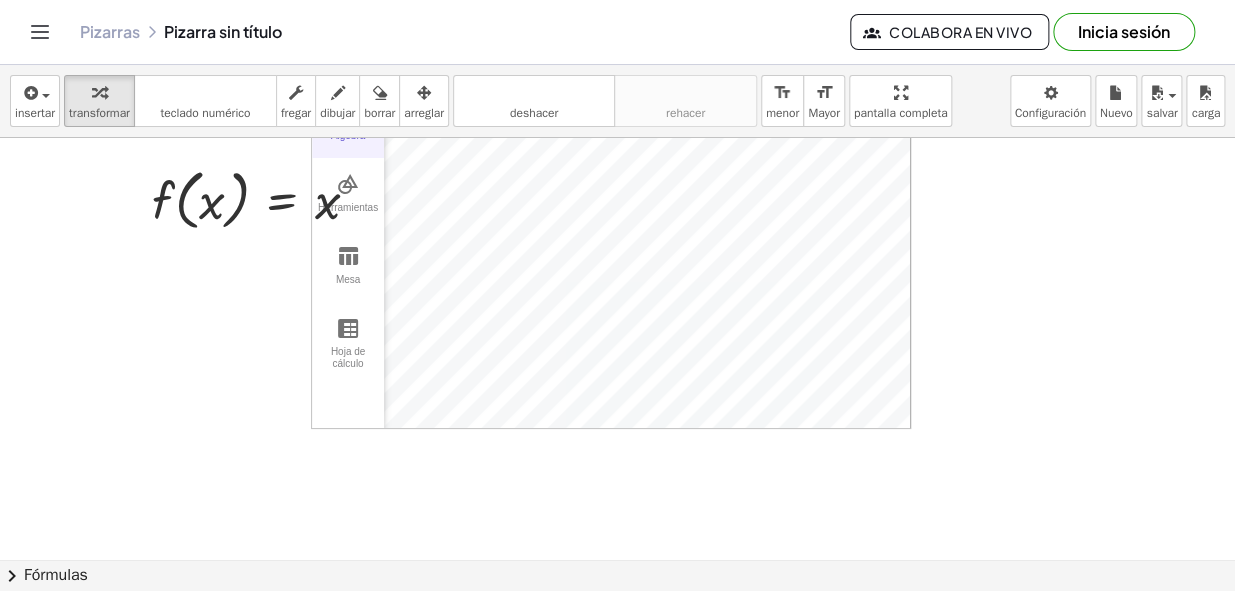 click on "Álgebra" at bounding box center [348, 144] 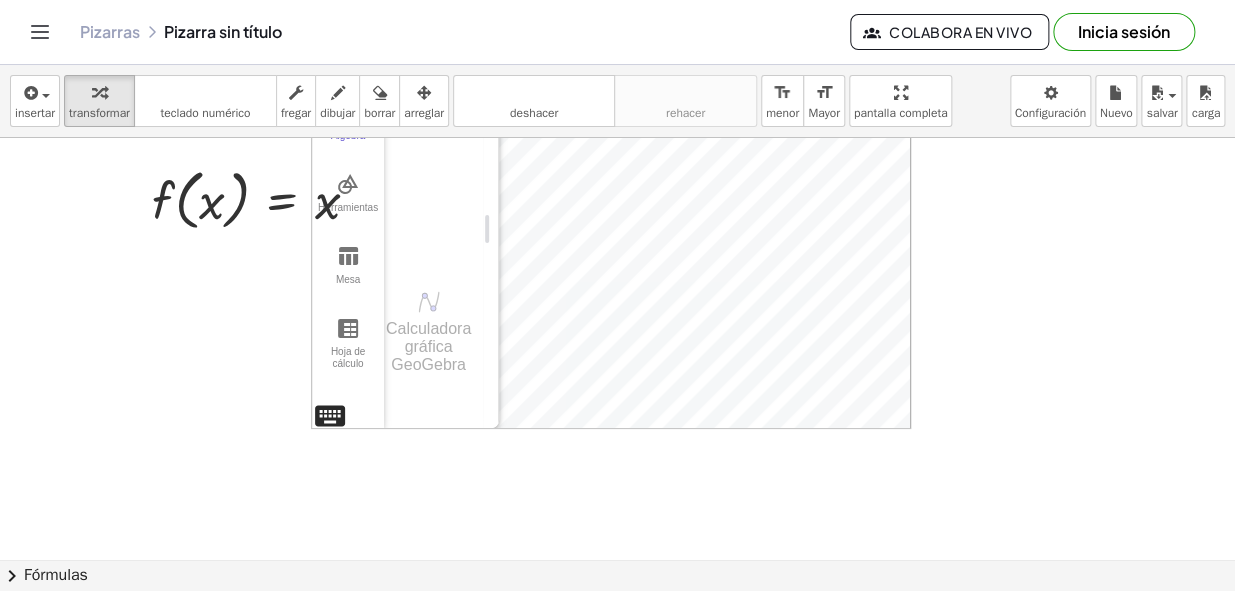 click at bounding box center (330, 416) 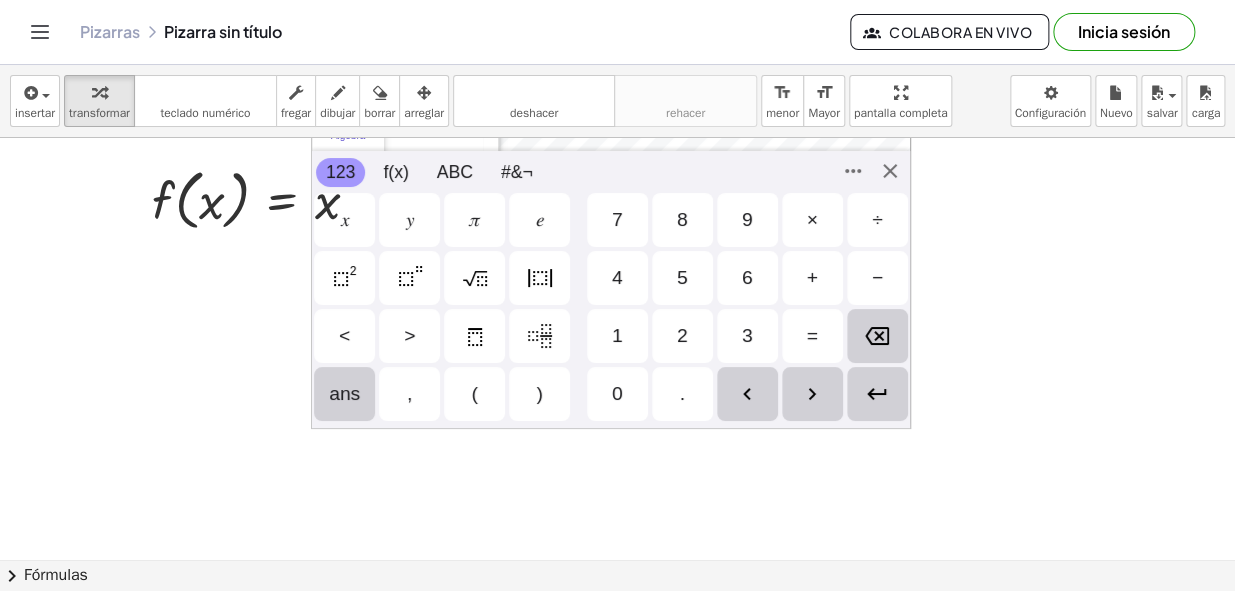 scroll, scrollTop: 10, scrollLeft: 0, axis: vertical 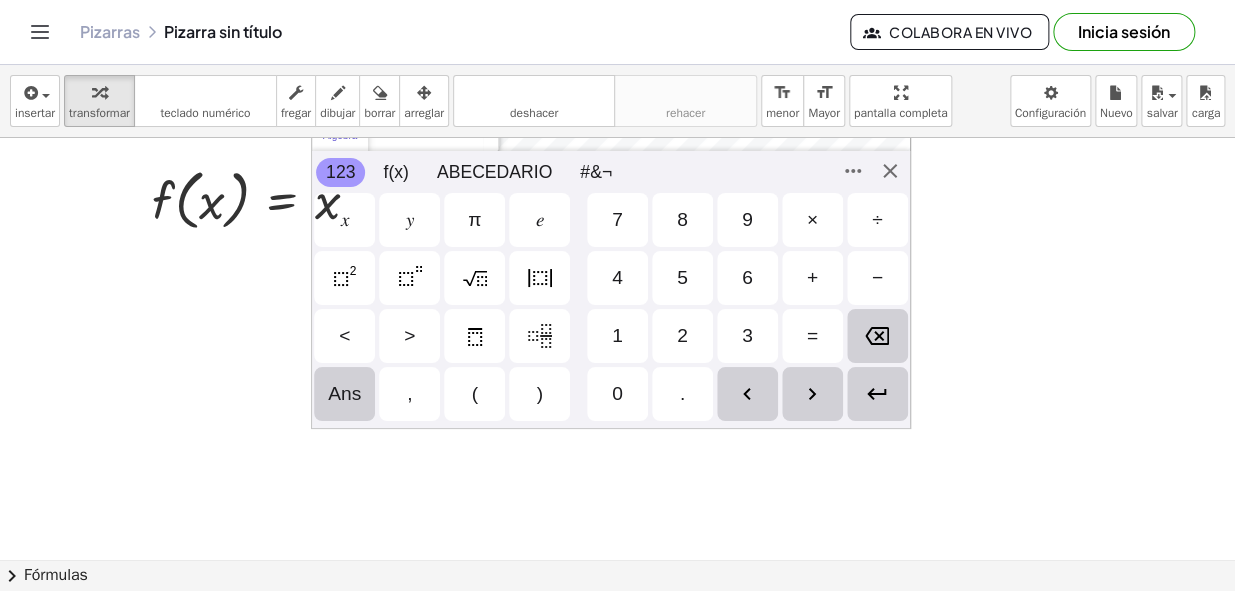 click on "123 123 f(x) ABECEDARIO #&¬" at bounding box center (611, 172) 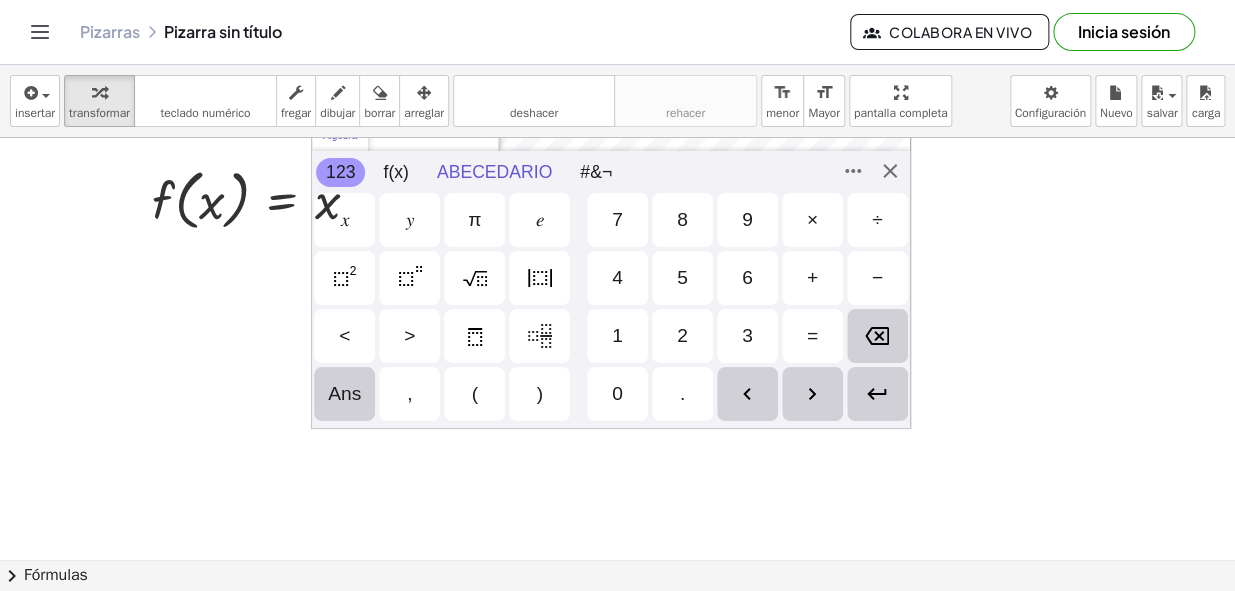 click on "ABECEDARIO" at bounding box center (494, 172) 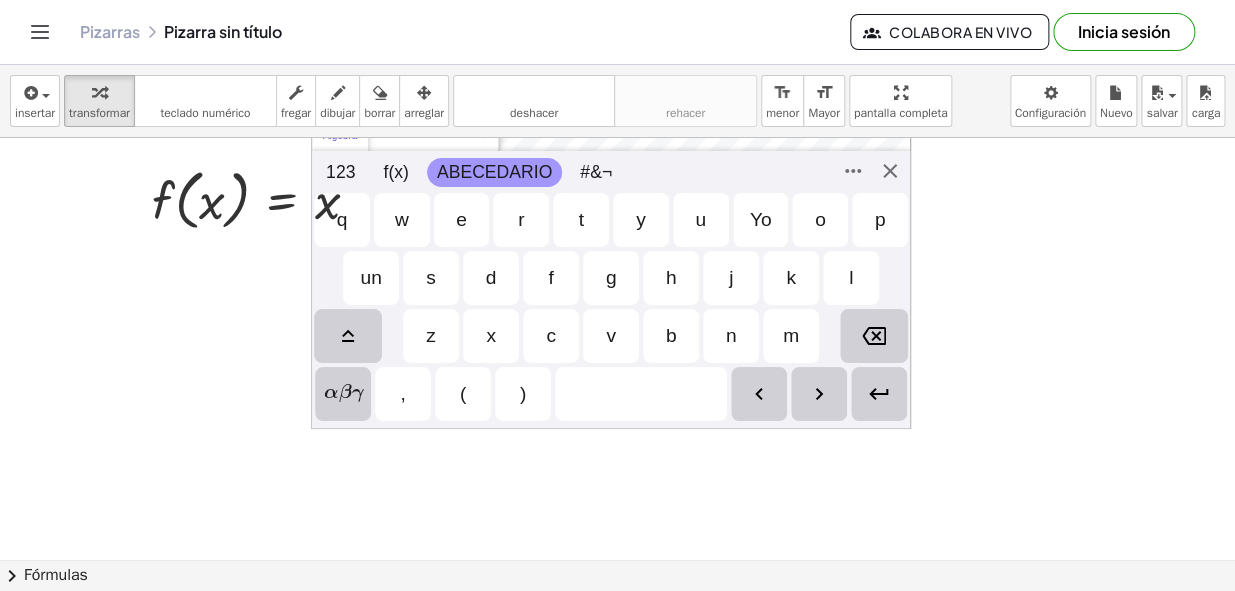 click on "ABECEDARIO" at bounding box center [494, 172] 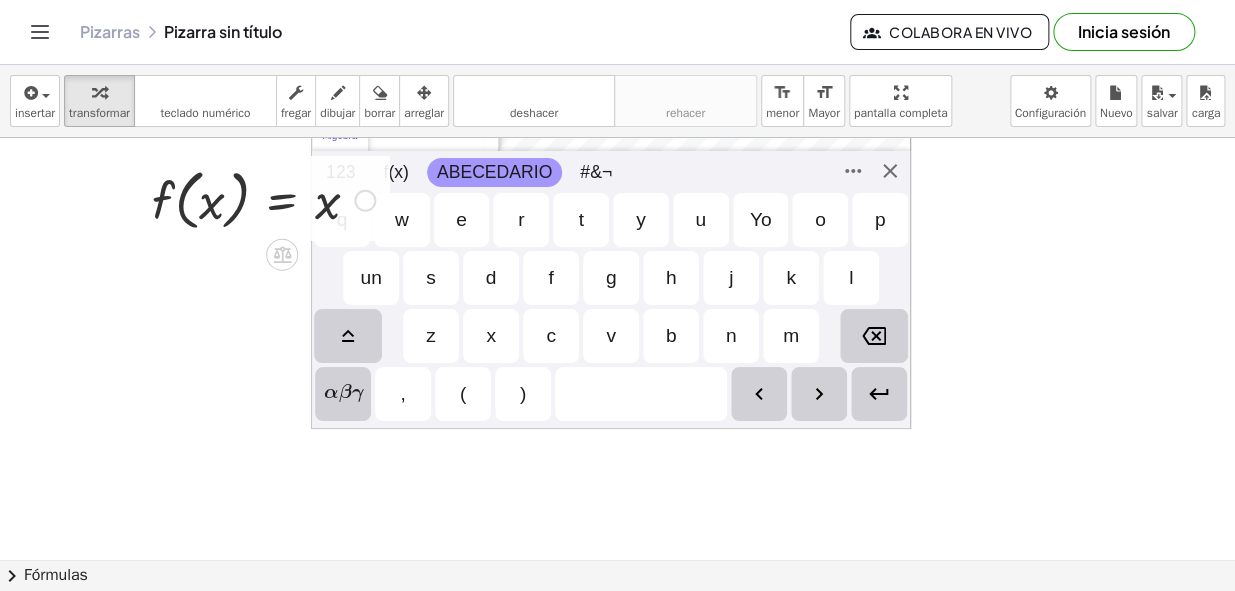 drag, startPoint x: 549, startPoint y: 174, endPoint x: 343, endPoint y: 172, distance: 206.0097 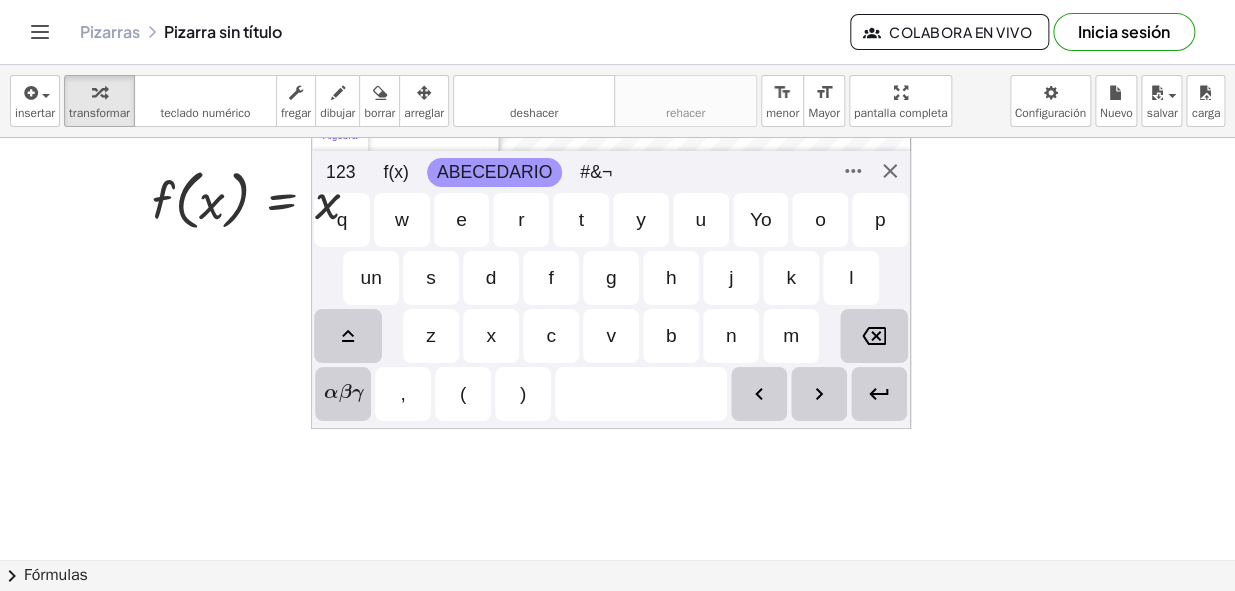 click on "ABECEDARIO" at bounding box center [494, 172] 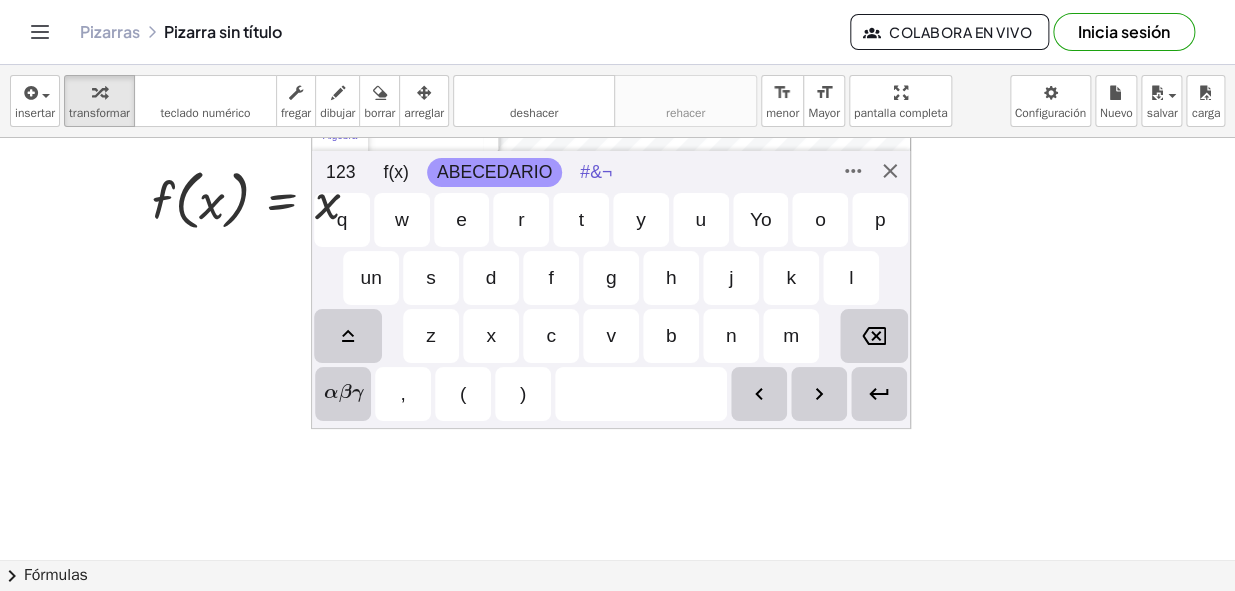 click on "#&¬" at bounding box center [596, 172] 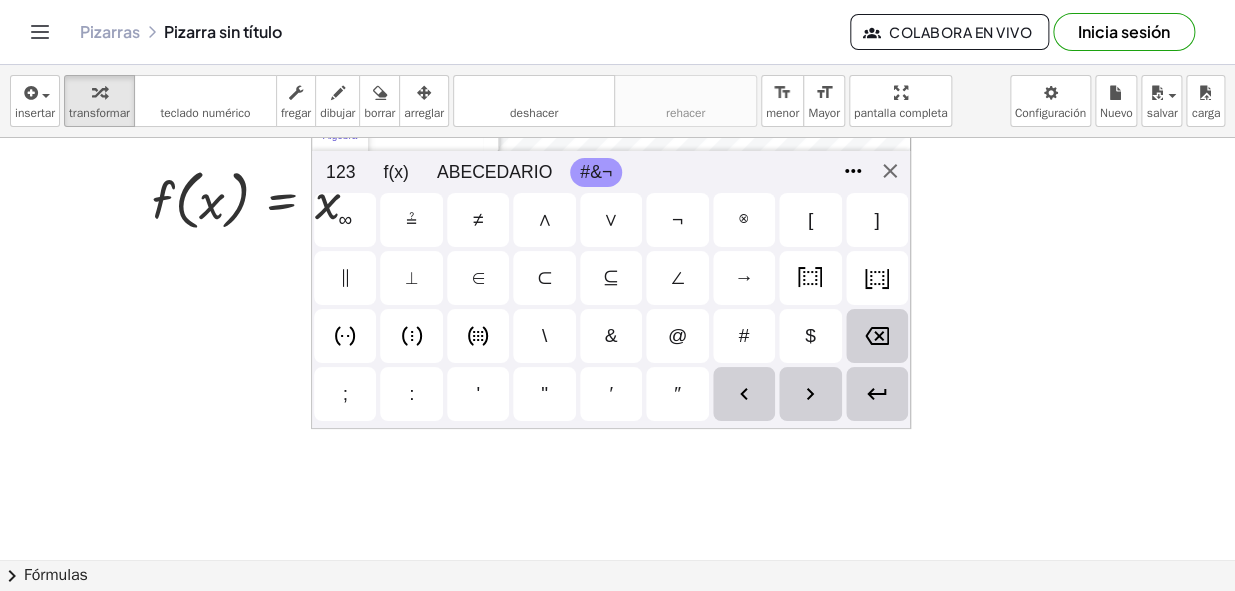 click at bounding box center [853, 171] 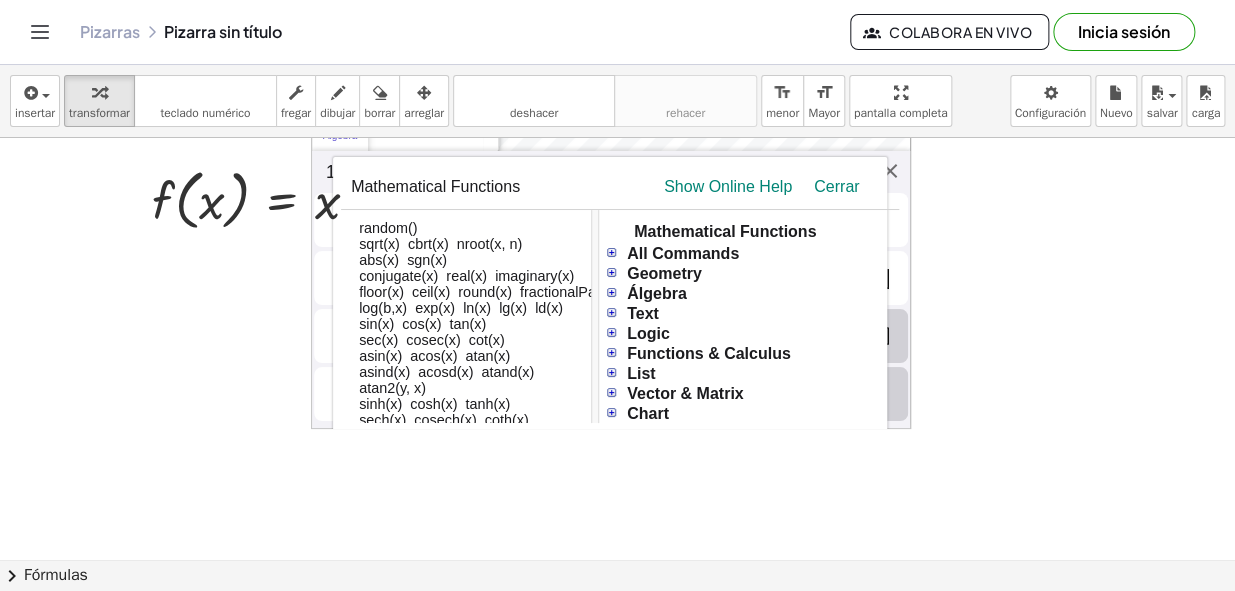 click on "Cerrar" at bounding box center [846, 187] 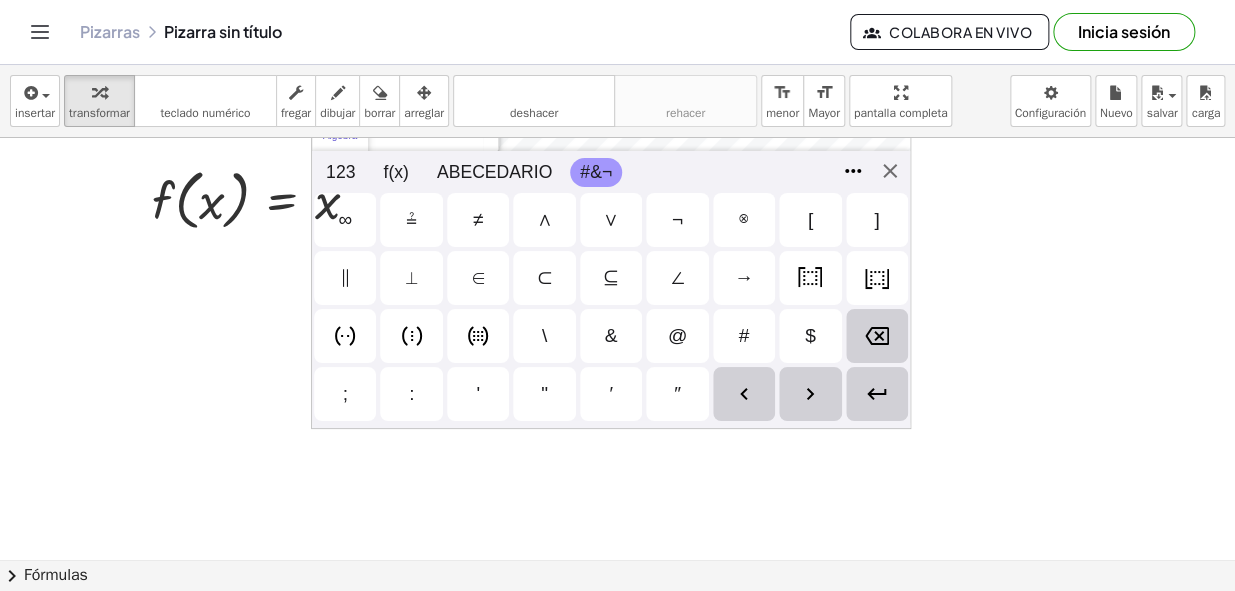 click at bounding box center (853, 171) 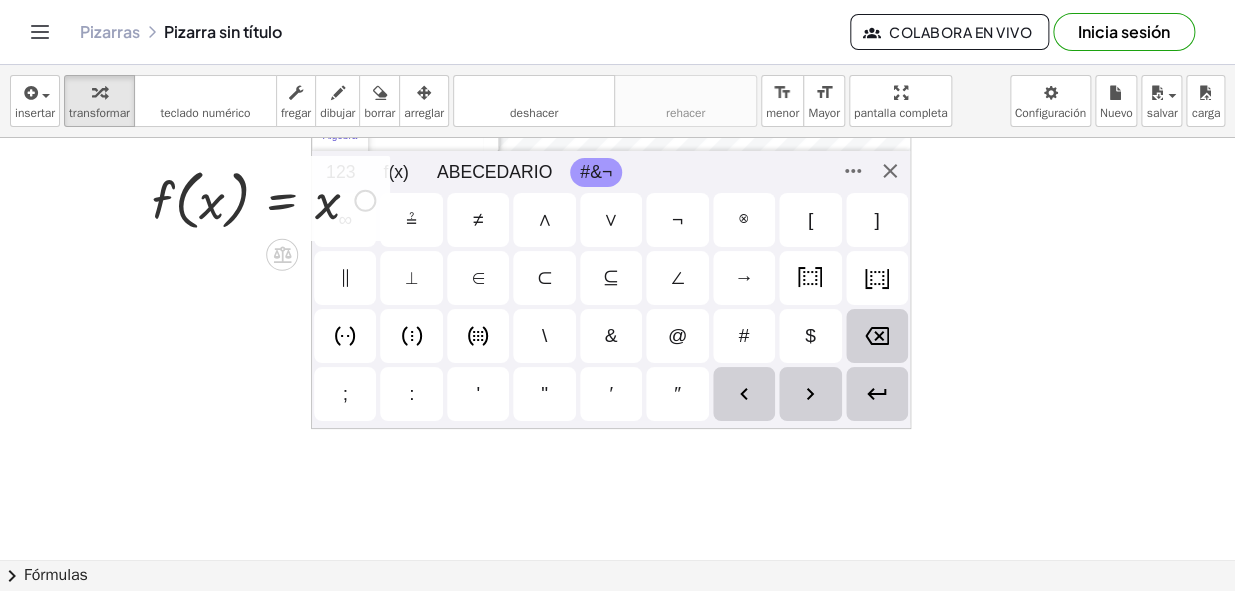 click on "f ( , x ) = x" at bounding box center (256, 199) 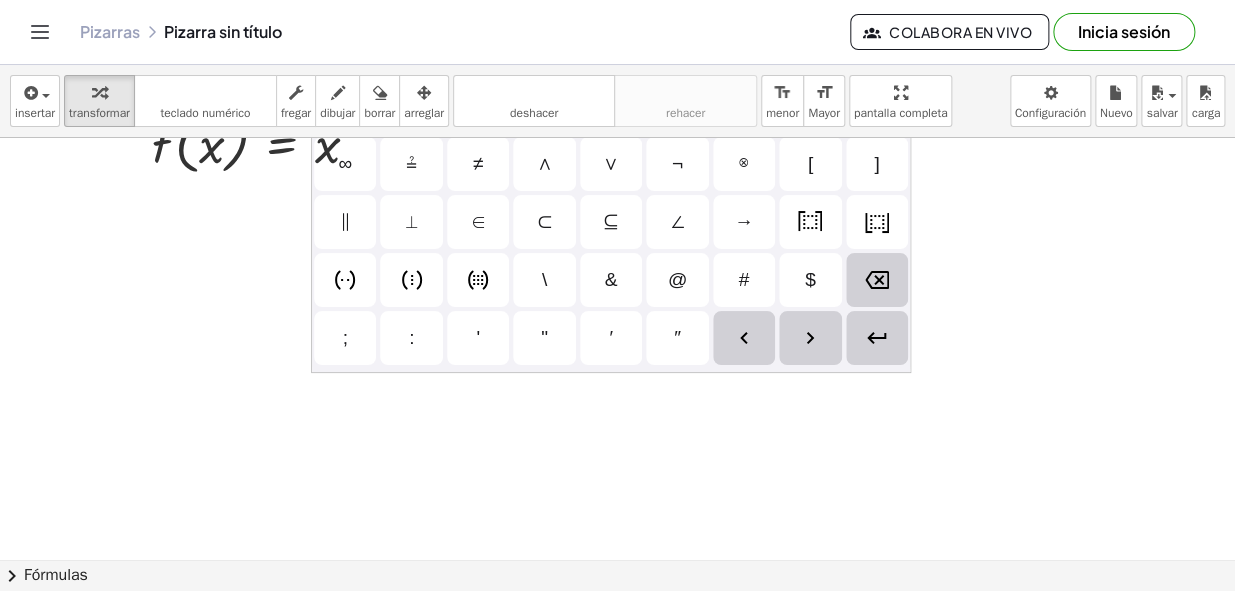 scroll, scrollTop: 0, scrollLeft: 0, axis: both 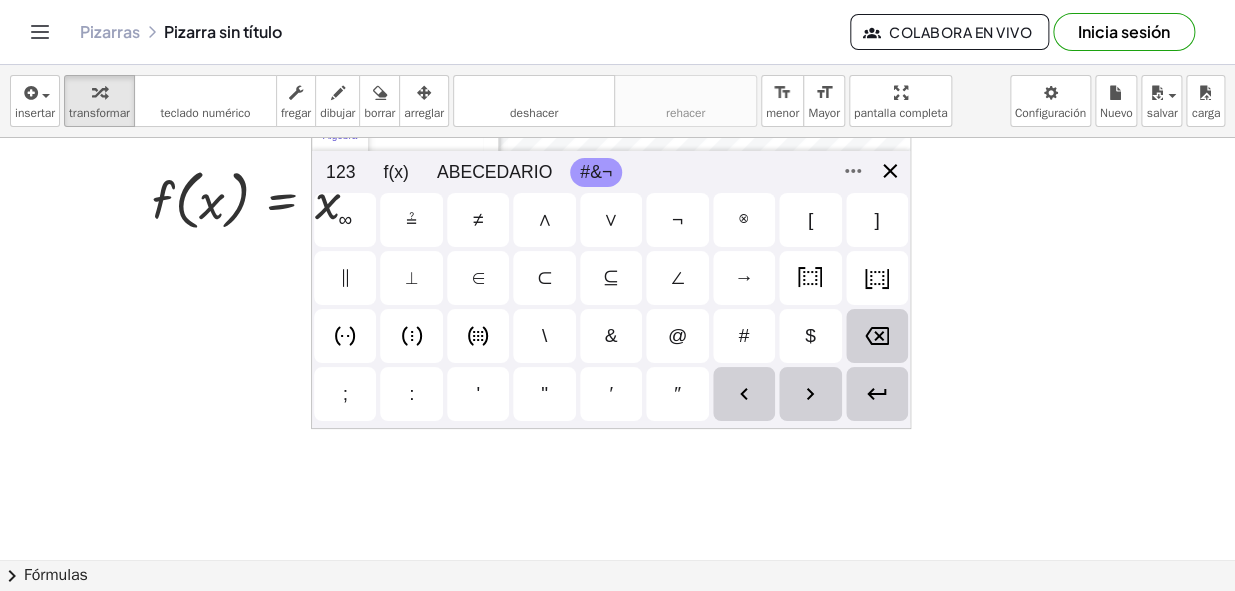 click on "Álgebra Herramientas Mesa Hoja de cálculo Entrada... Calculadora gráfica GeoGebra Basic Tools Move Point Slider Intersect Extremum Roots Best Fit Line Edit Select Objects Move Graphics View Delete Show / Hide Label Show / Hide Object Copy Visual Style Media Text Points Point Intersect Point on Object Attach / Detach Point Extremum Roots Complex Number List Lines Line Ray Vector Others Pen Freehand Function Button Check Box Input Box   123 123 f(x) ABECEDARIO #&¬ 𝑥 𝑦 π 𝑒 7 8 9 × ÷ 4 5 6 + − < > 1 2 3 = Ans , ( ) 0 . 𝑥 𝑦 𝑧 𝜋 7 8 9 × ÷ 𝑒 4 5 6 + − < > 1 2 3 = ( ) , 0 . q w e r t y u Yo o p un s d f g h j k l z x c v b n m αβγ , ( )   ∞ ≟ ≠ ∧ ∨ ¬ ⊗ [ ] ∥ ⟂ ∈ ⊂ ⊆ ∠ → \ & @ # $ ; : ' " ′ ″" at bounding box center (611, 229) 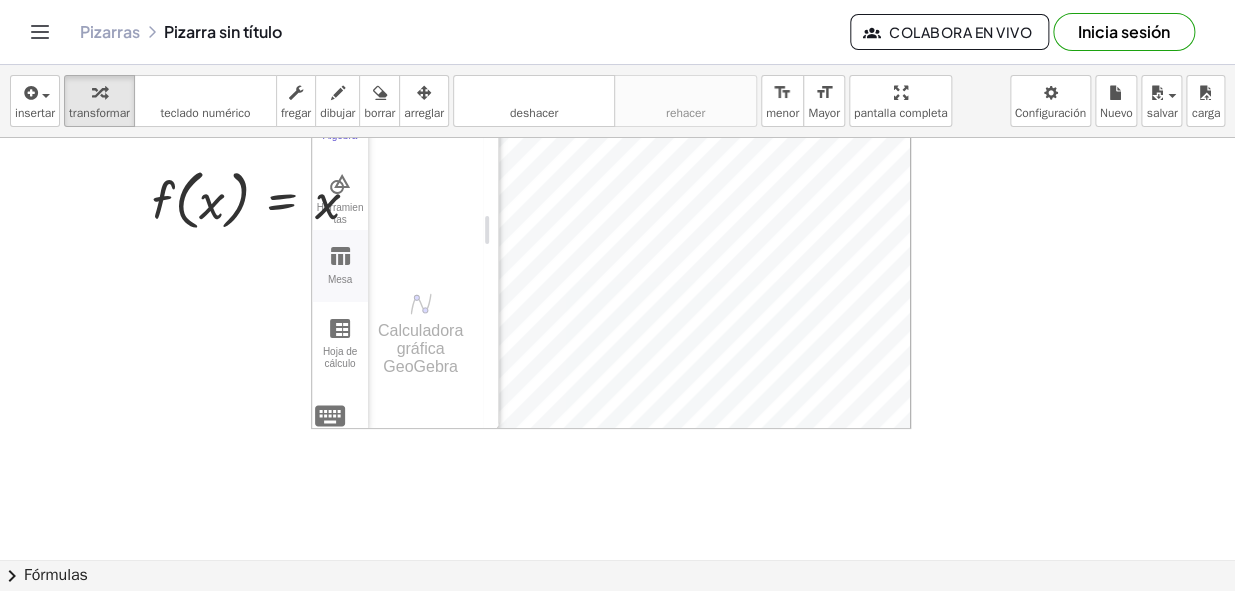 click at bounding box center (340, 256) 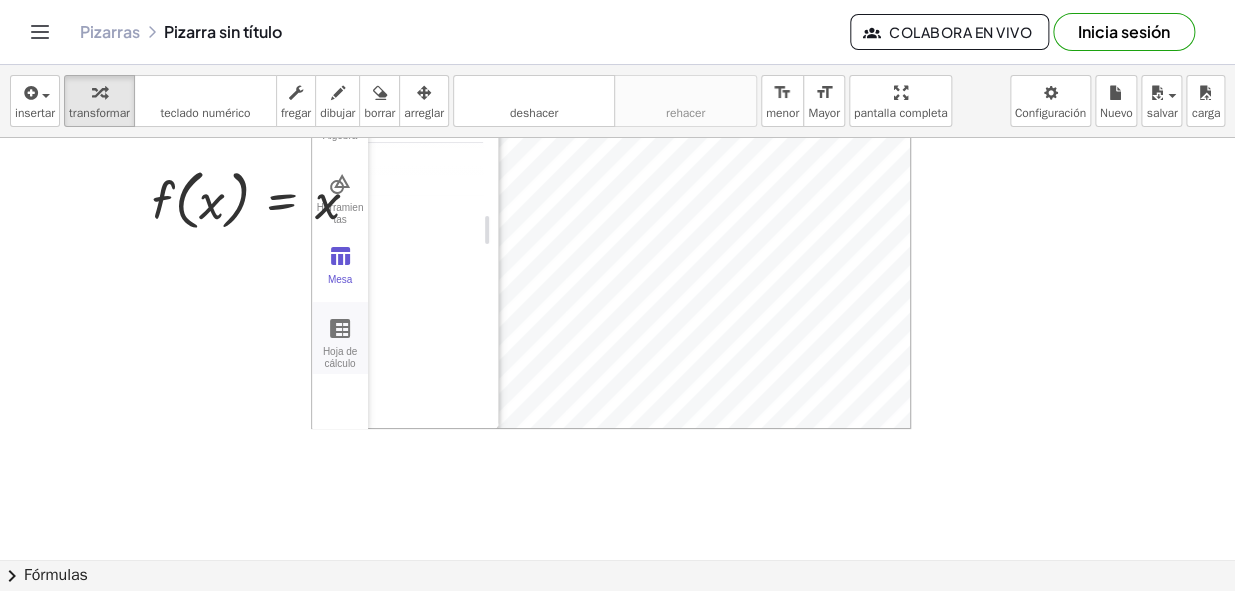 click on "Hoja de cálculo" at bounding box center [340, 360] 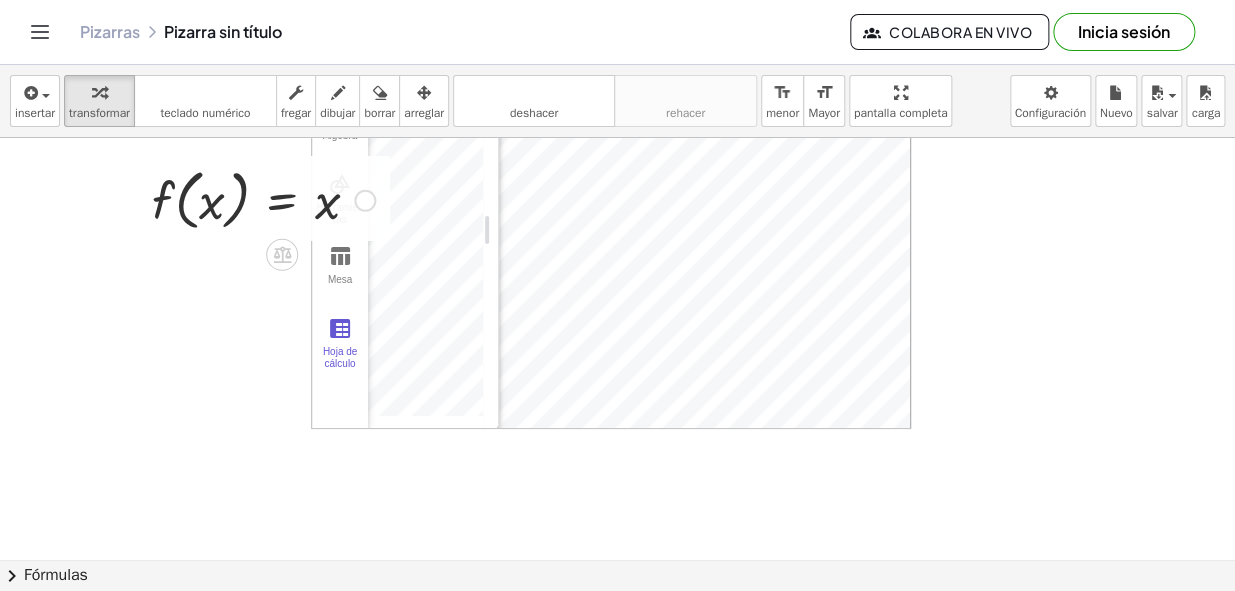 click at bounding box center (263, 199) 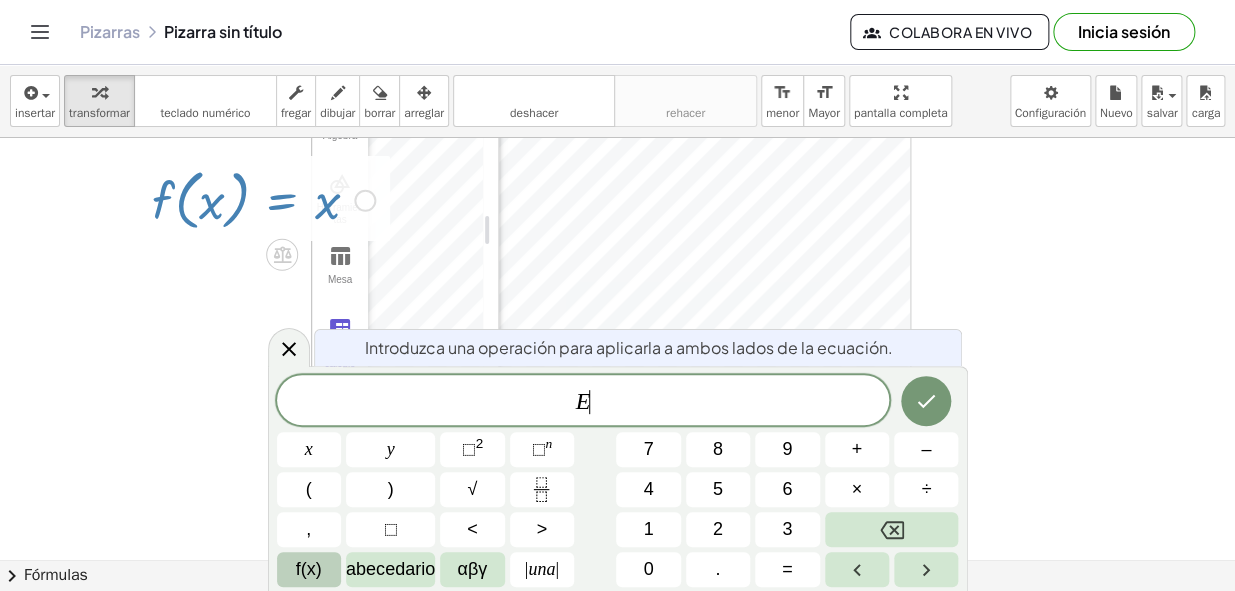 click on "f(x)" at bounding box center [309, 569] 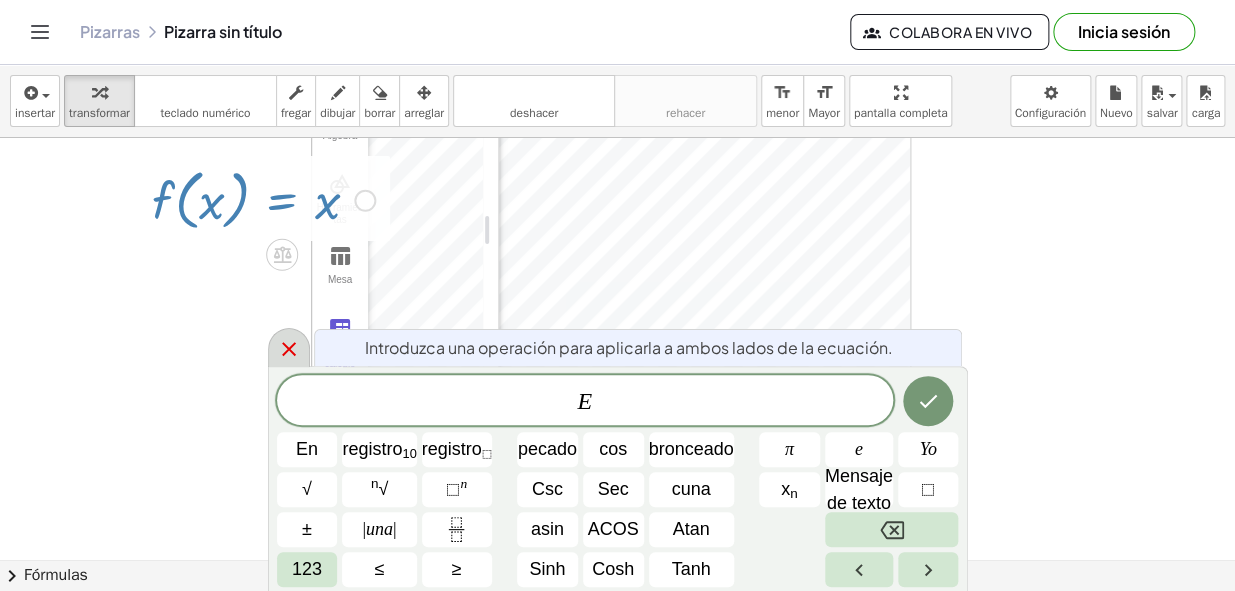 click 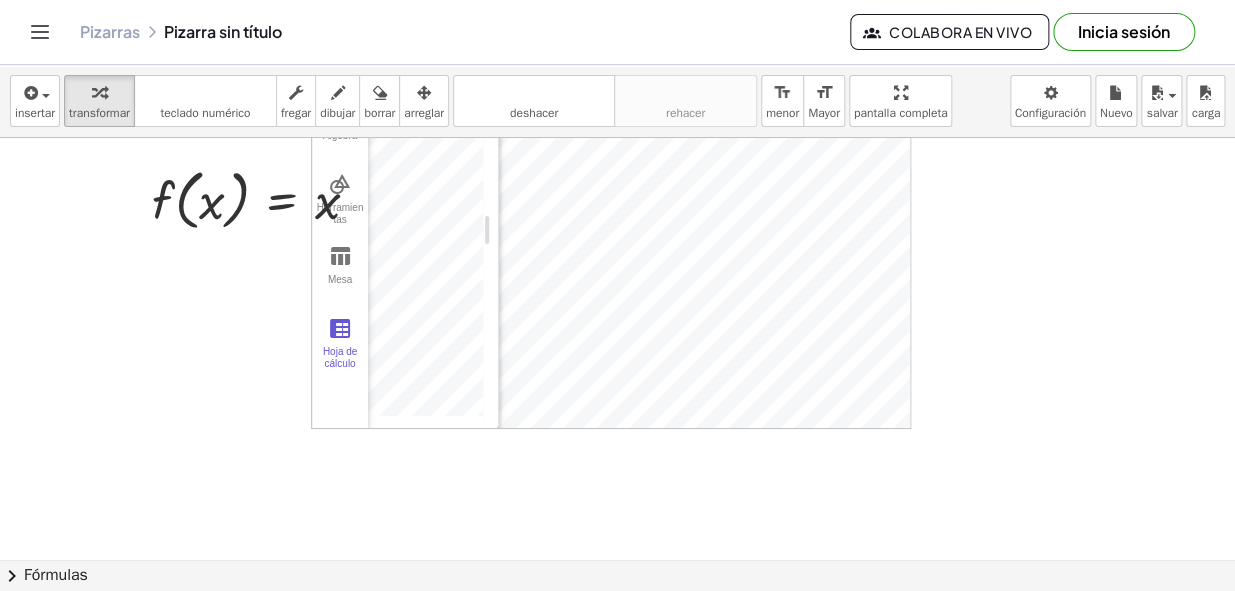 click at bounding box center (617, 559) 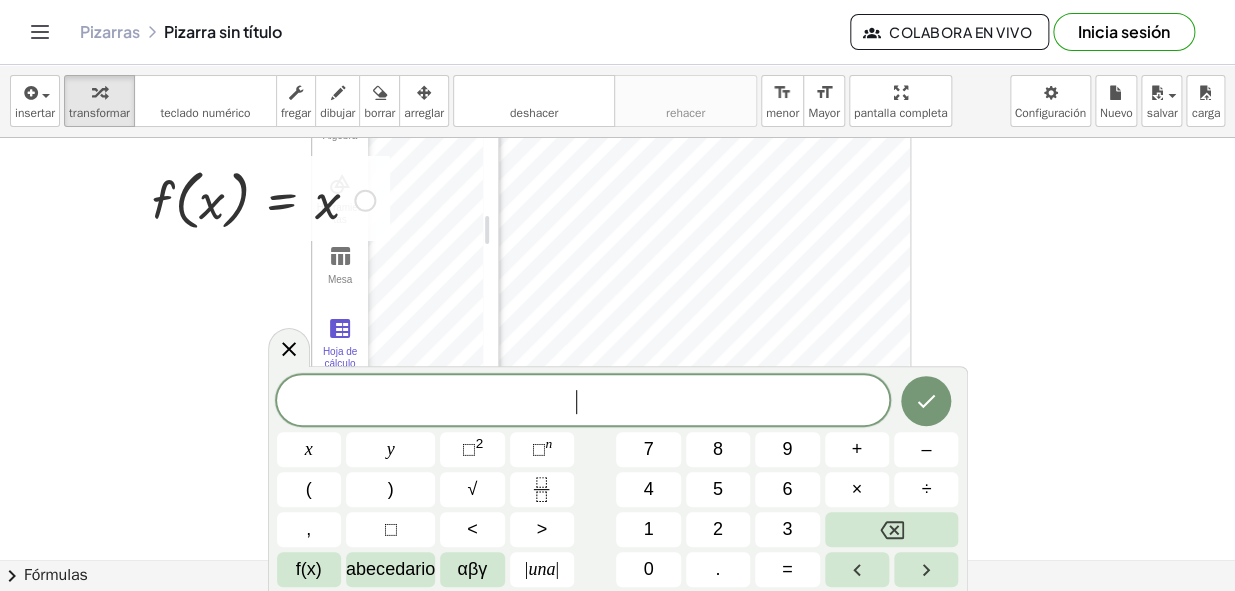 click at bounding box center [263, 199] 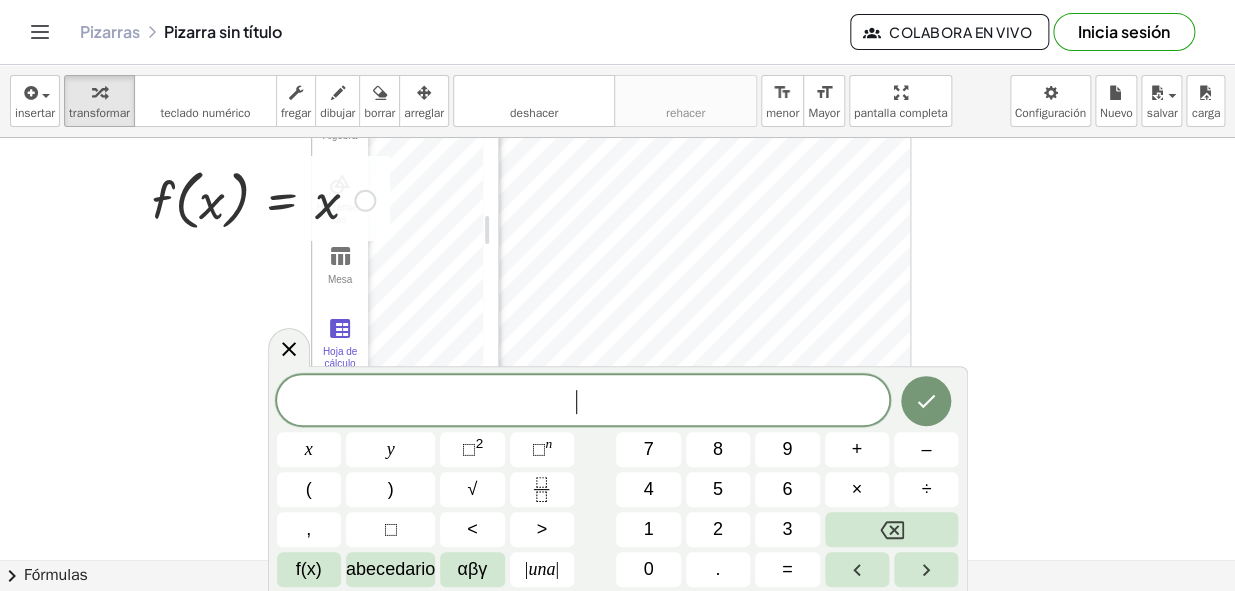 click at bounding box center (263, 199) 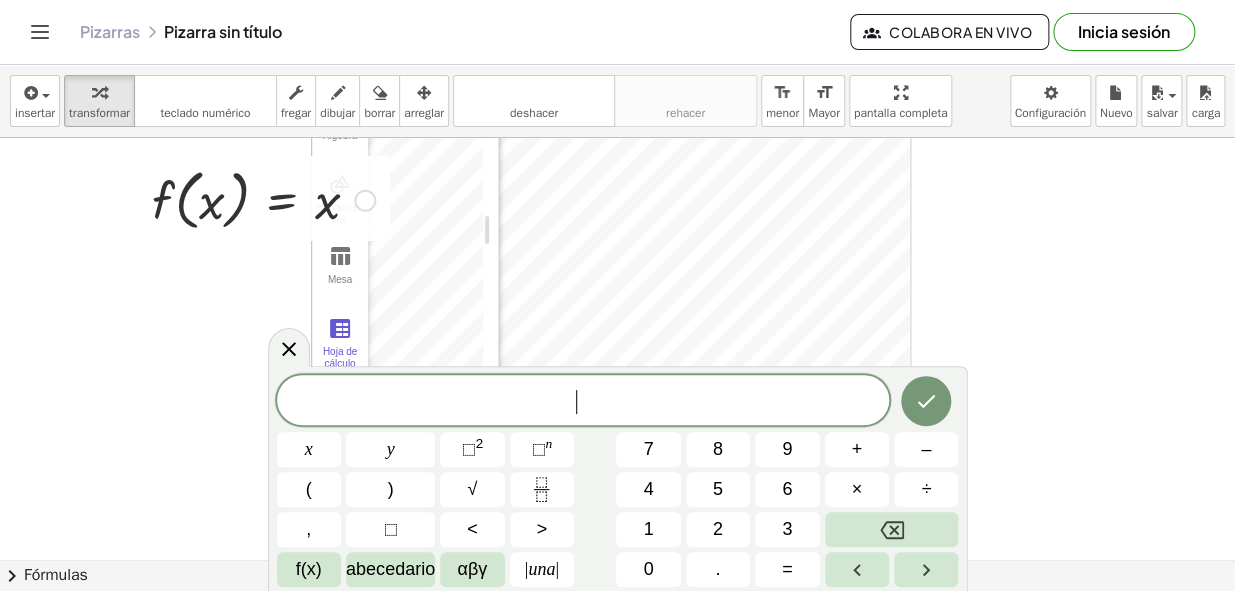 click at bounding box center [263, 199] 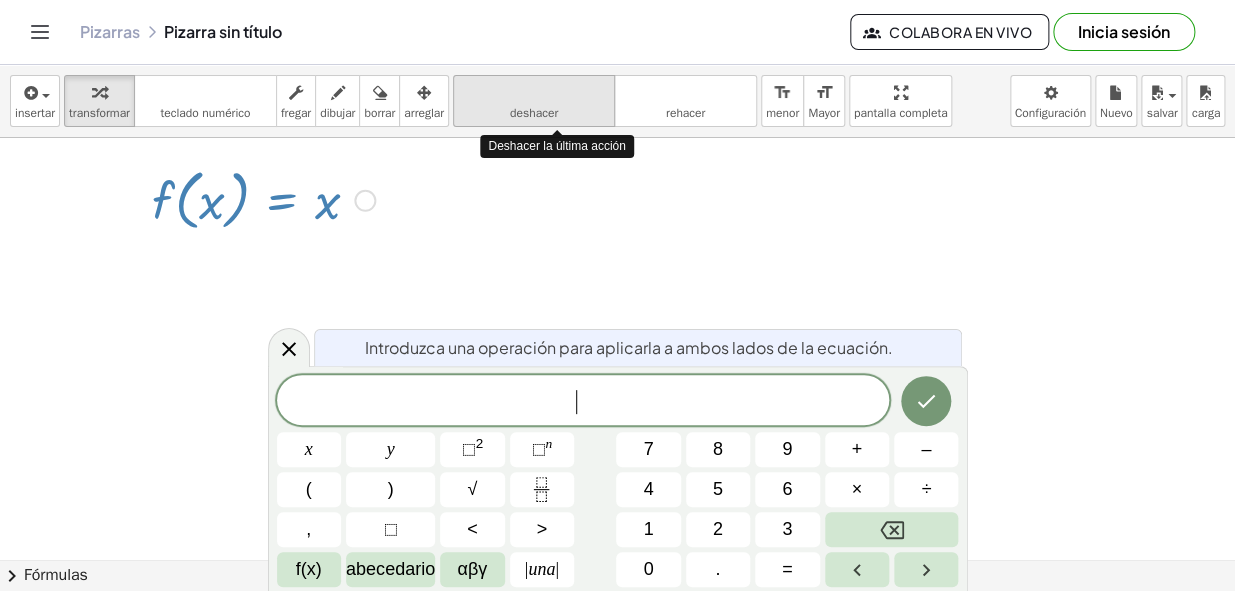 click on "deshacer deshacer" at bounding box center (534, 101) 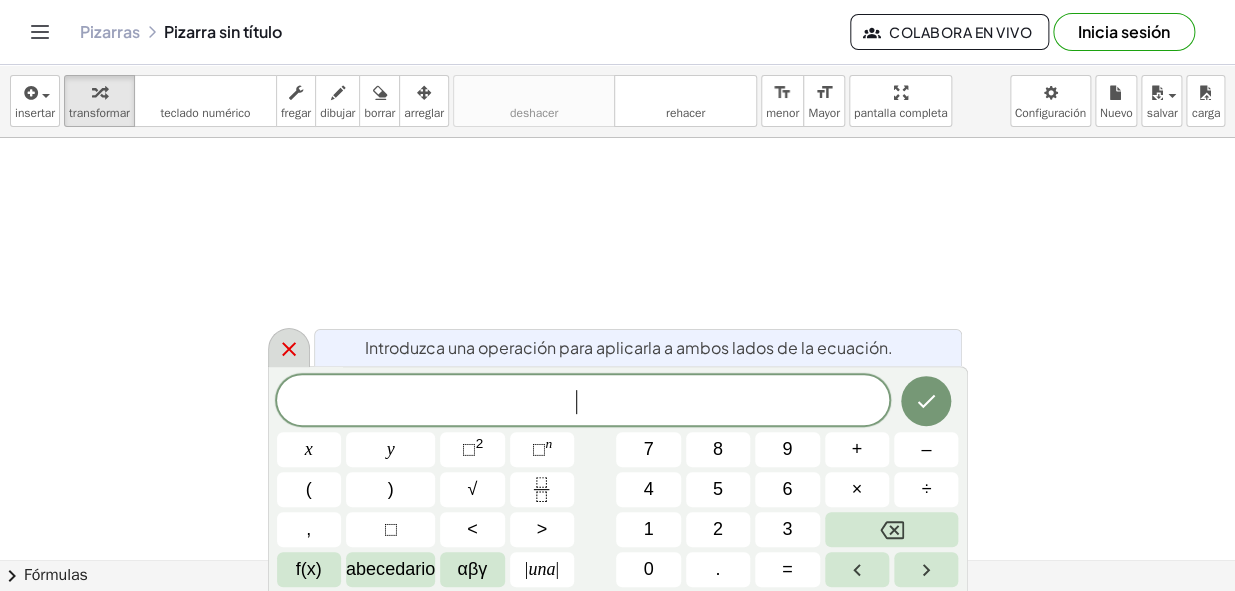 click 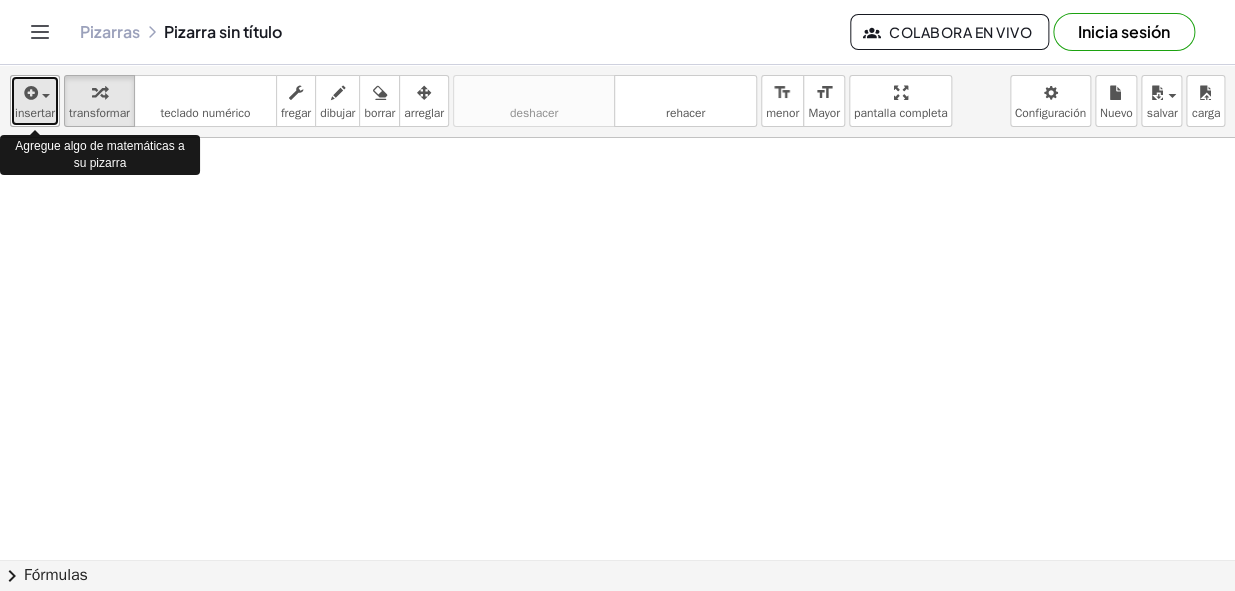 click at bounding box center (46, 96) 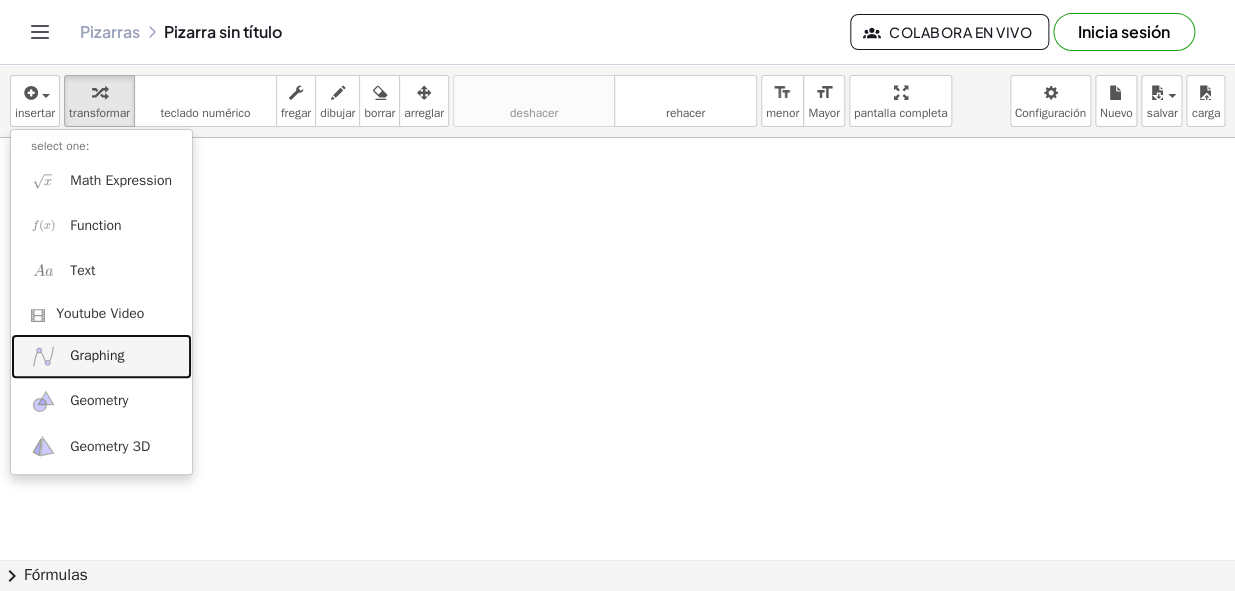 click on "Graphing" at bounding box center (97, 356) 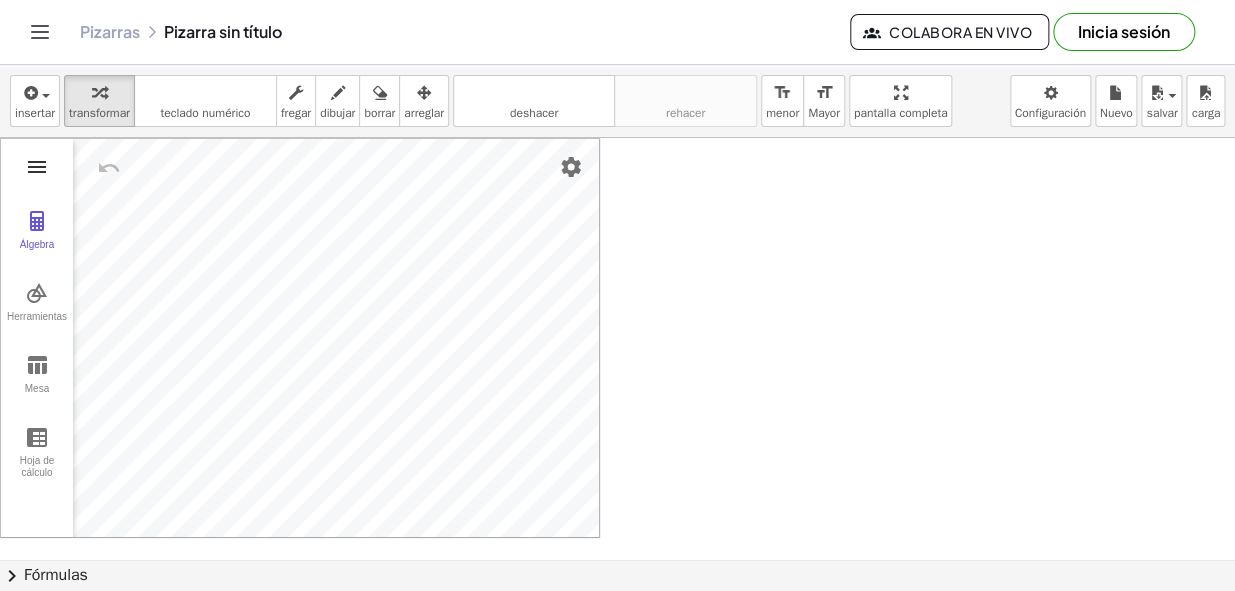 click at bounding box center [37, 167] 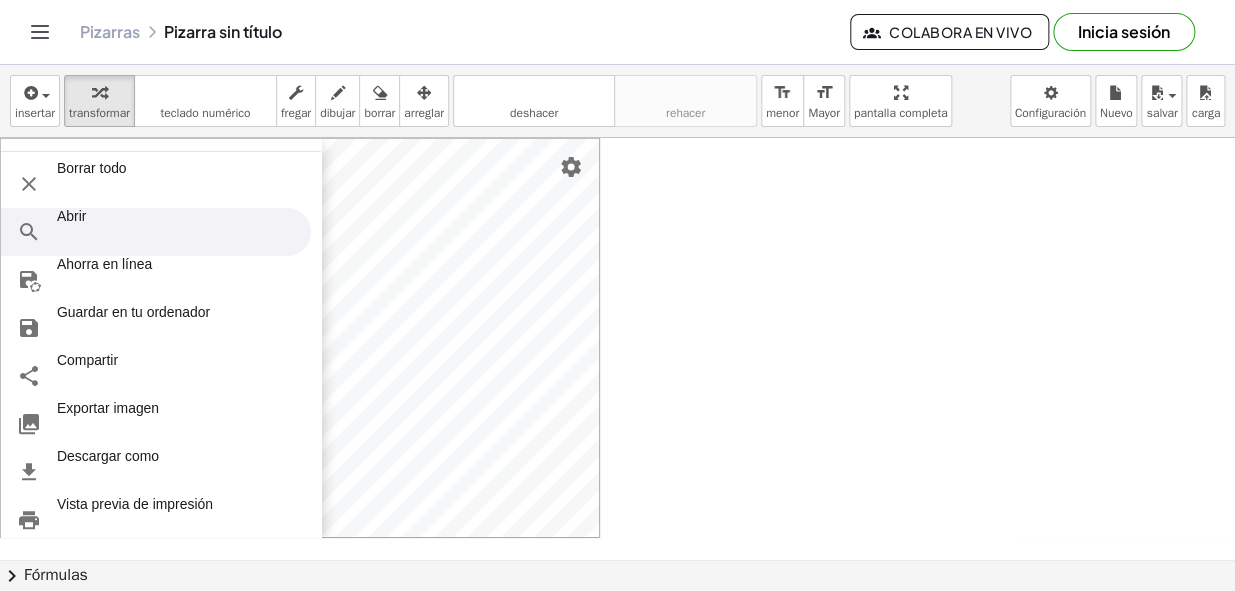 scroll, scrollTop: 0, scrollLeft: 0, axis: both 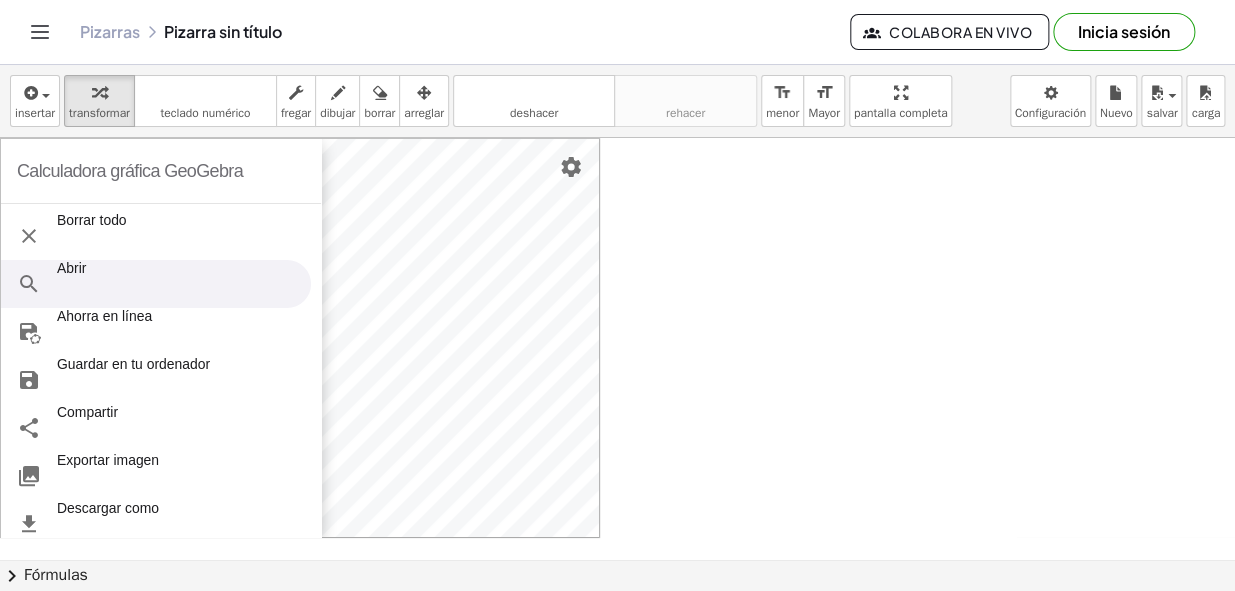 click on "Abrir" at bounding box center [156, 284] 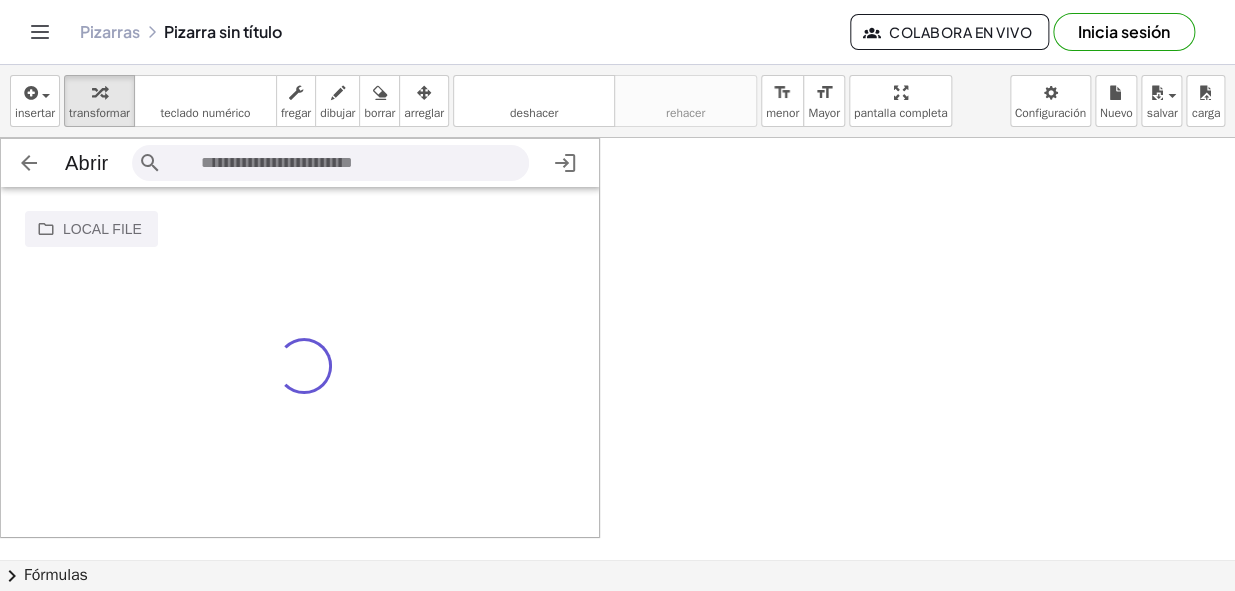 scroll, scrollTop: 113, scrollLeft: 113, axis: both 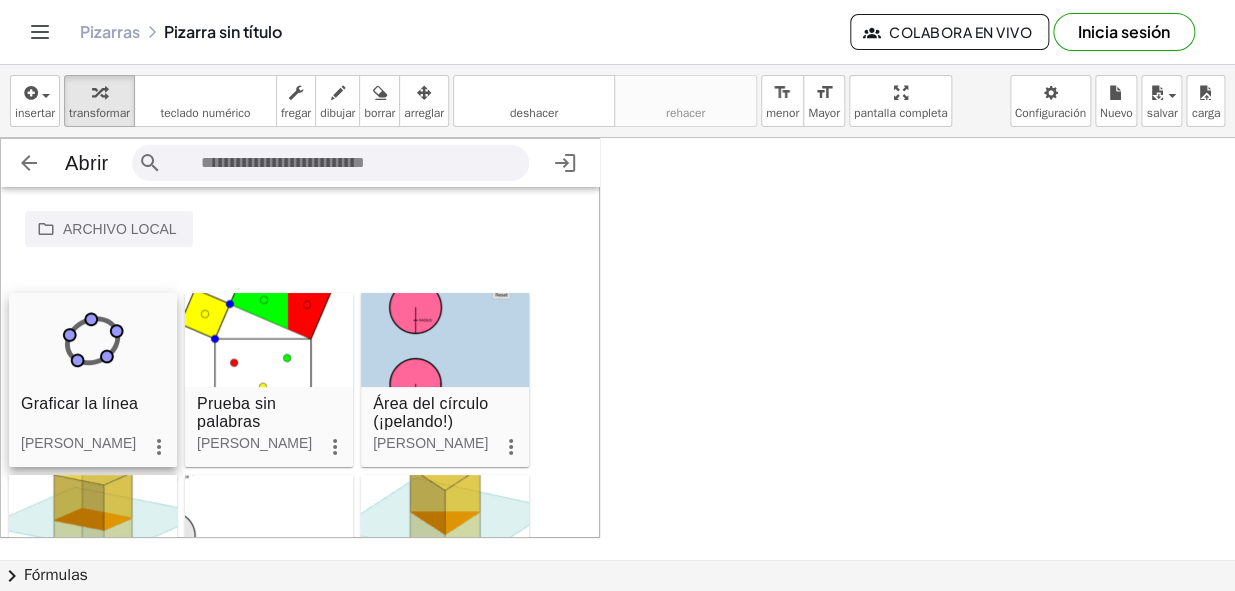 click at bounding box center [93, 340] 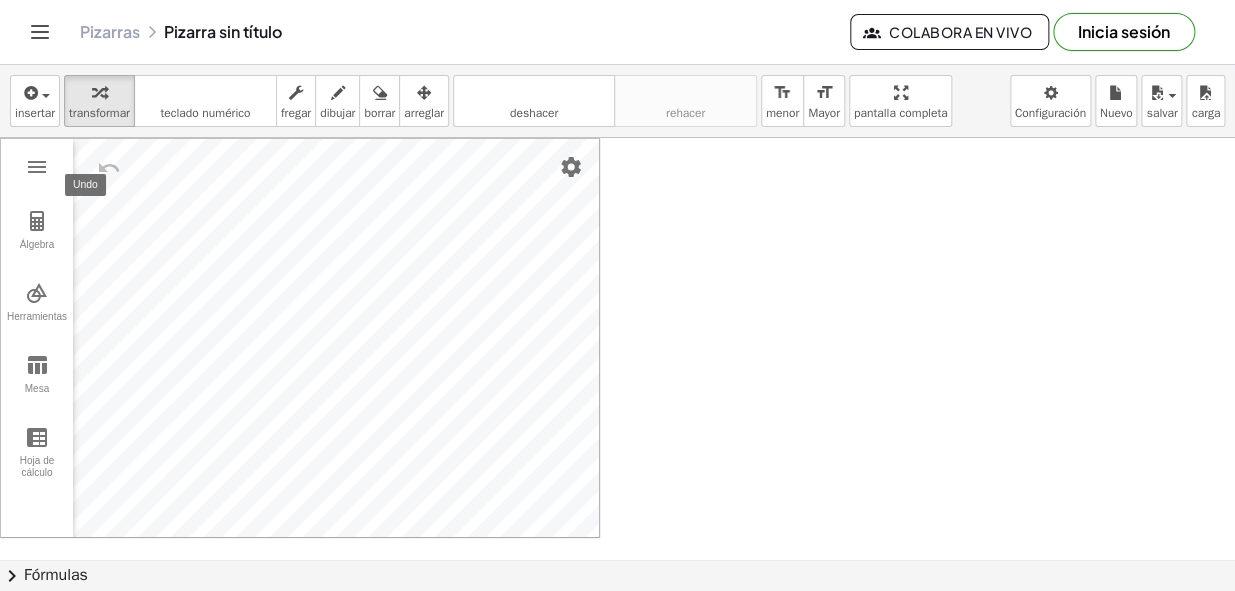 click at bounding box center (109, 168) 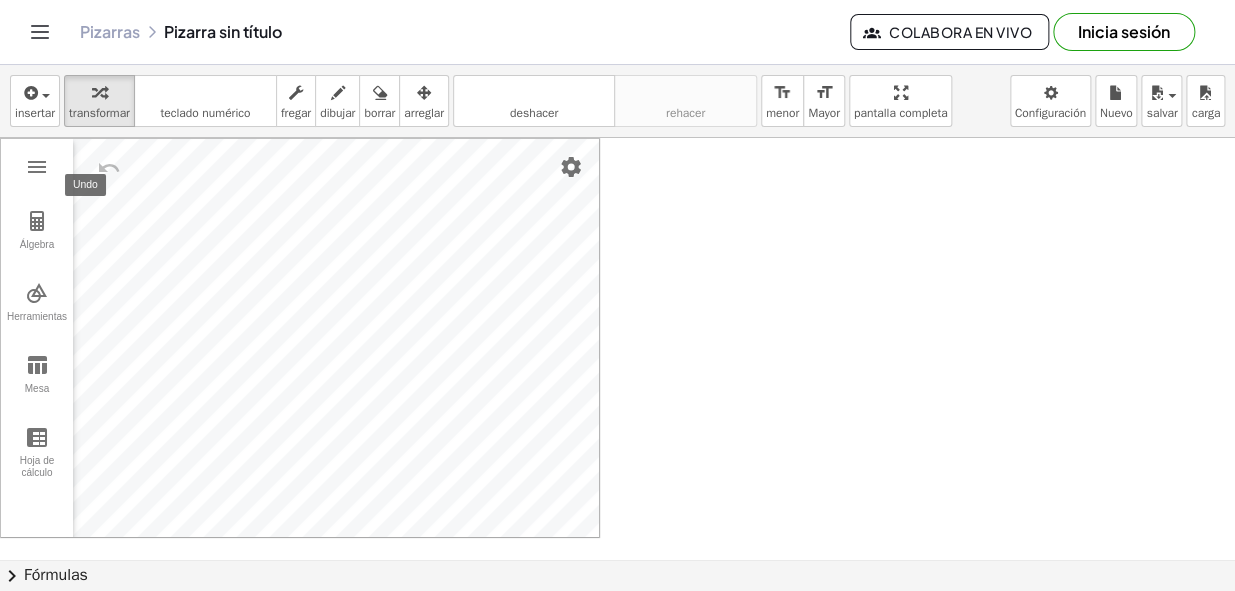 click at bounding box center [109, 168] 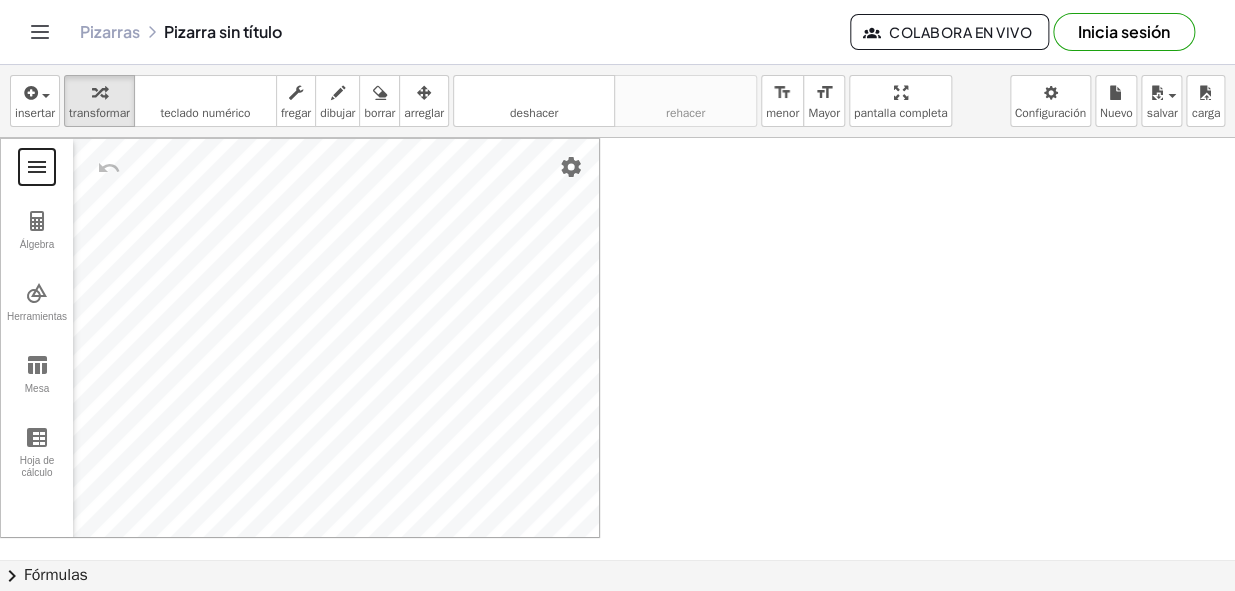 click at bounding box center [37, 167] 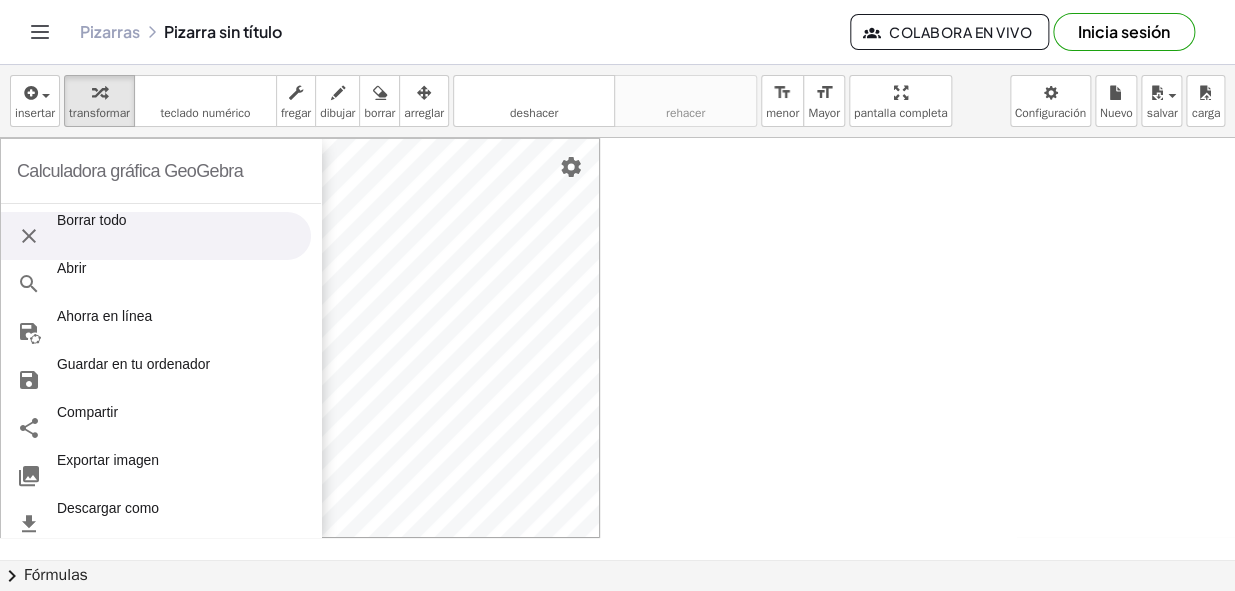 click on "Borrar todo" at bounding box center [92, 236] 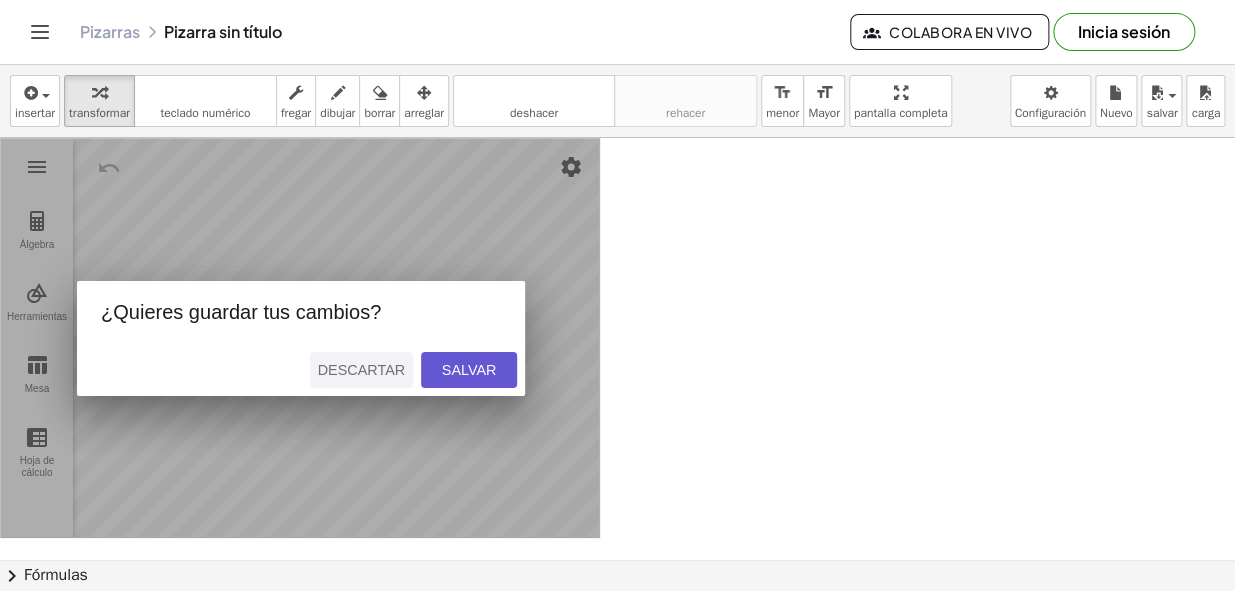 click on "Descartar" at bounding box center (361, 370) 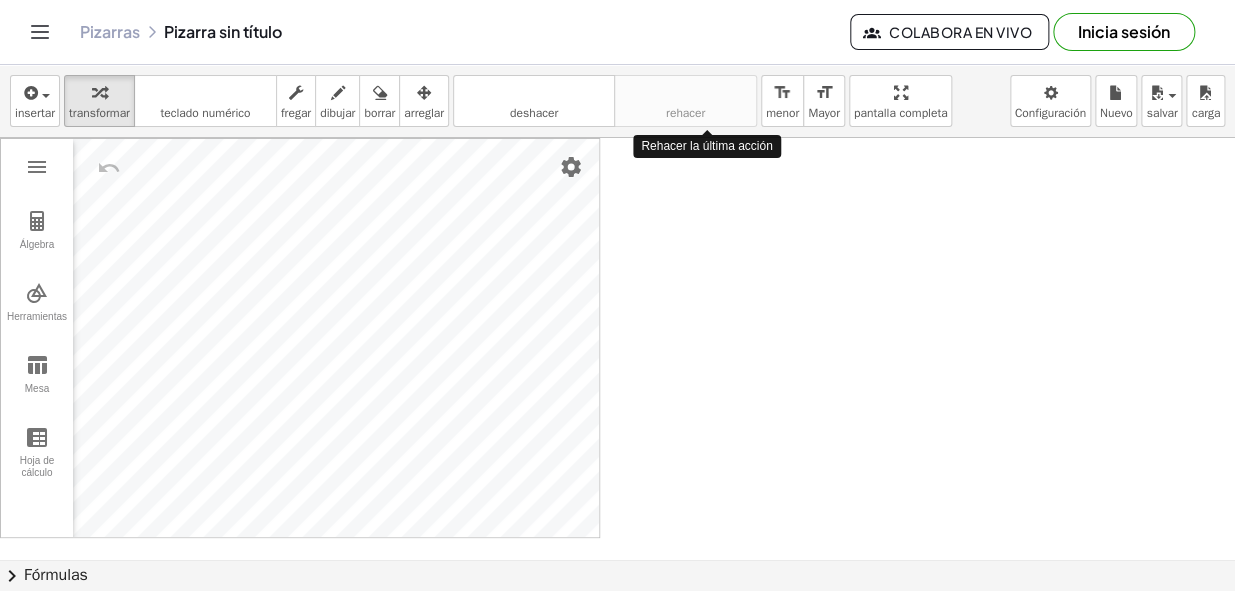 click on "Actividades matemáticas comprensibles Comenzar Banco de actividades Trabajo asignado Clases Pizarras Referencia v1.27.1 | Política de privacidad © Año 2025 | Graspable, Inc. Pizarras Pizarra sin título Colabora en vivo  Inicia sesión    insertar select one: Math Expression Function Text Youtube Video Graphing Geometry Geometry 3D transformar teclado teclado numérico fregar dibujar borrar arreglar deshacer deshacer rehacer rehacer format_size menor format_size Mayor pantalla completa carga   salvar Nuevo Configuración Rehacer la última acción Calculadora gráfica GeoGebra Borrar todo Abrir Ahorra en línea Guardar en tu ordenador Compartir Exportar imagen Descargar como Vista previa de impresión Configuración Ayuda y comentarios Inicia sesión     Álgebra Herramientas Mesa Hoja de cálculo Input… Calculadora gráfica GeoGebra Herramientas básicas Mover Punto Slider Cruzar Extremo Raíces Línea de mejor ajuste Editar Seleccionar objetos Mover vista de gráficos Borrar Medio" at bounding box center (617, 295) 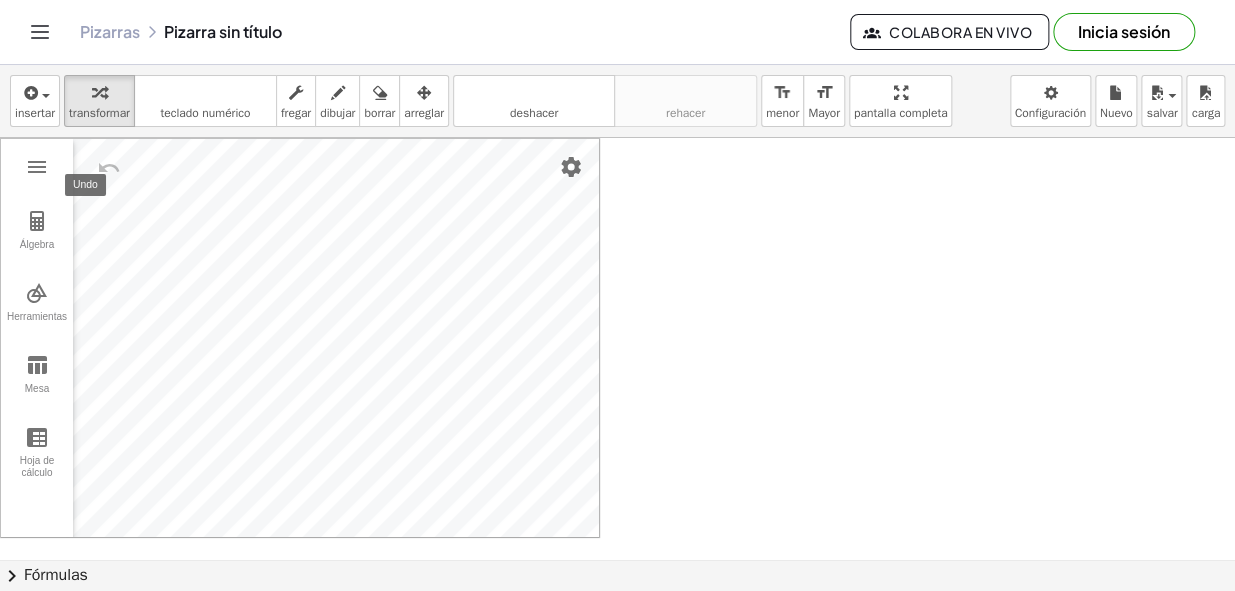 click at bounding box center [109, 168] 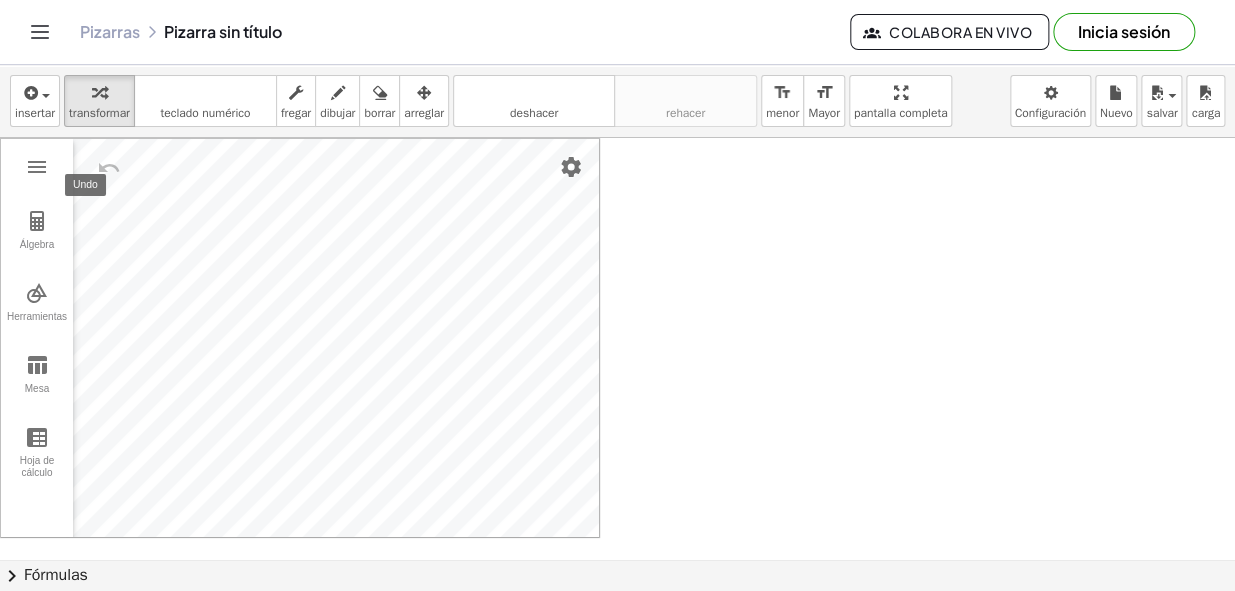 click at bounding box center [109, 168] 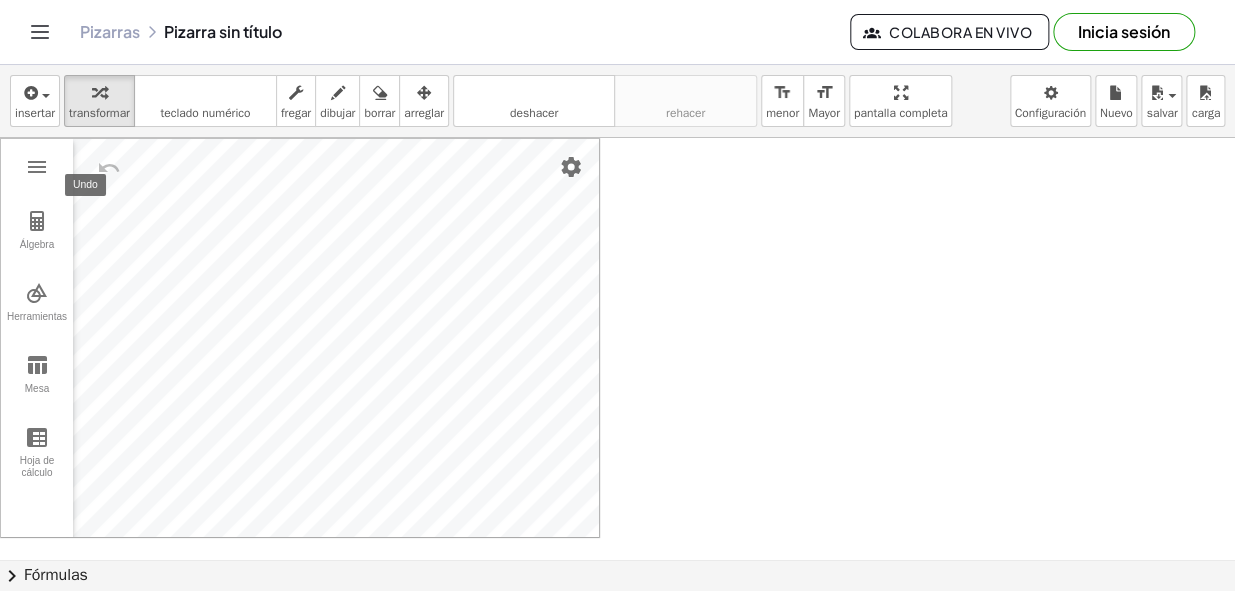click at bounding box center [109, 168] 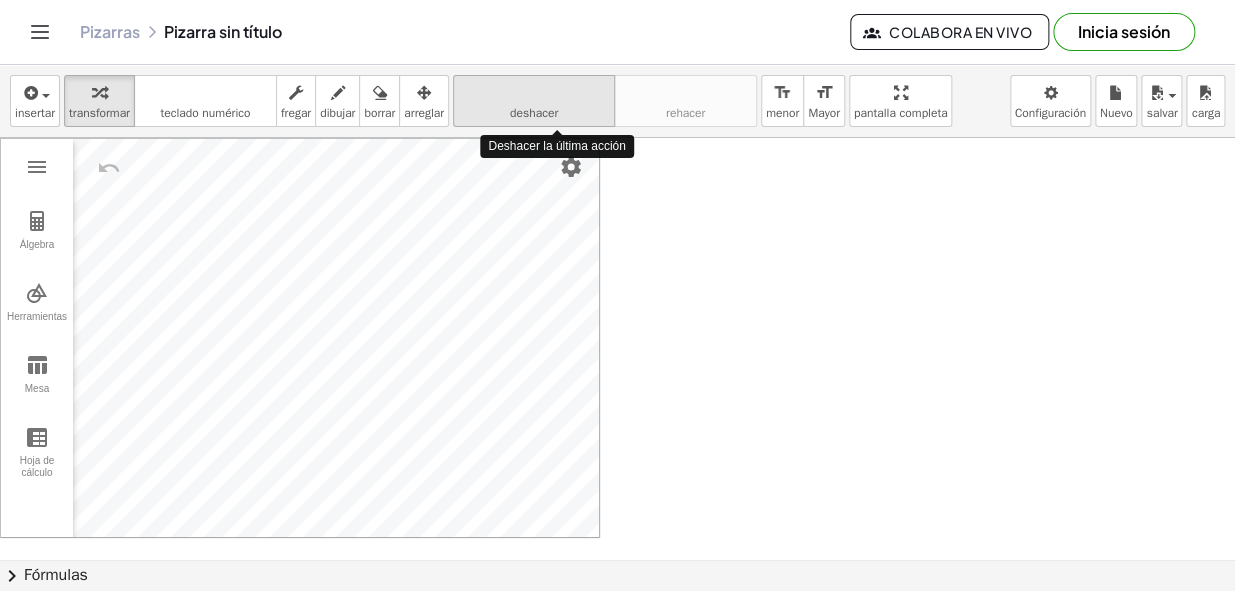 click on "deshacer" at bounding box center (534, 93) 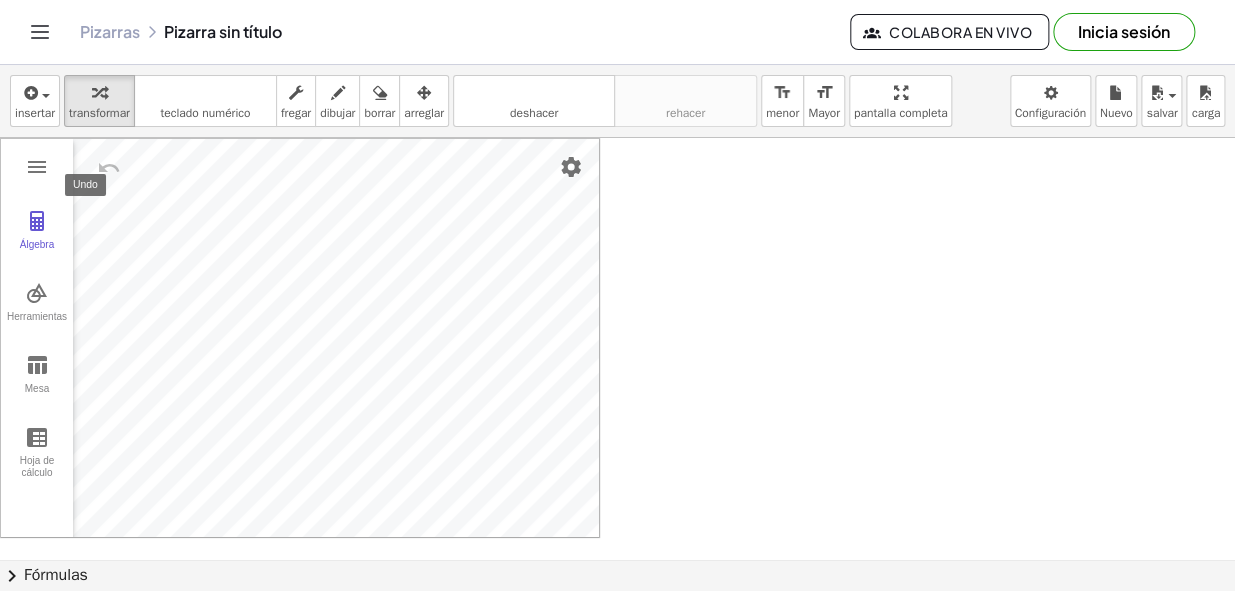 click at bounding box center [109, 168] 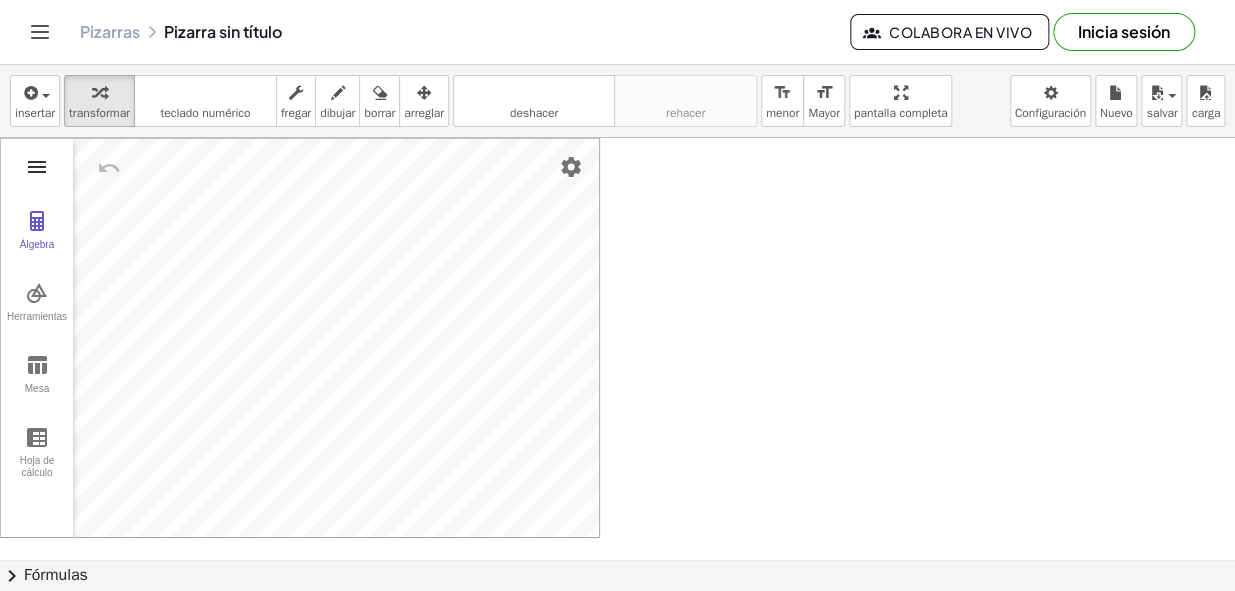 click at bounding box center [37, 167] 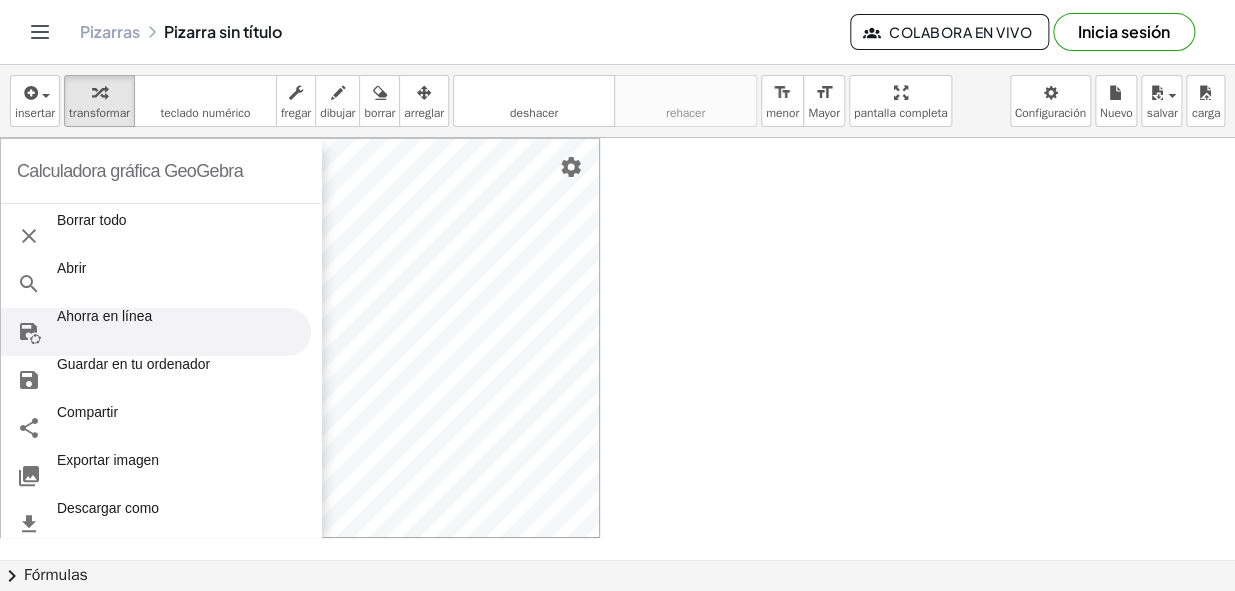 click on "Ahorra en línea" at bounding box center [104, 332] 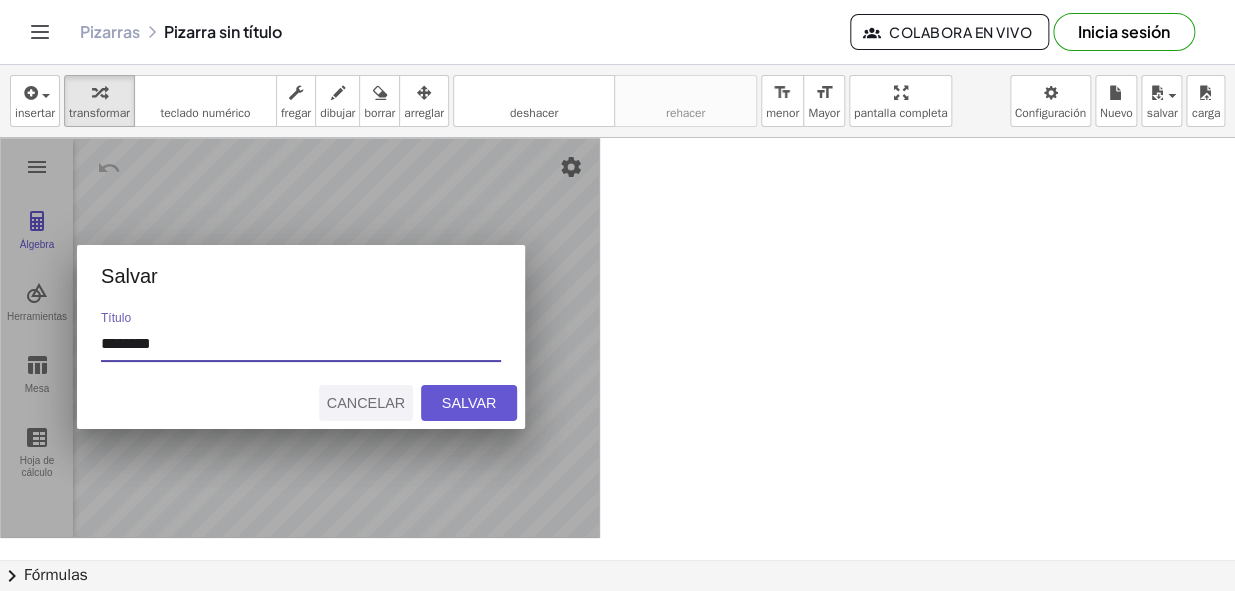 click on "Cancelar" at bounding box center [366, 403] 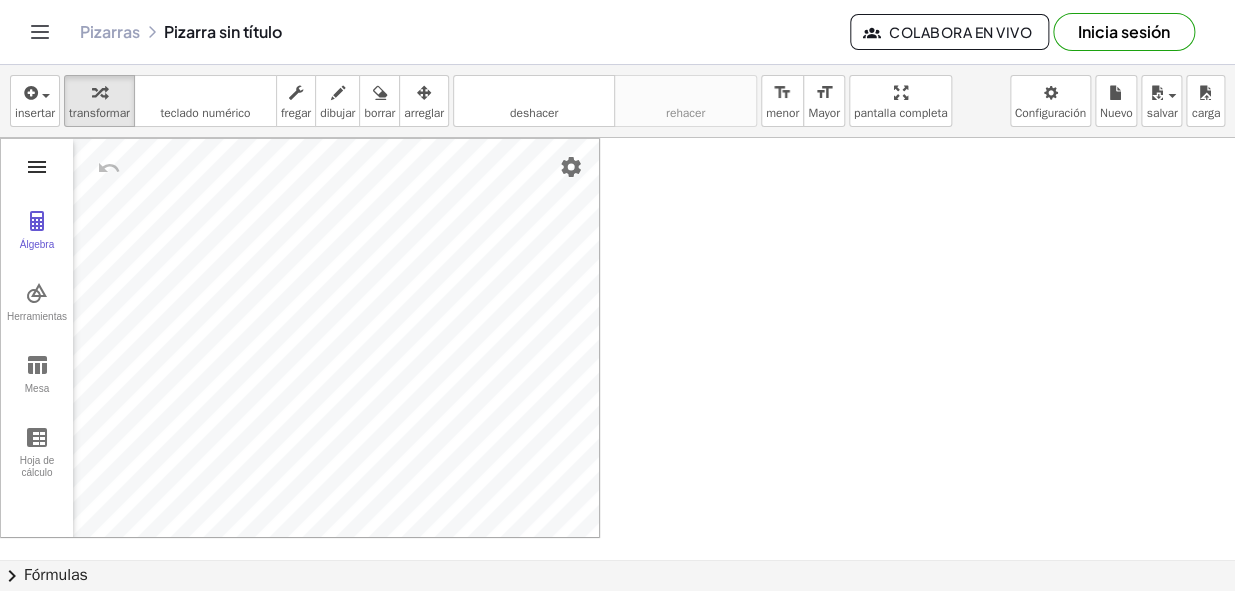 click at bounding box center (37, 167) 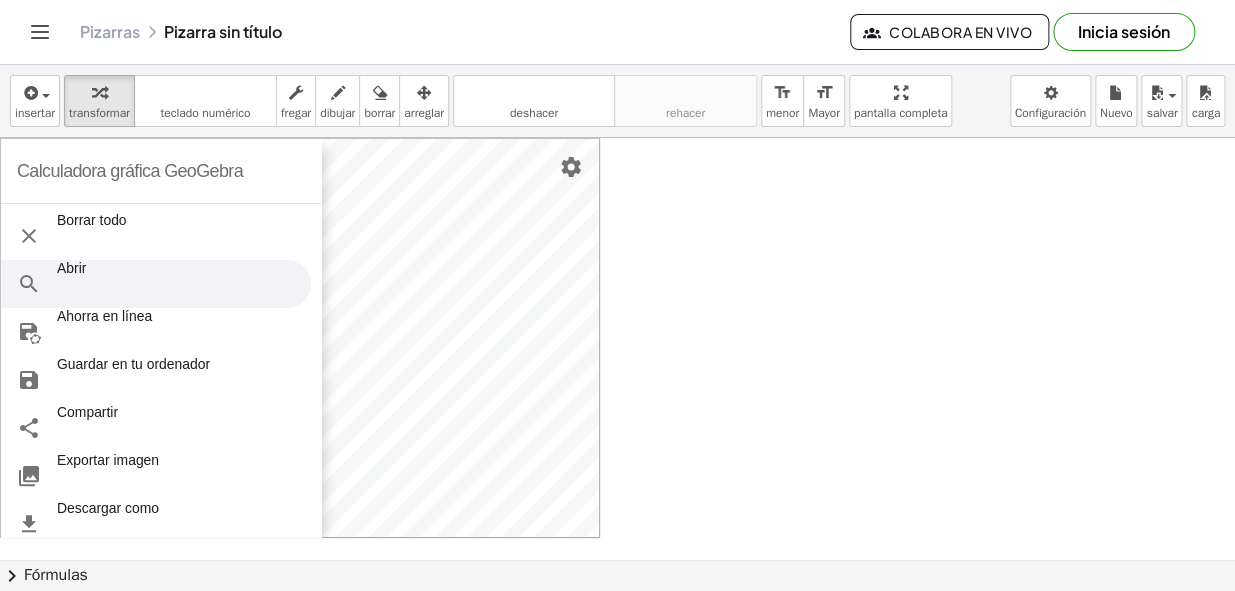click on "Abrir" at bounding box center (156, 284) 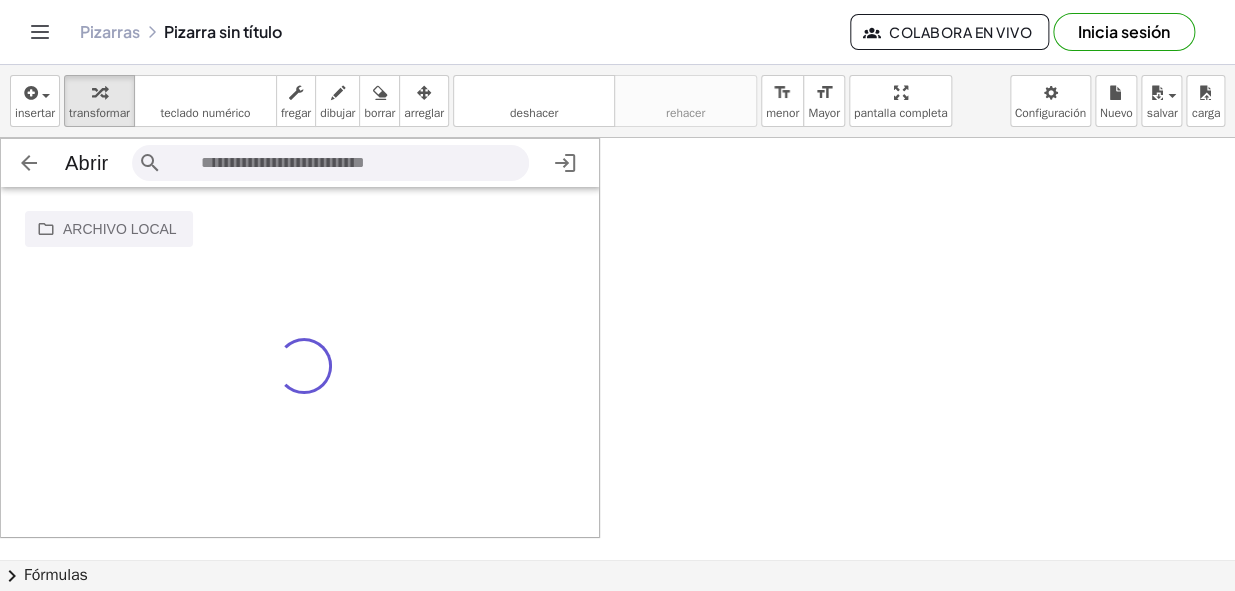 scroll, scrollTop: 113, scrollLeft: 113, axis: both 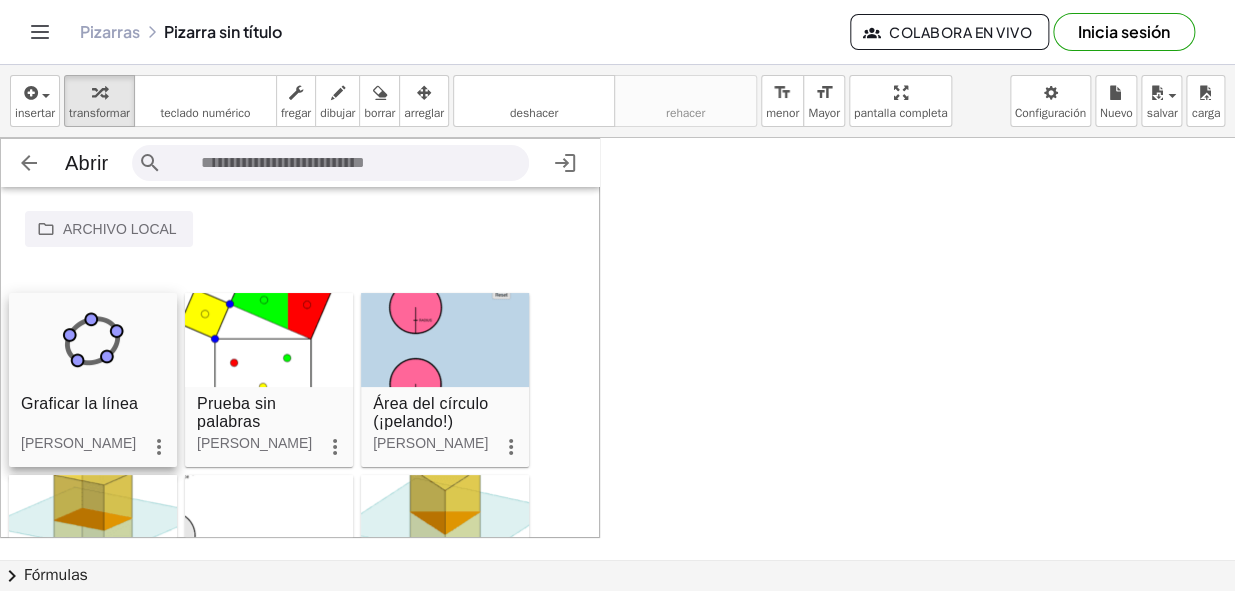 click at bounding box center [93, 340] 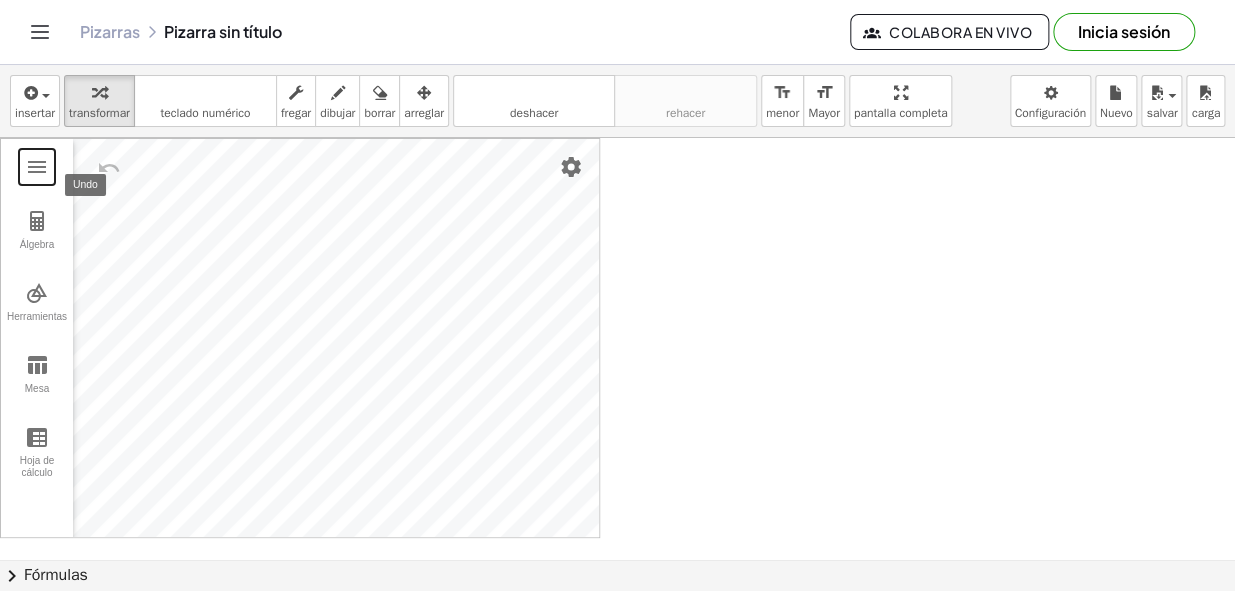 scroll, scrollTop: 0, scrollLeft: 0, axis: both 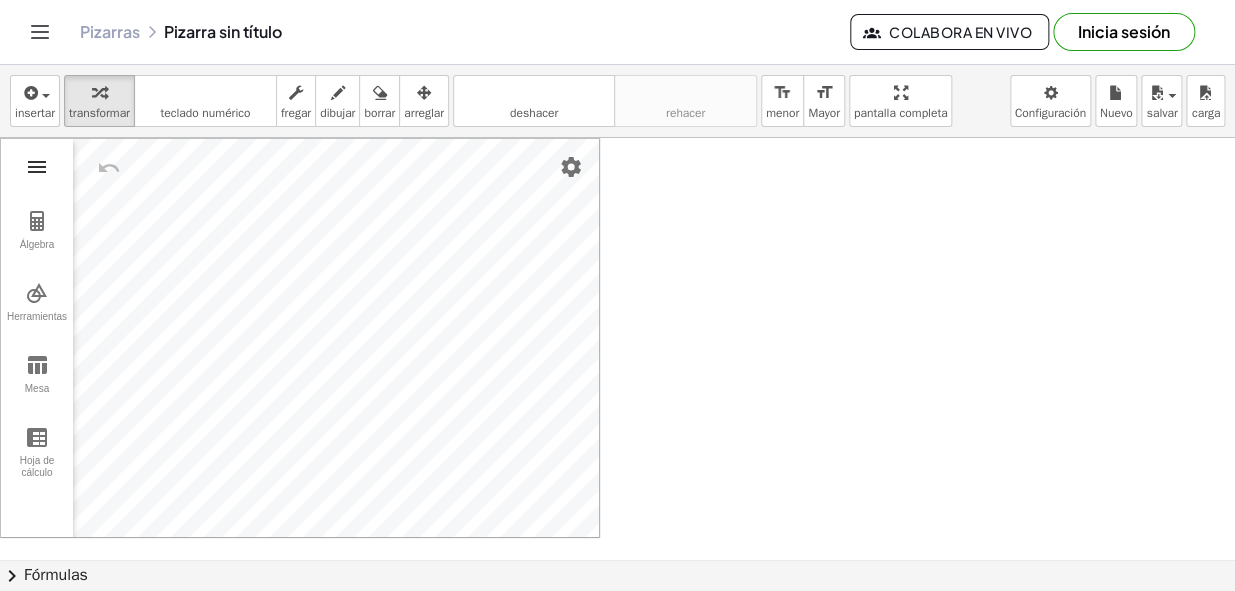 click at bounding box center [37, 167] 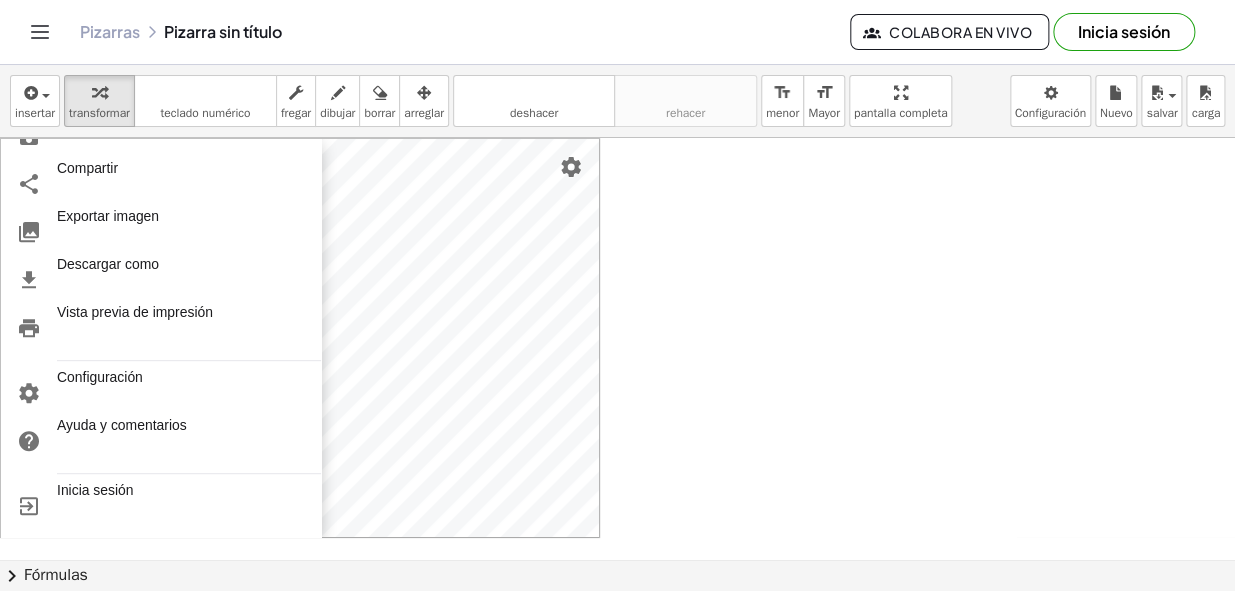 scroll, scrollTop: 0, scrollLeft: 0, axis: both 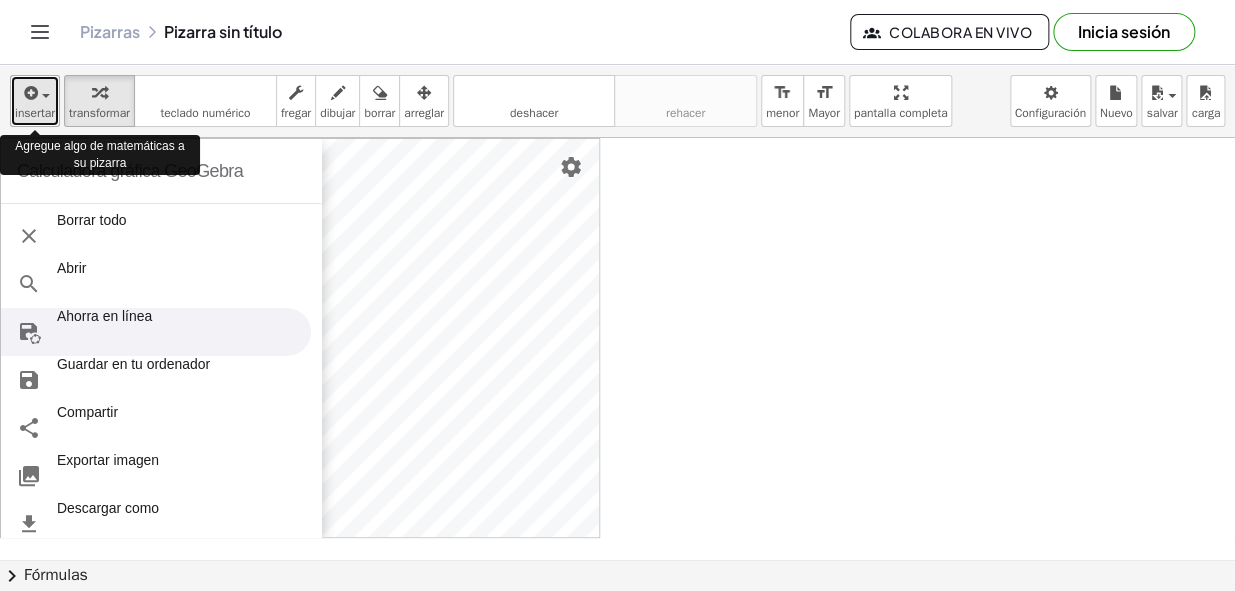 click at bounding box center (46, 96) 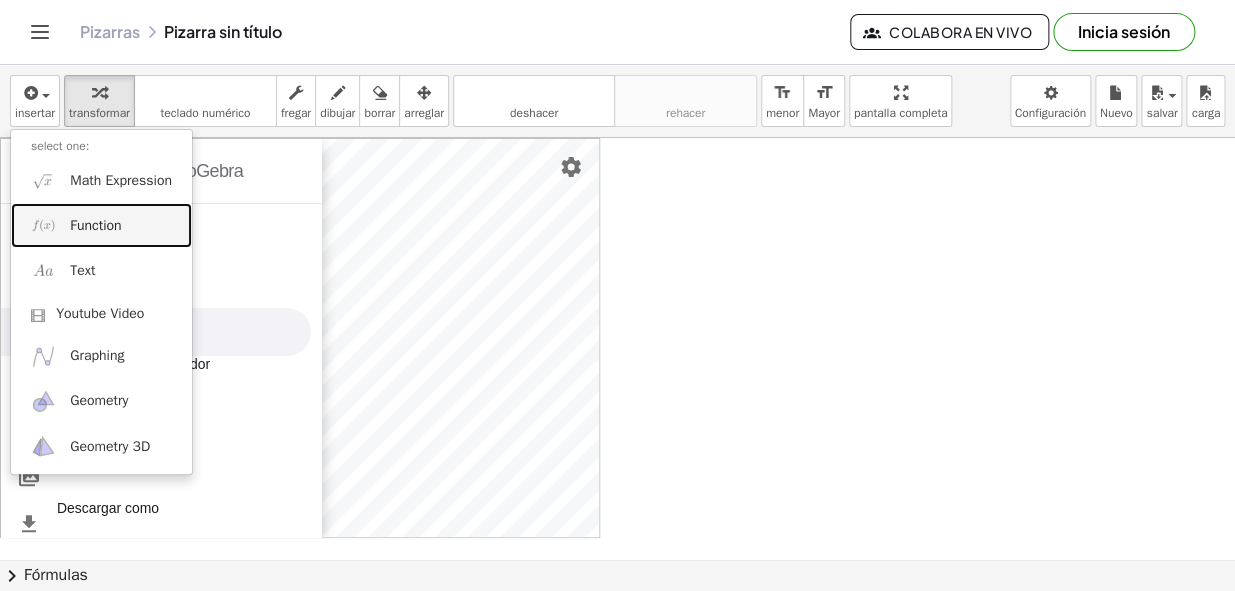 click on "Function" at bounding box center (95, 226) 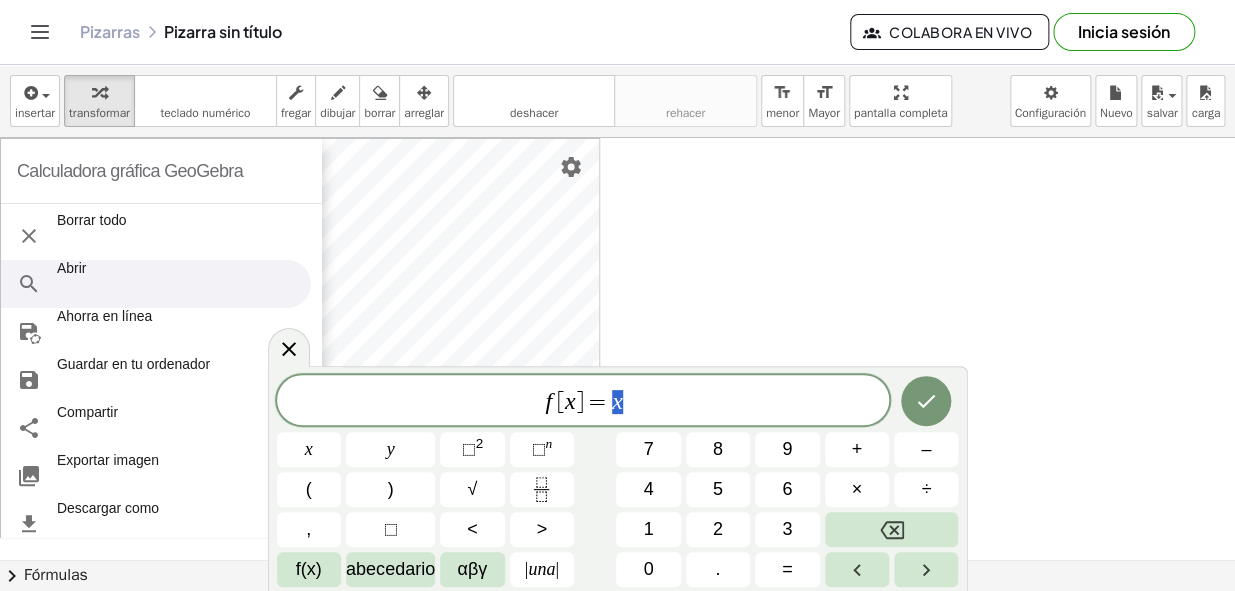 click on "f [ x ] = x" at bounding box center [583, 402] 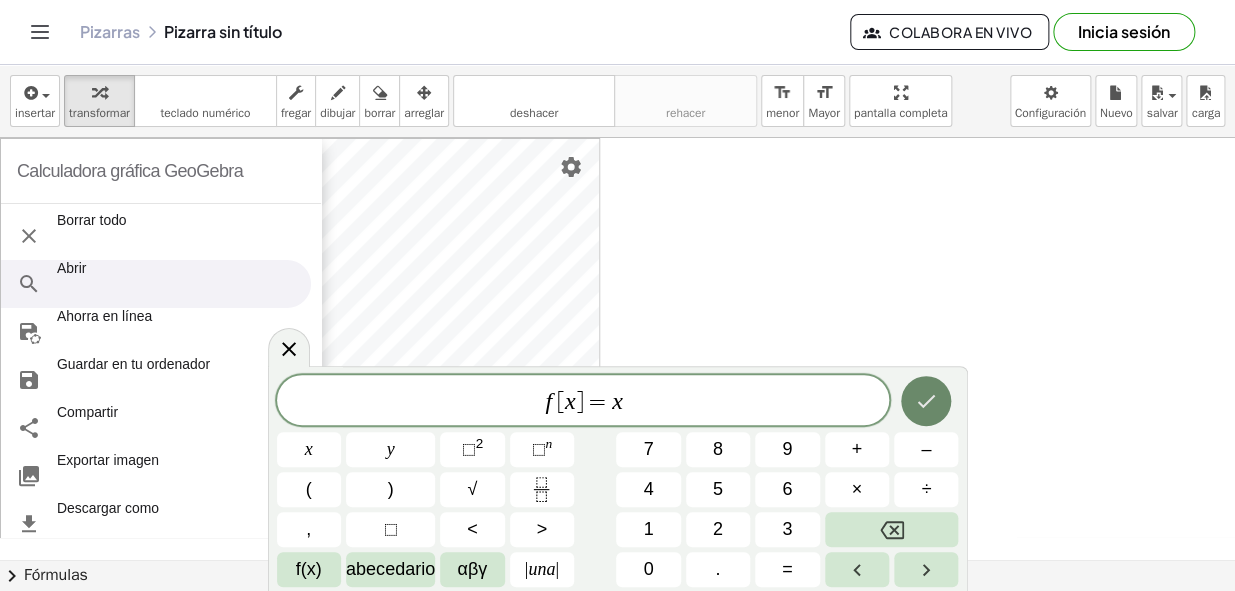 click 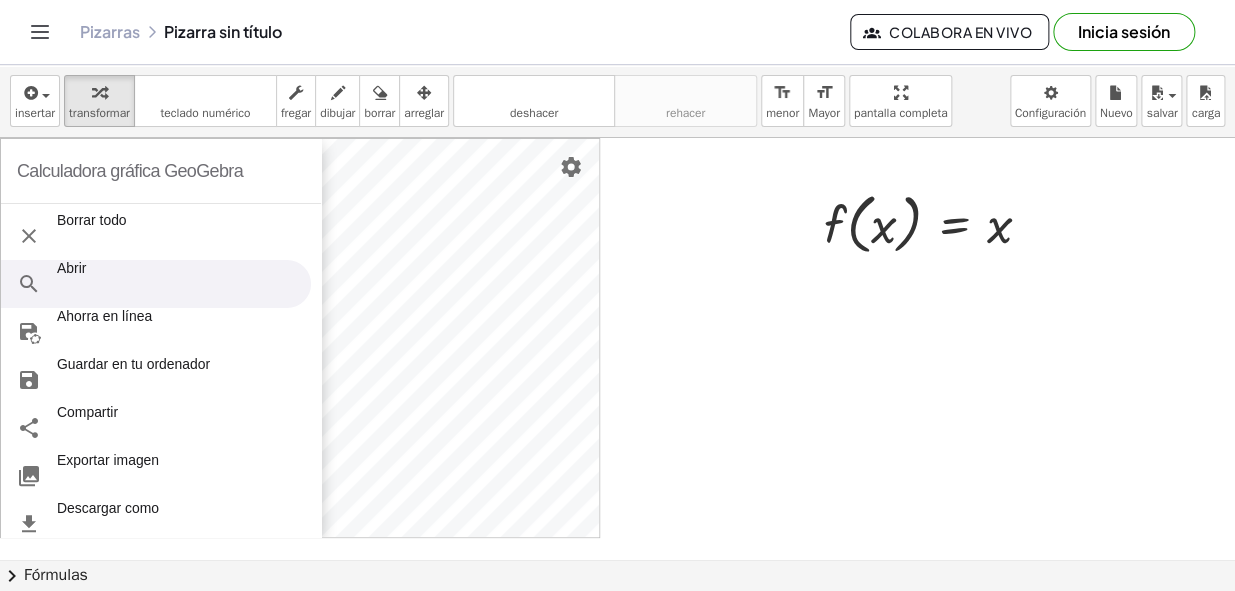 click at bounding box center [617, 559] 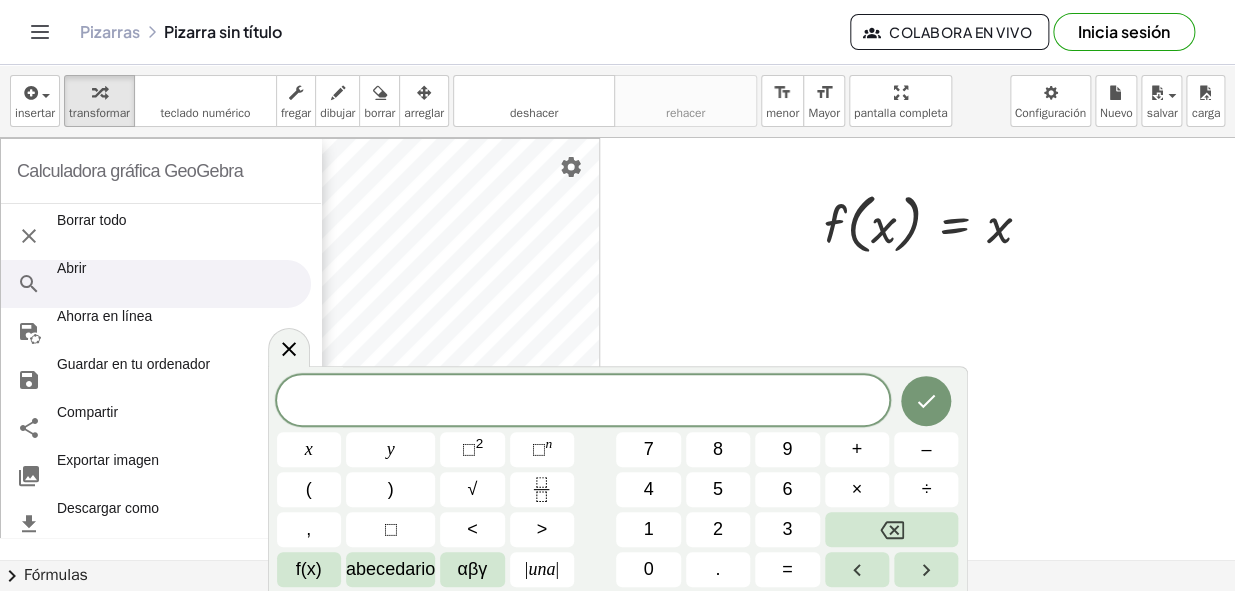 click at bounding box center [617, 559] 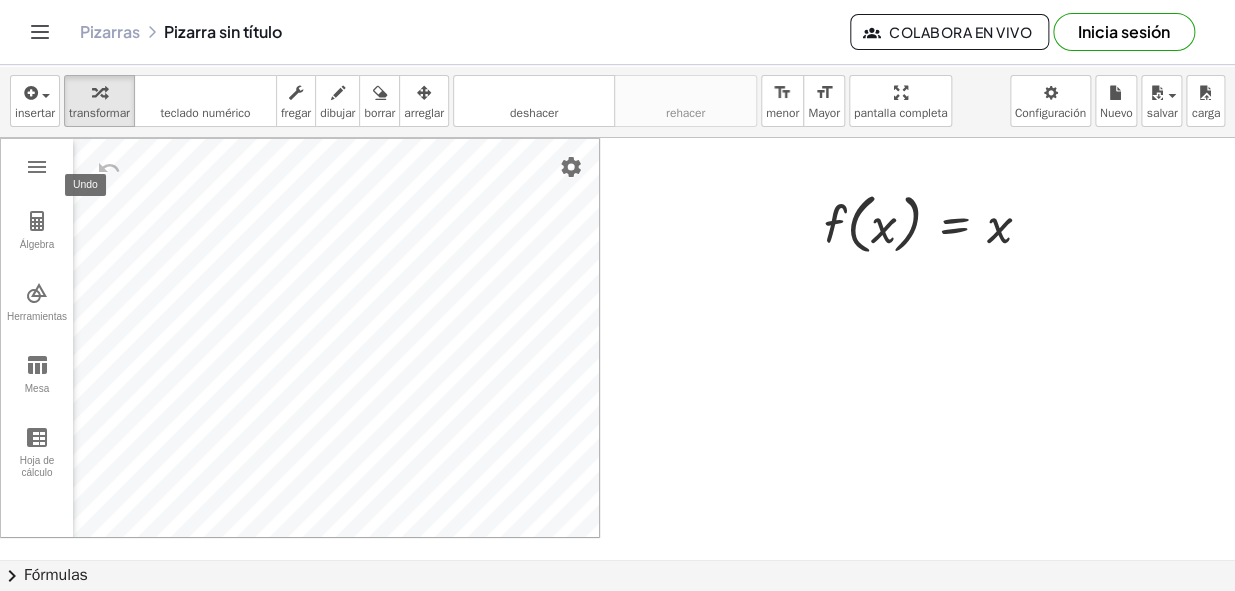 click at bounding box center (109, 168) 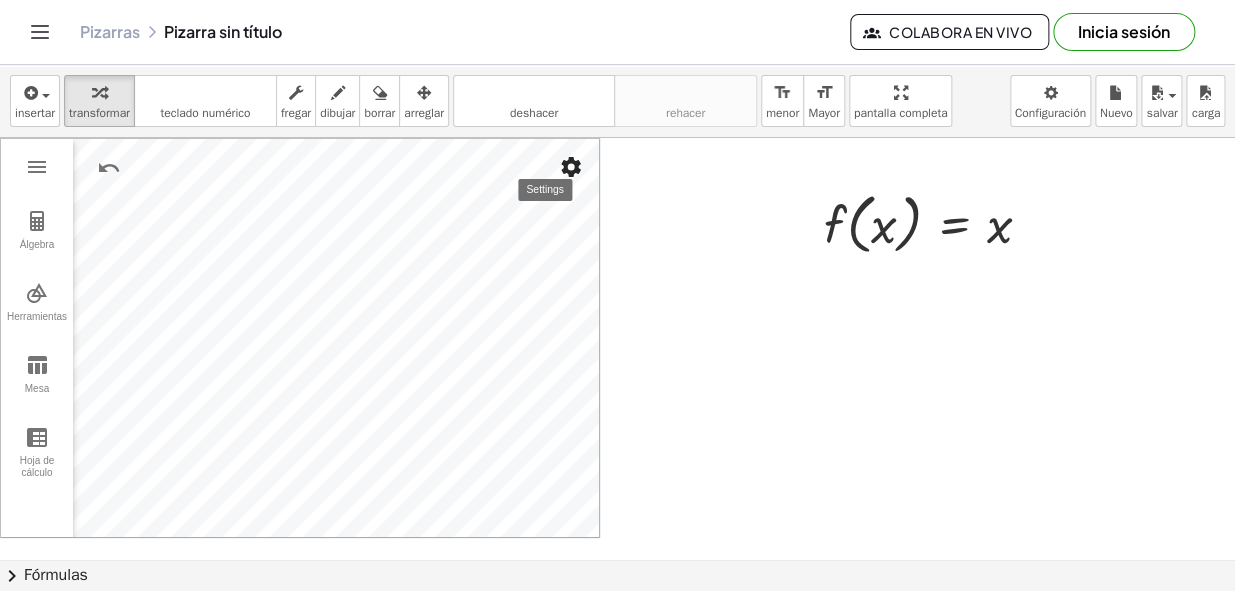 click at bounding box center [571, 167] 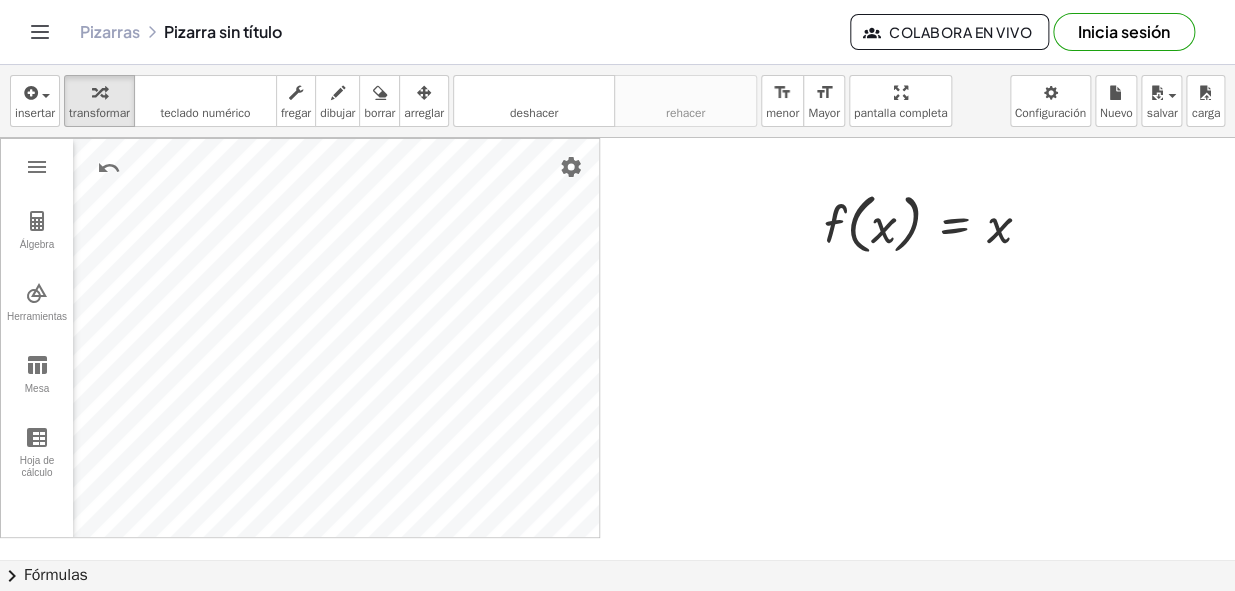 click at bounding box center [617, 559] 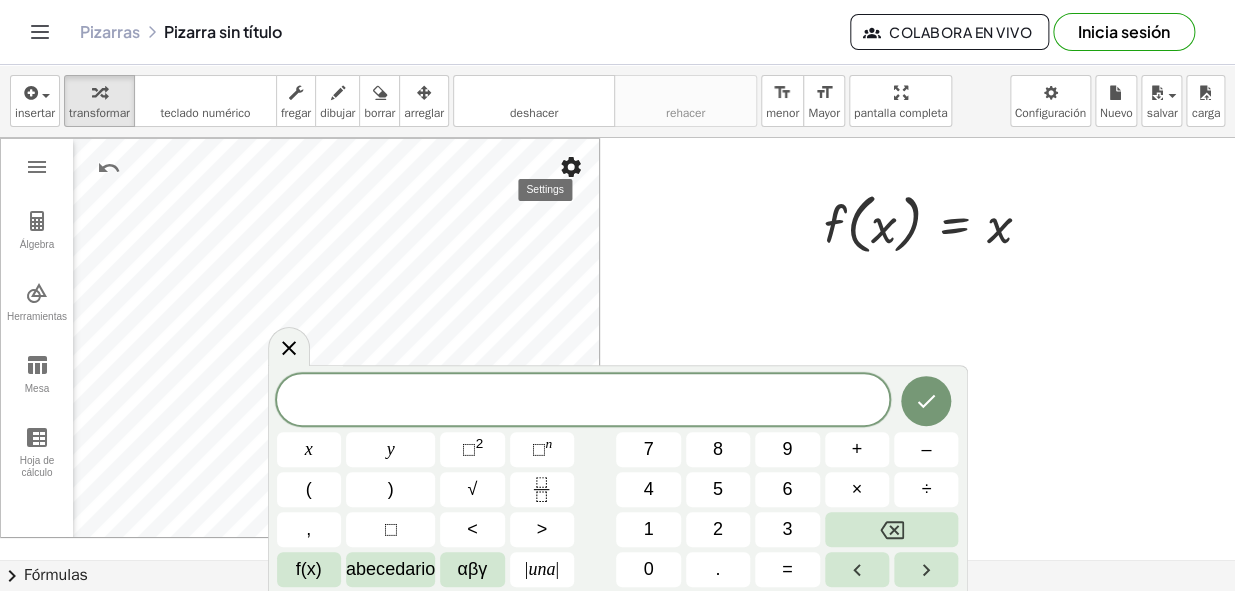 click at bounding box center [571, 167] 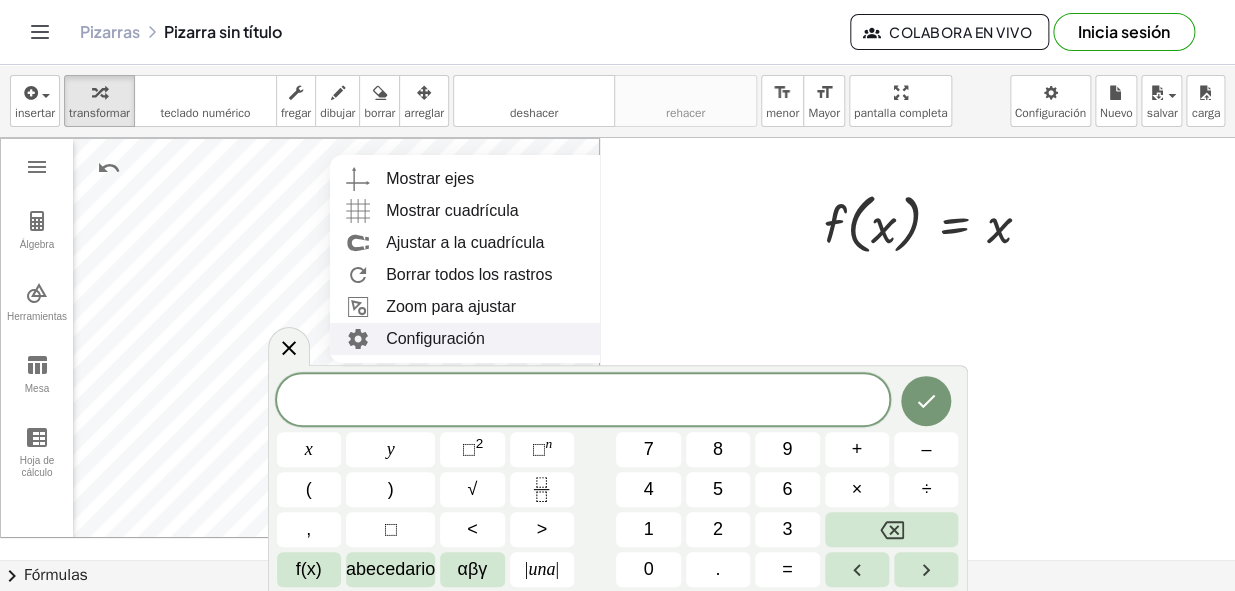 click at bounding box center (617, 559) 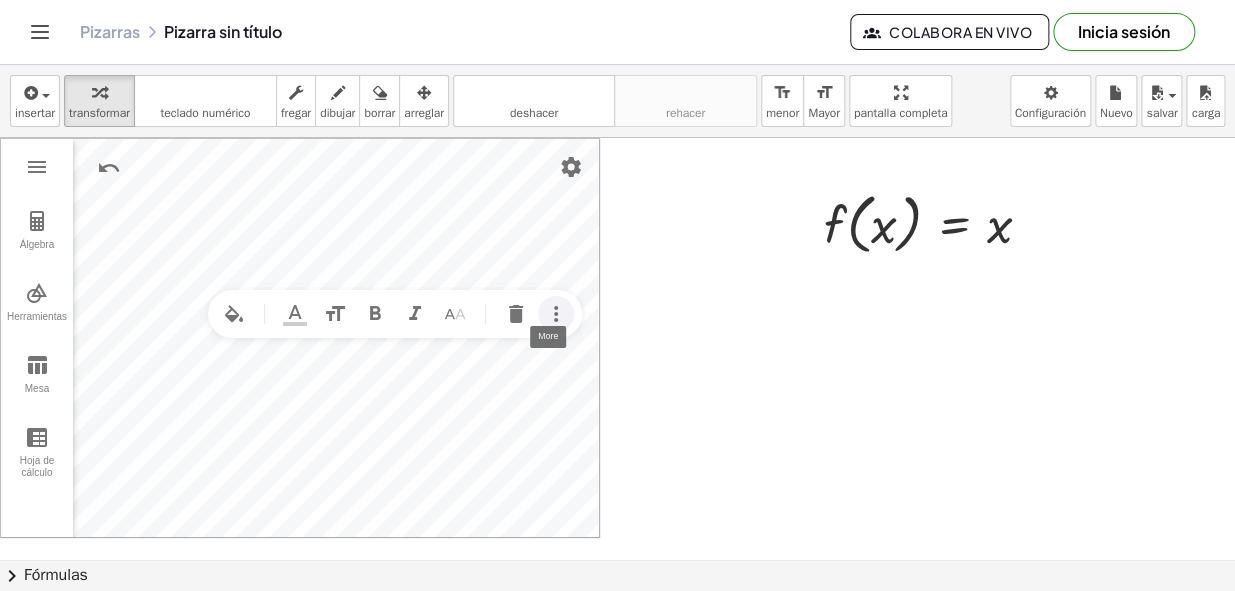 click at bounding box center (556, 314) 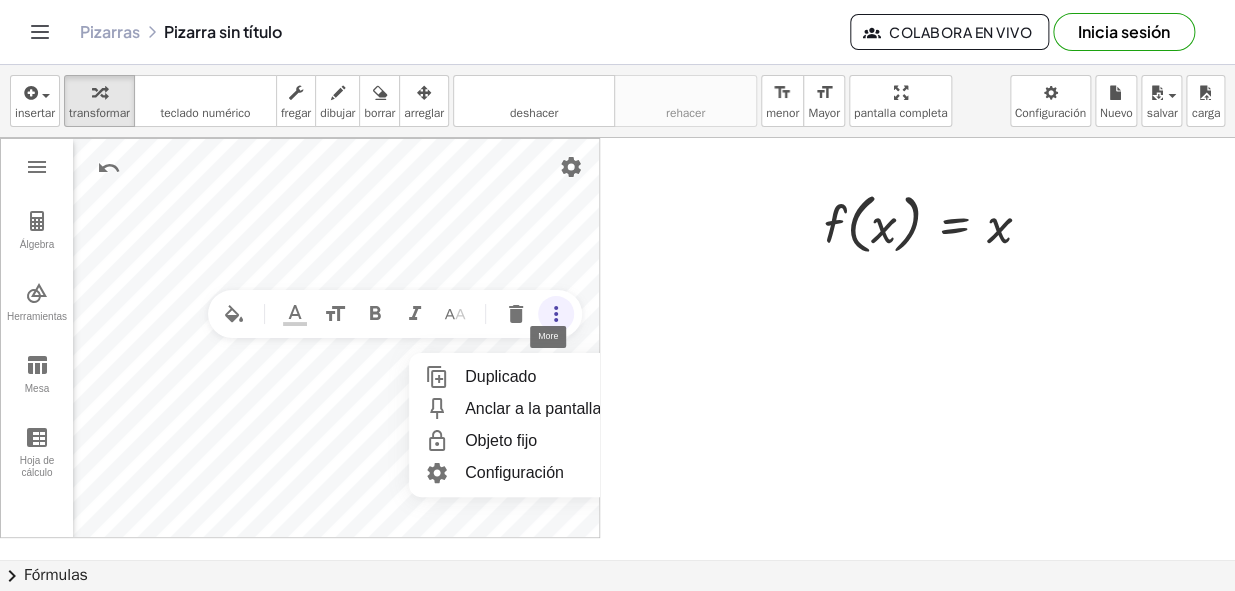 click at bounding box center (617, 559) 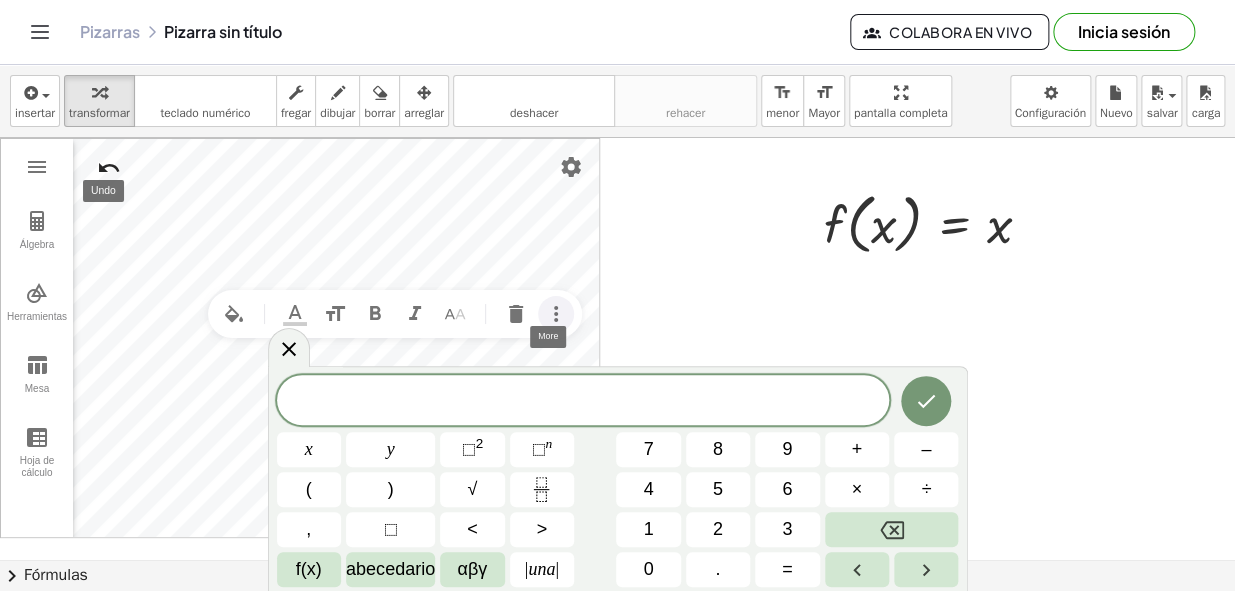 click at bounding box center [109, 168] 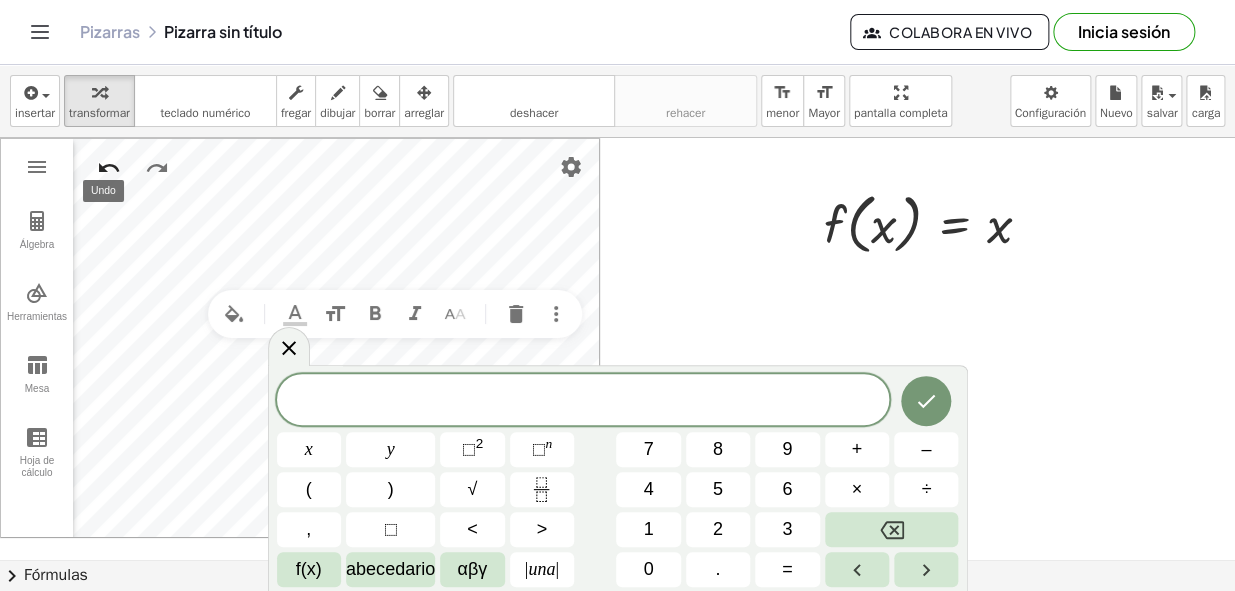 click at bounding box center (109, 168) 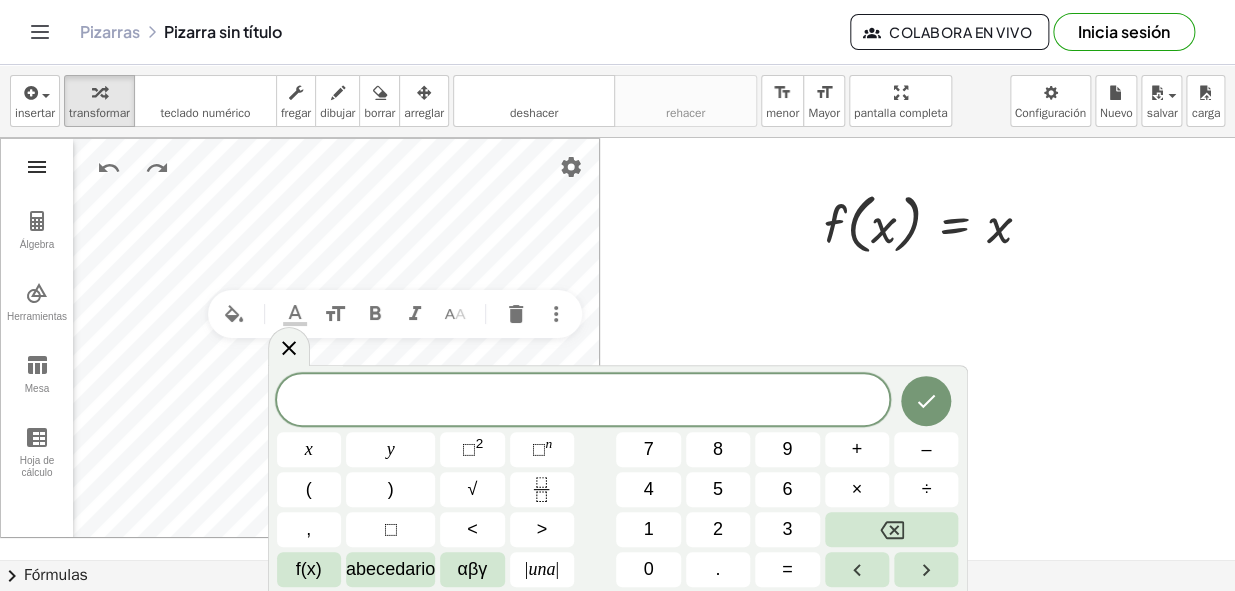 click at bounding box center [37, 167] 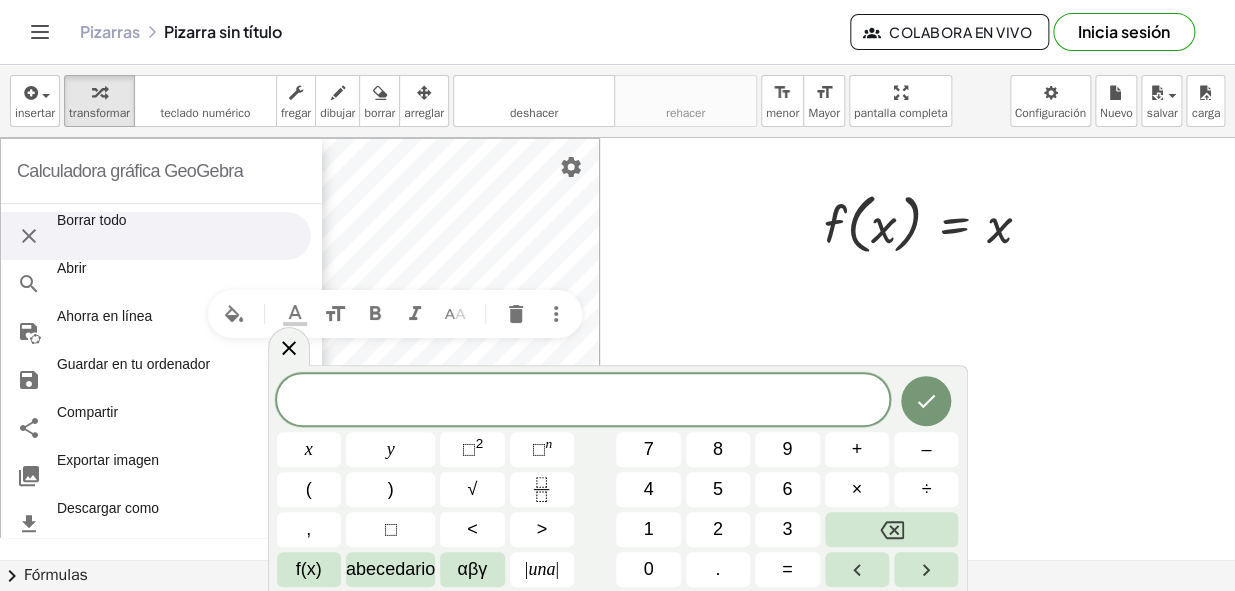 click on "Borrar todo" at bounding box center (156, 236) 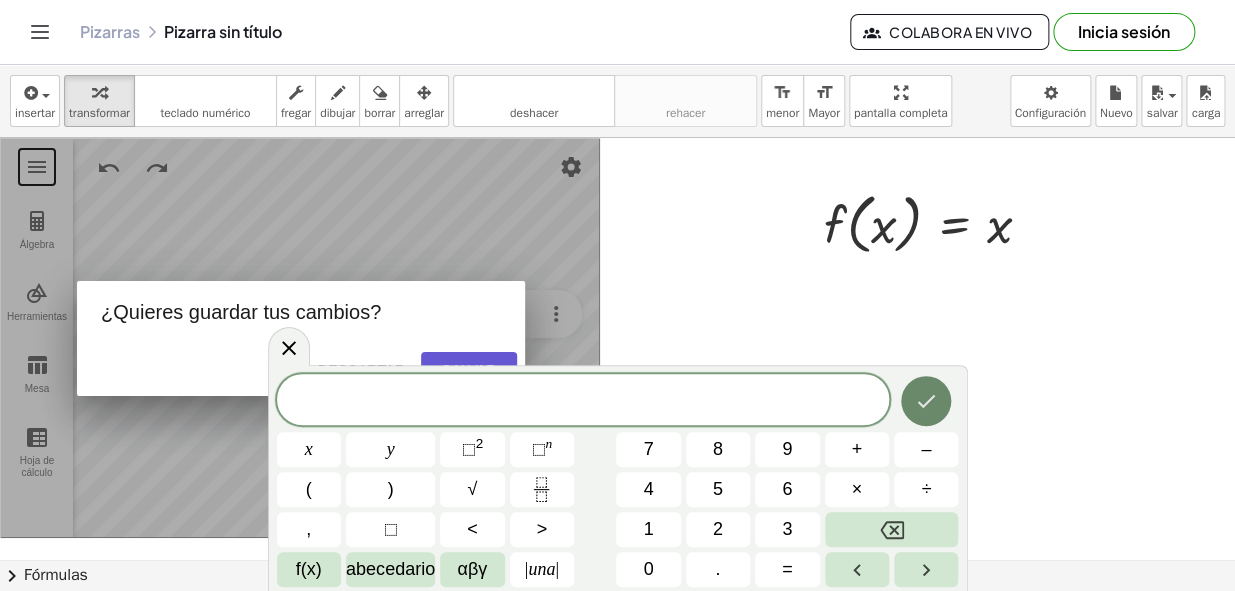 click 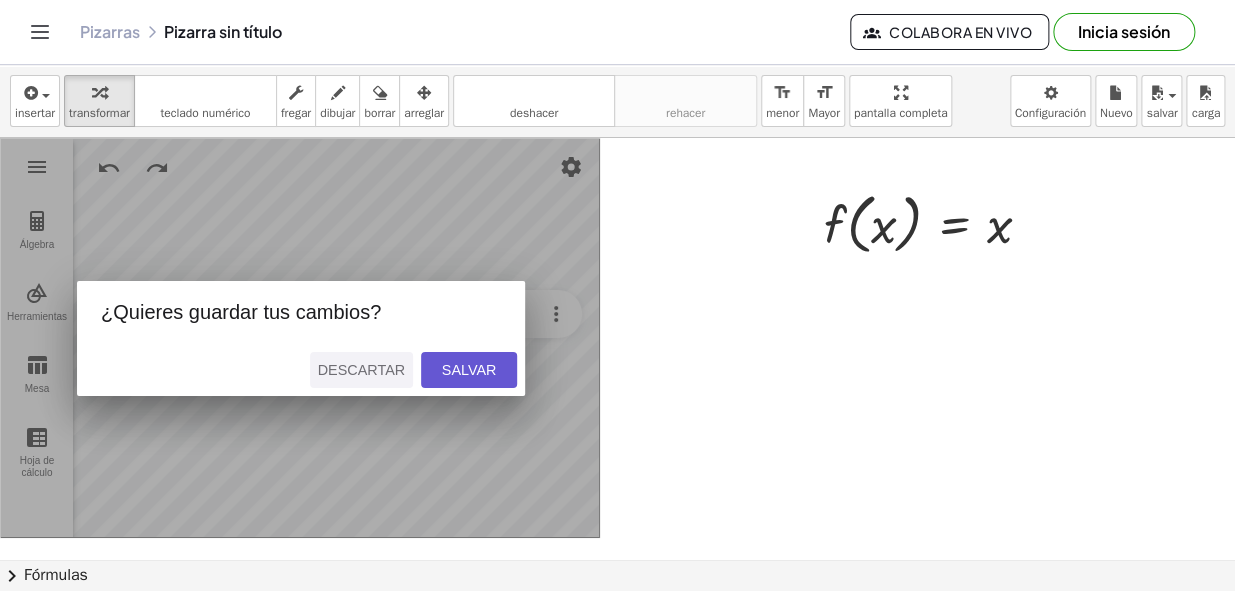 click on "Descartar" at bounding box center [361, 370] 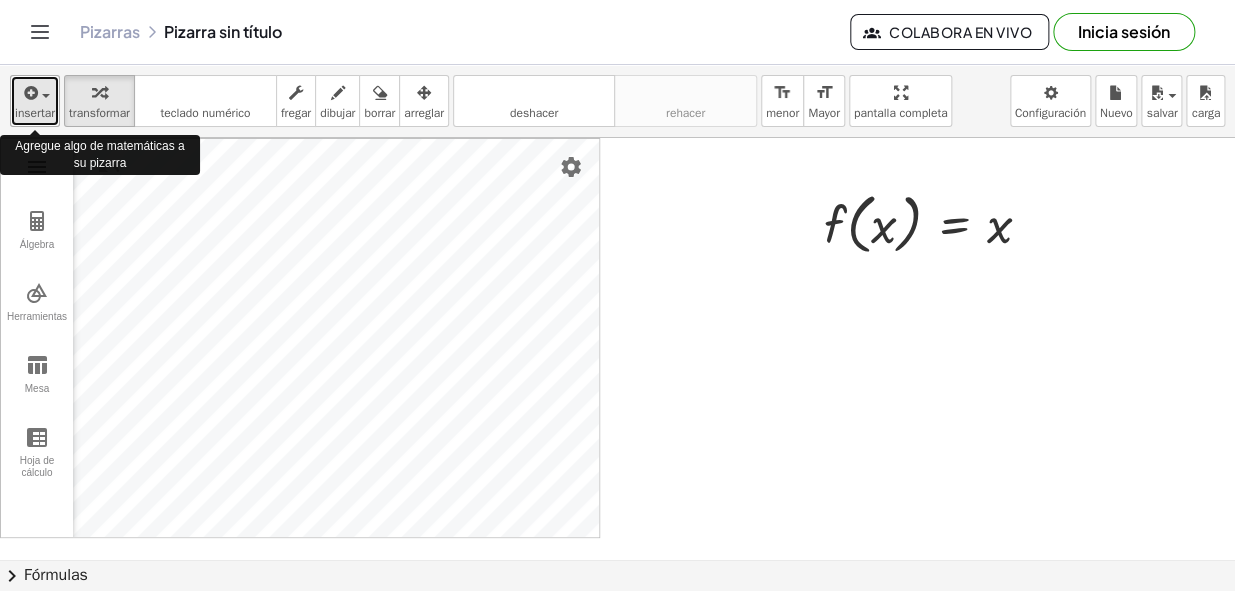 click at bounding box center [35, 92] 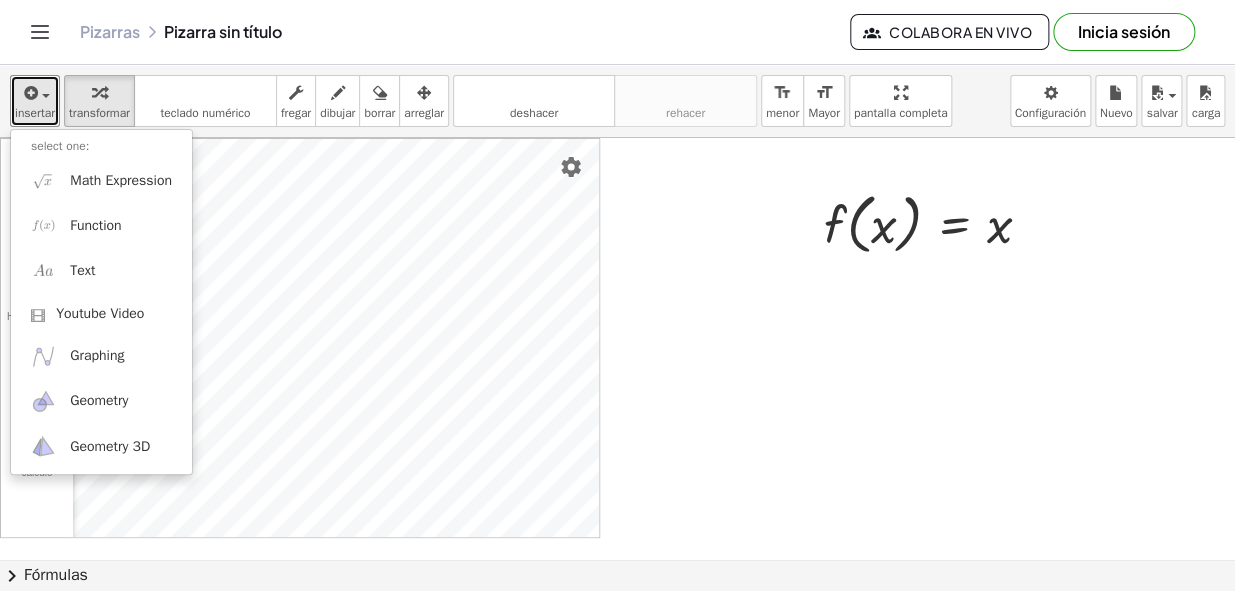 click at bounding box center [617, 559] 